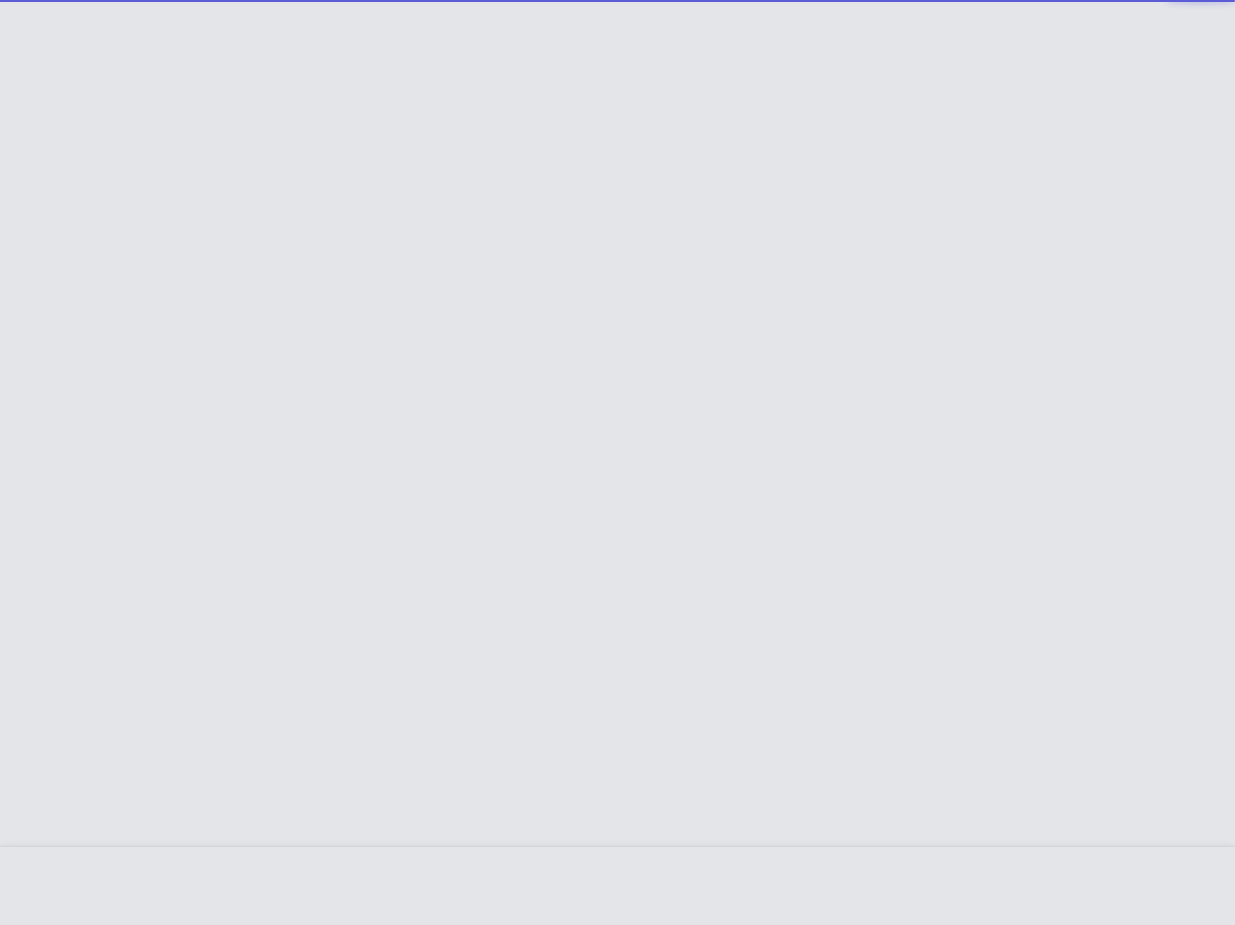 scroll, scrollTop: 0, scrollLeft: 0, axis: both 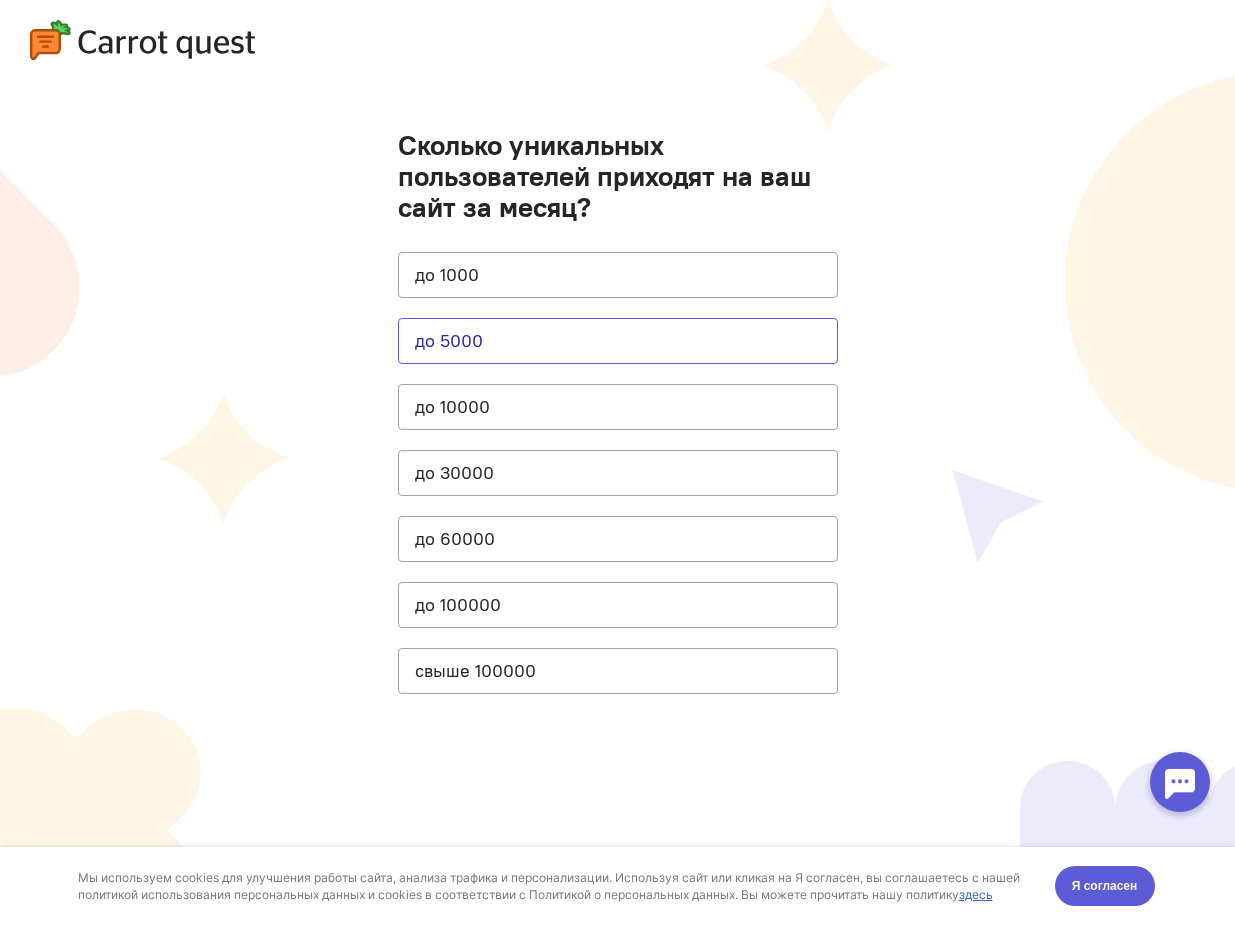 click on "до 5000" at bounding box center [618, 341] 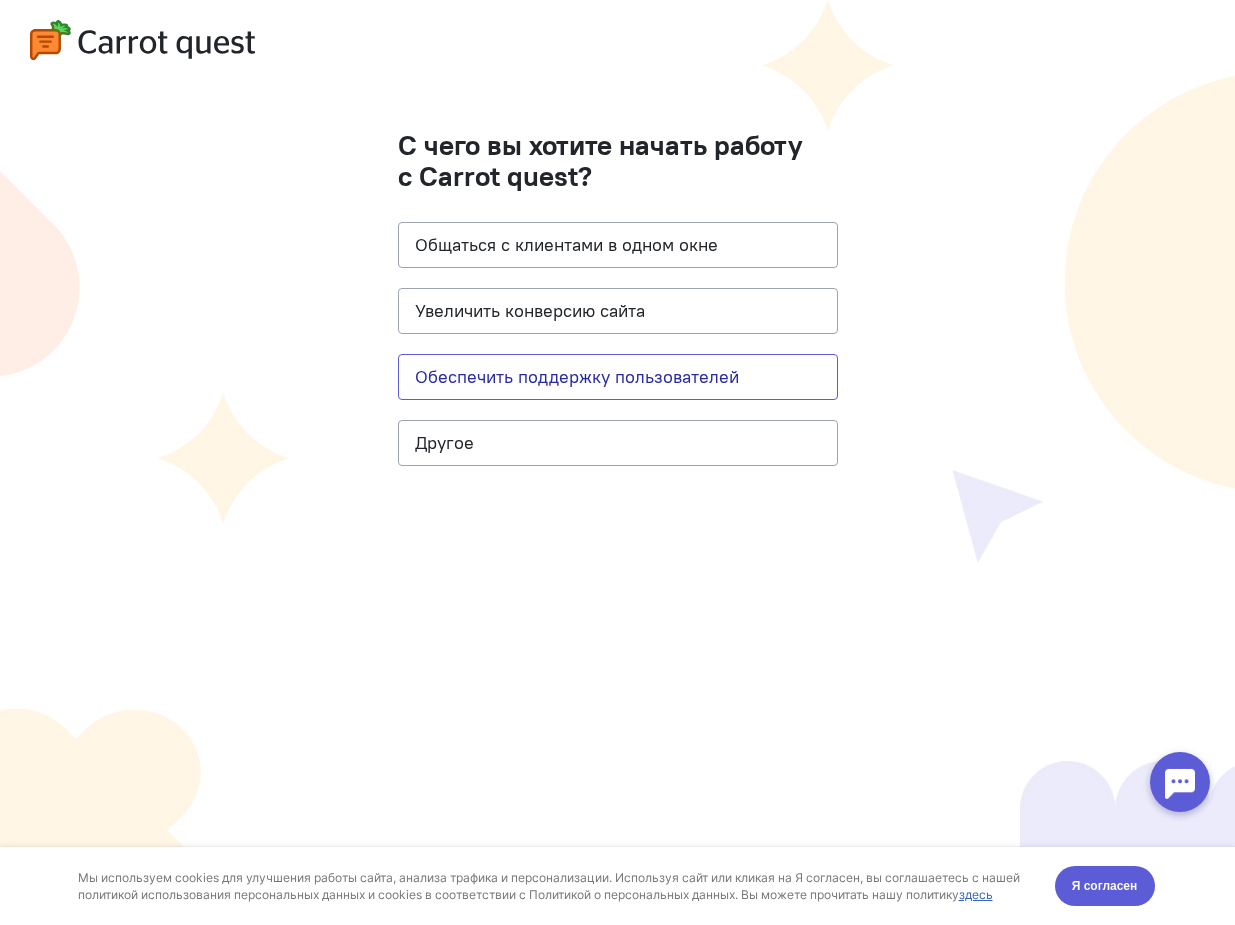 click on "Обеспечить поддержку пользователей" at bounding box center (618, 377) 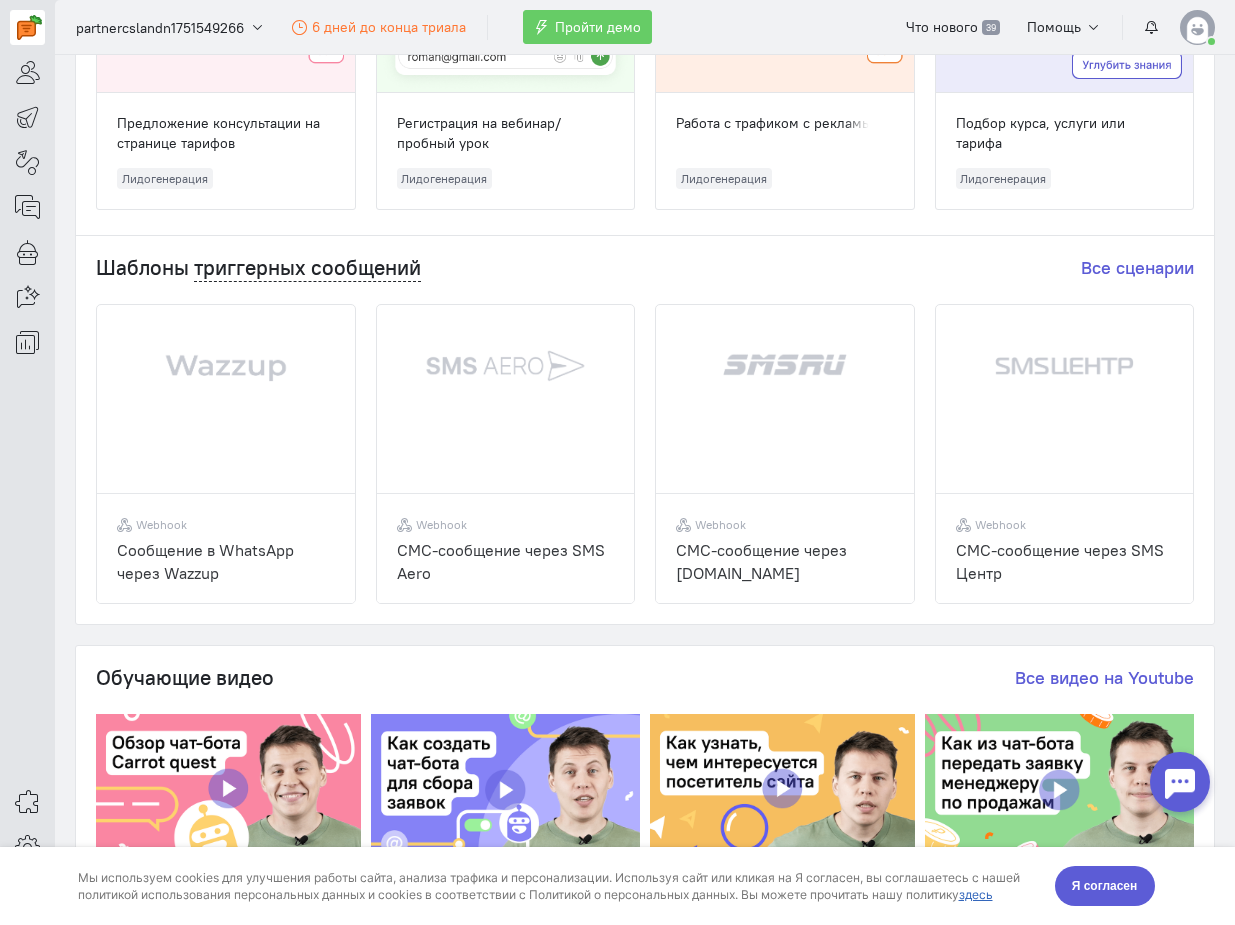 scroll, scrollTop: 0, scrollLeft: 0, axis: both 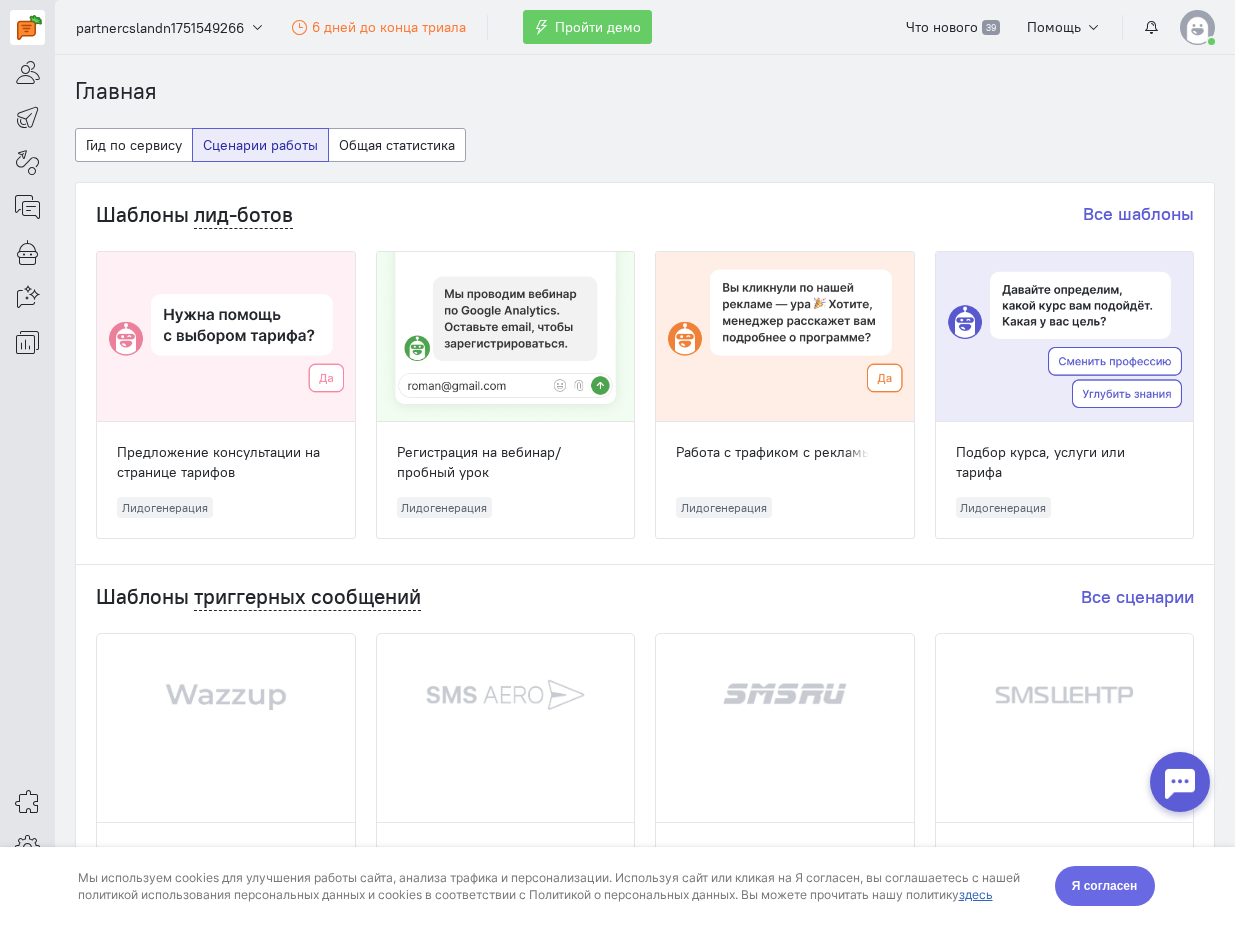 click on "Я согласен" at bounding box center (1105, 886) 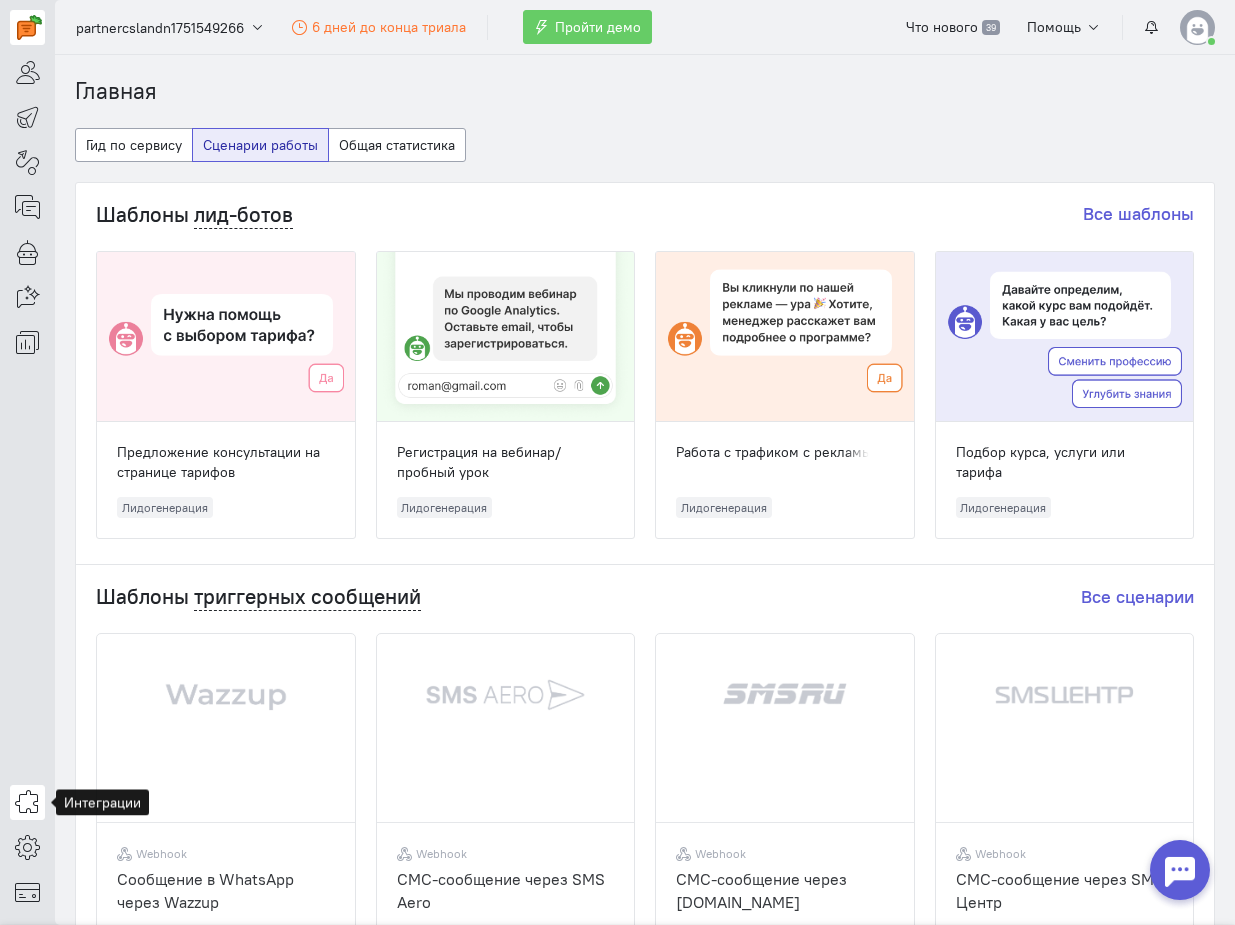 click at bounding box center (27, 802) 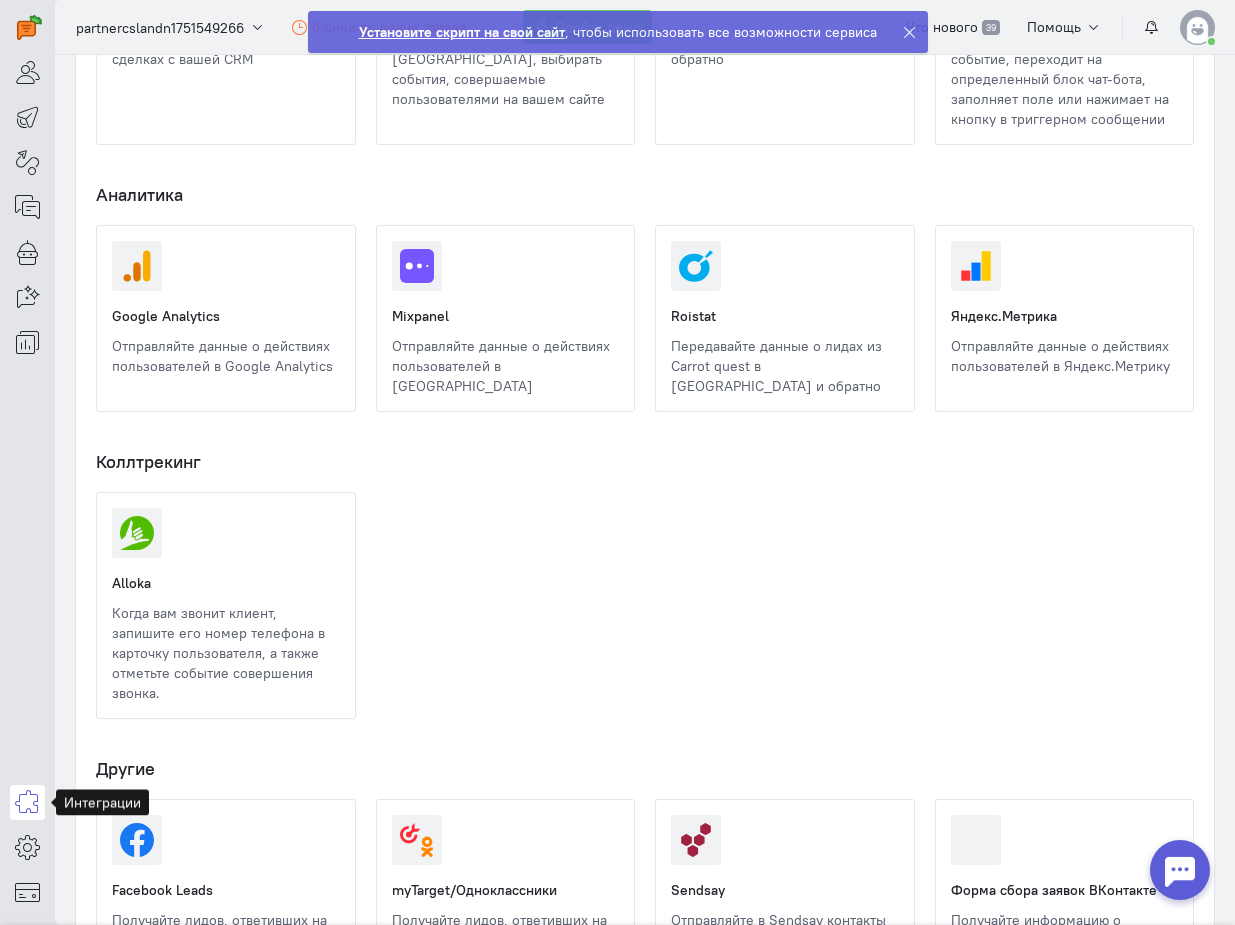 scroll, scrollTop: 1691, scrollLeft: 0, axis: vertical 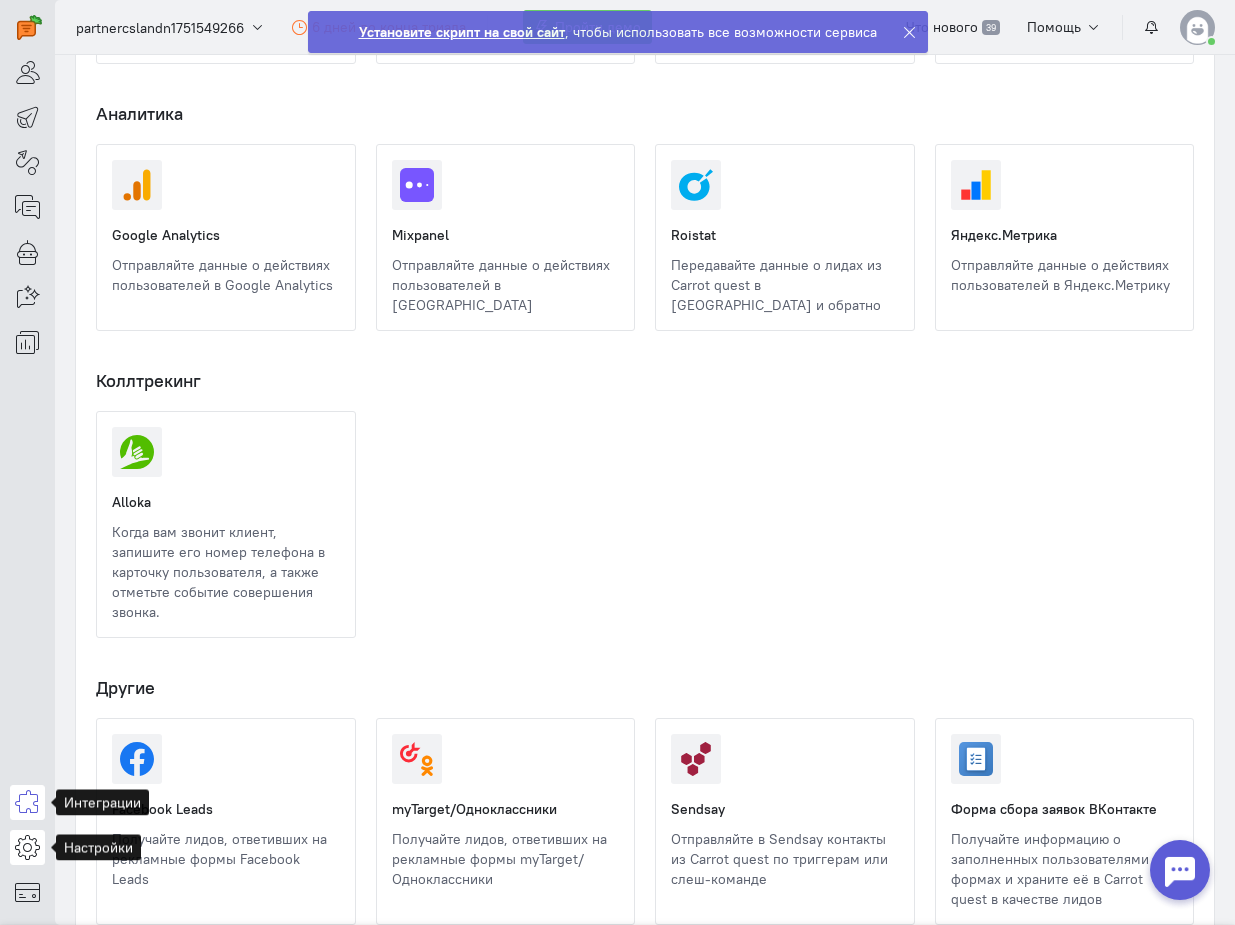 click at bounding box center (27, 847) 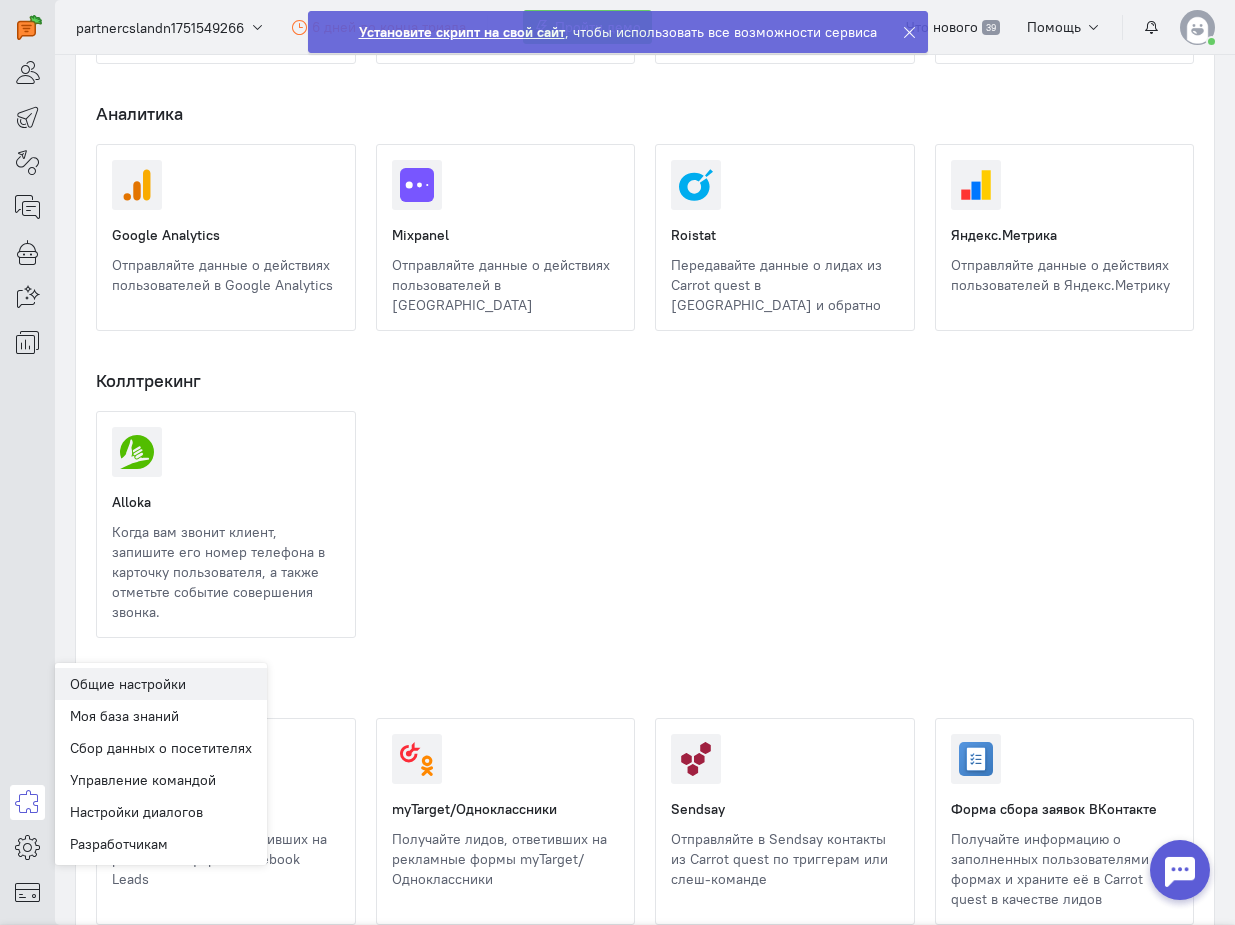 click on "Общие настройки" at bounding box center (161, 684) 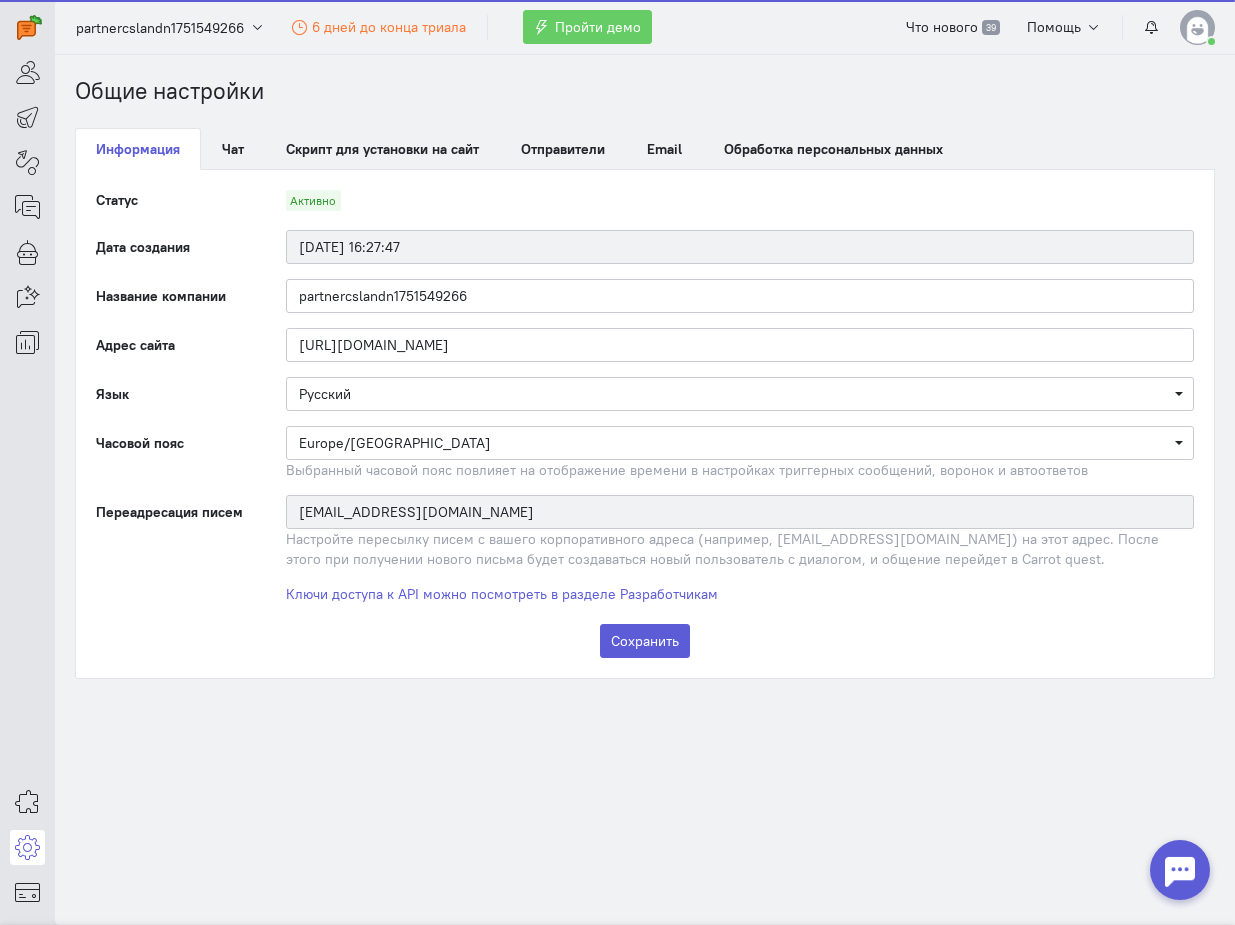 scroll, scrollTop: 0, scrollLeft: 0, axis: both 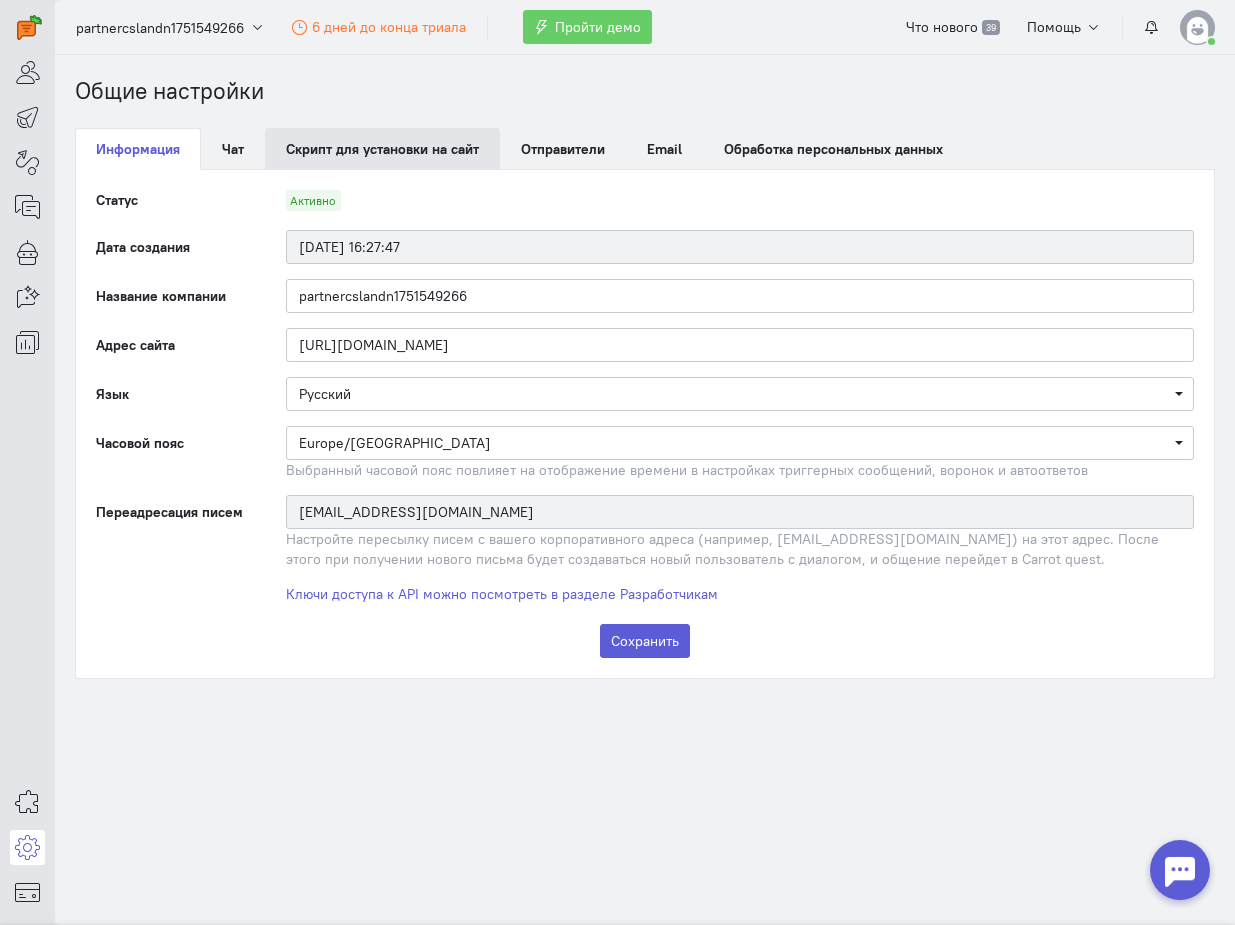 click on "Скрипт для установки на сайт" at bounding box center [382, 149] 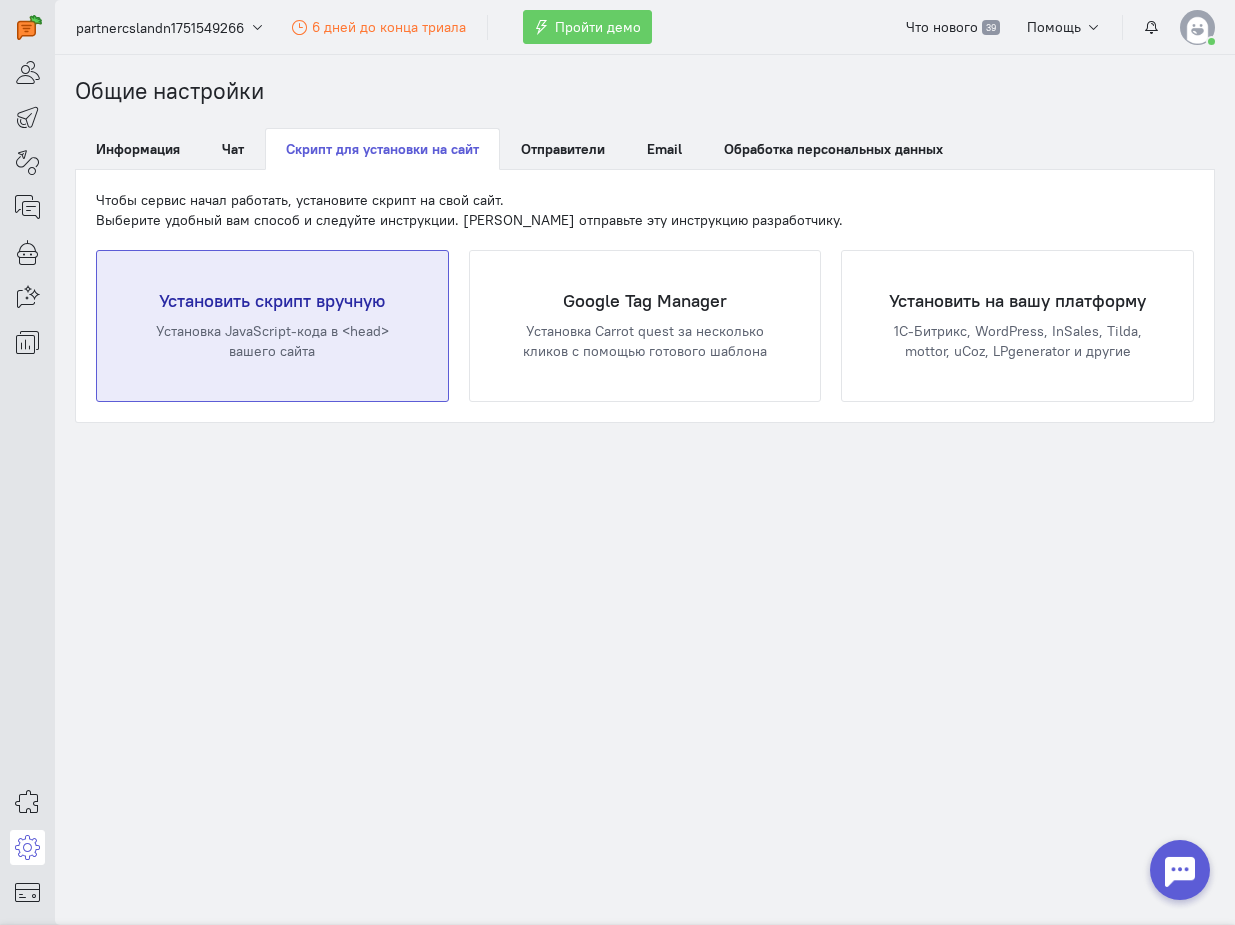 click on "Установить скрипт вручную" at bounding box center (272, 301) 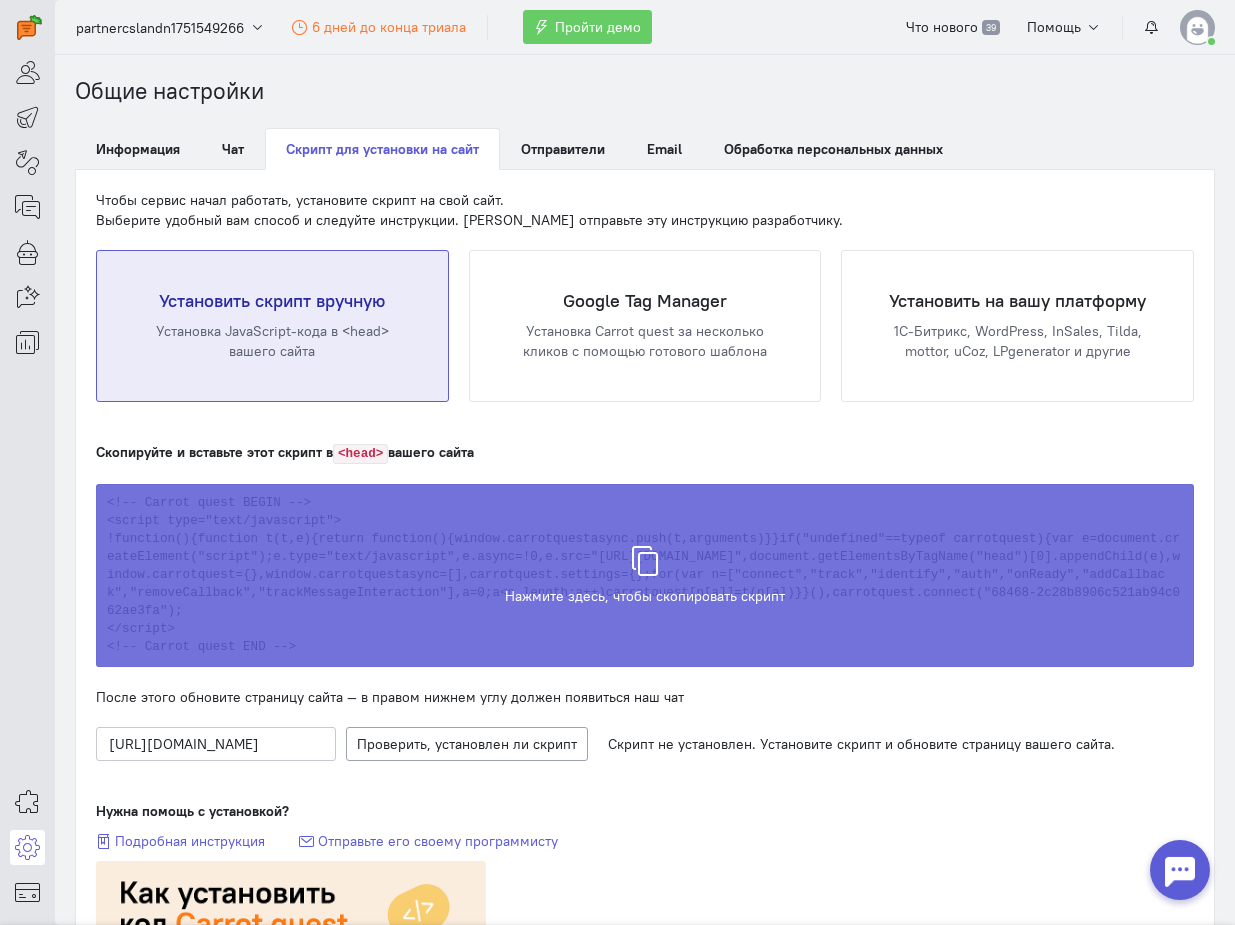 click on "Скрипт скопирован в буфер обмена" at bounding box center [645, 566] 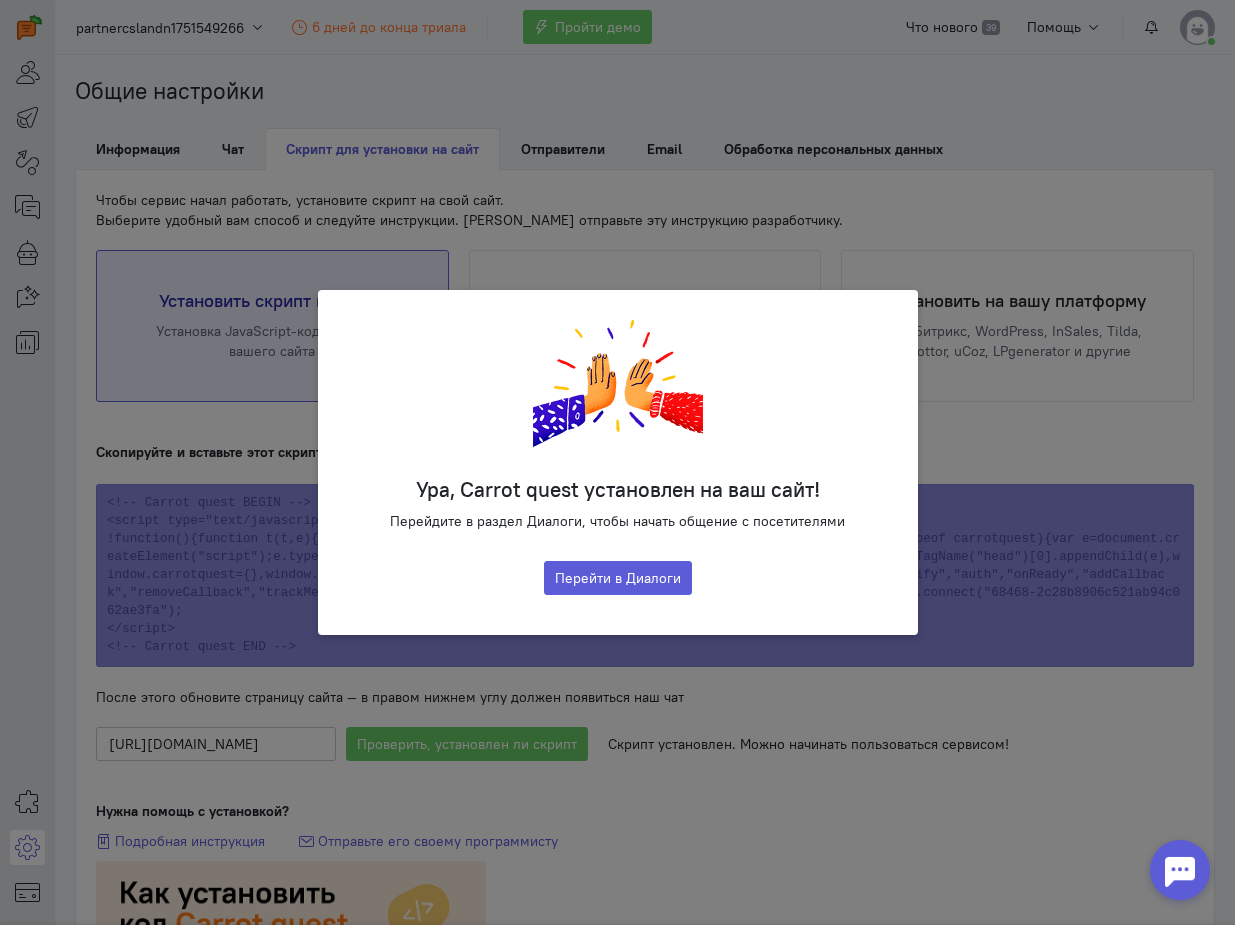 click on "Ура, Carrot quest установлен на ваш сайт!
Перейдите в раздел Диалоги, чтобы начать общение с посетителями
Перейти в Диалоги" at bounding box center (617, 462) 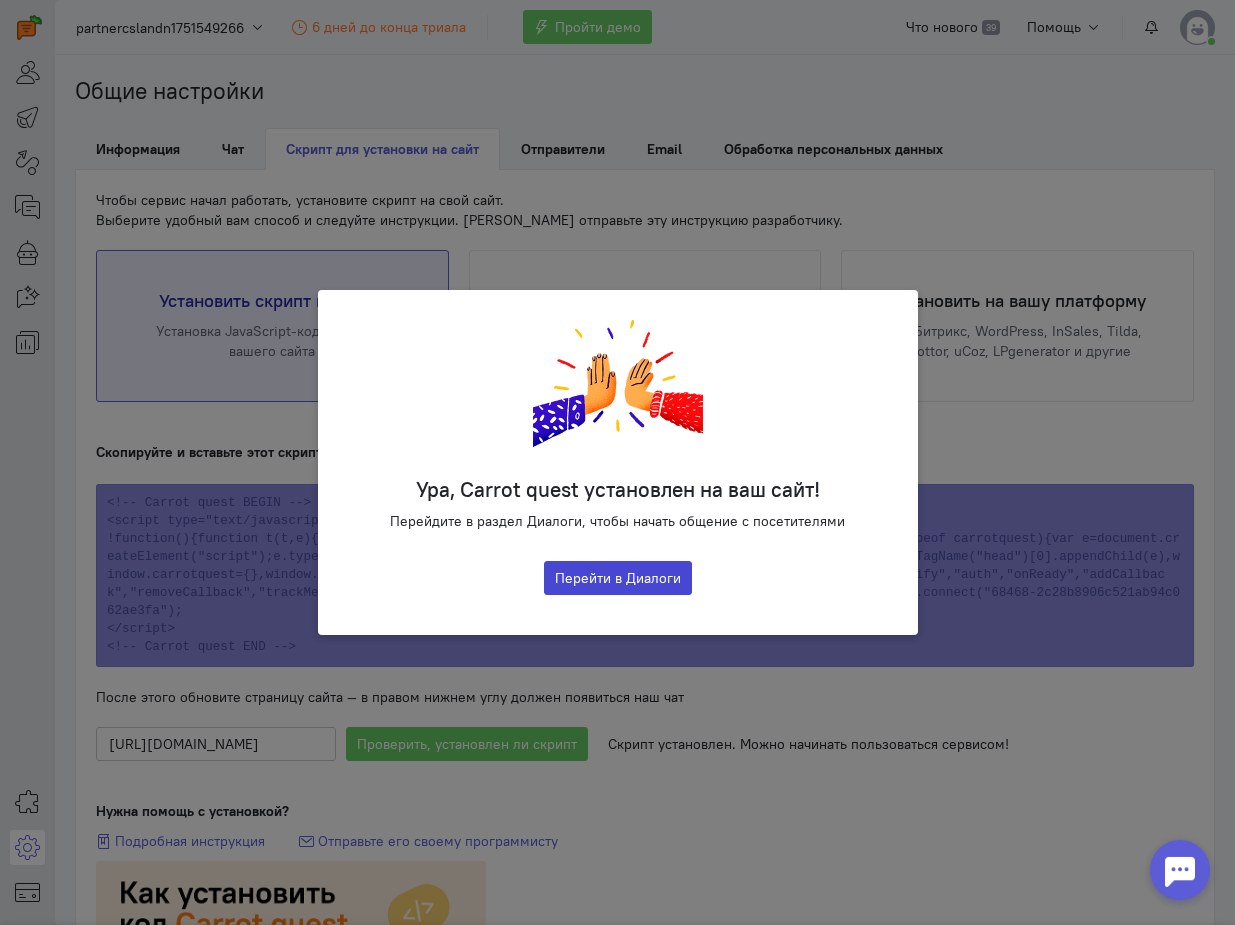 click on "Перейти в Диалоги" at bounding box center (618, 578) 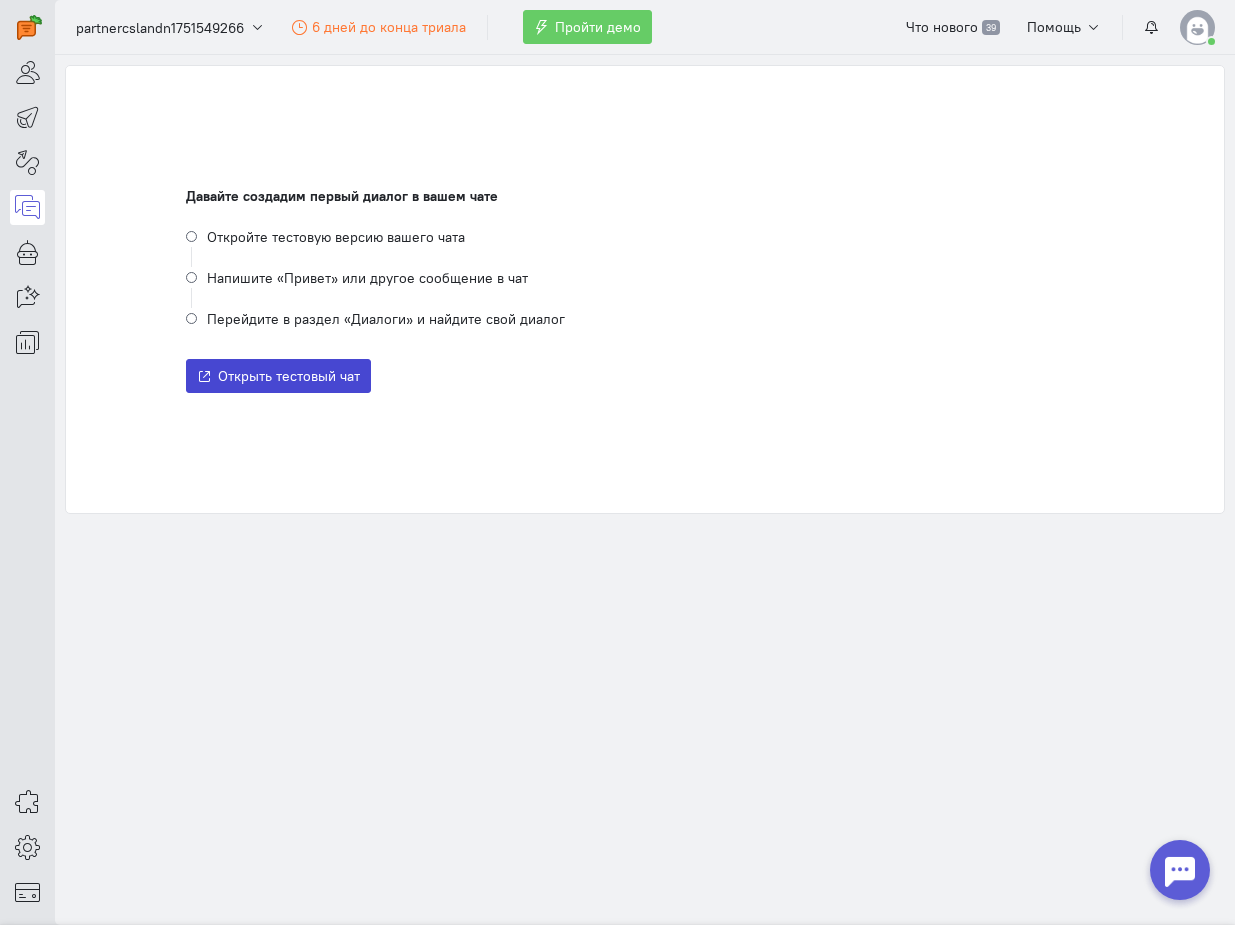 click on "Открыть тестовый чат" at bounding box center [289, 376] 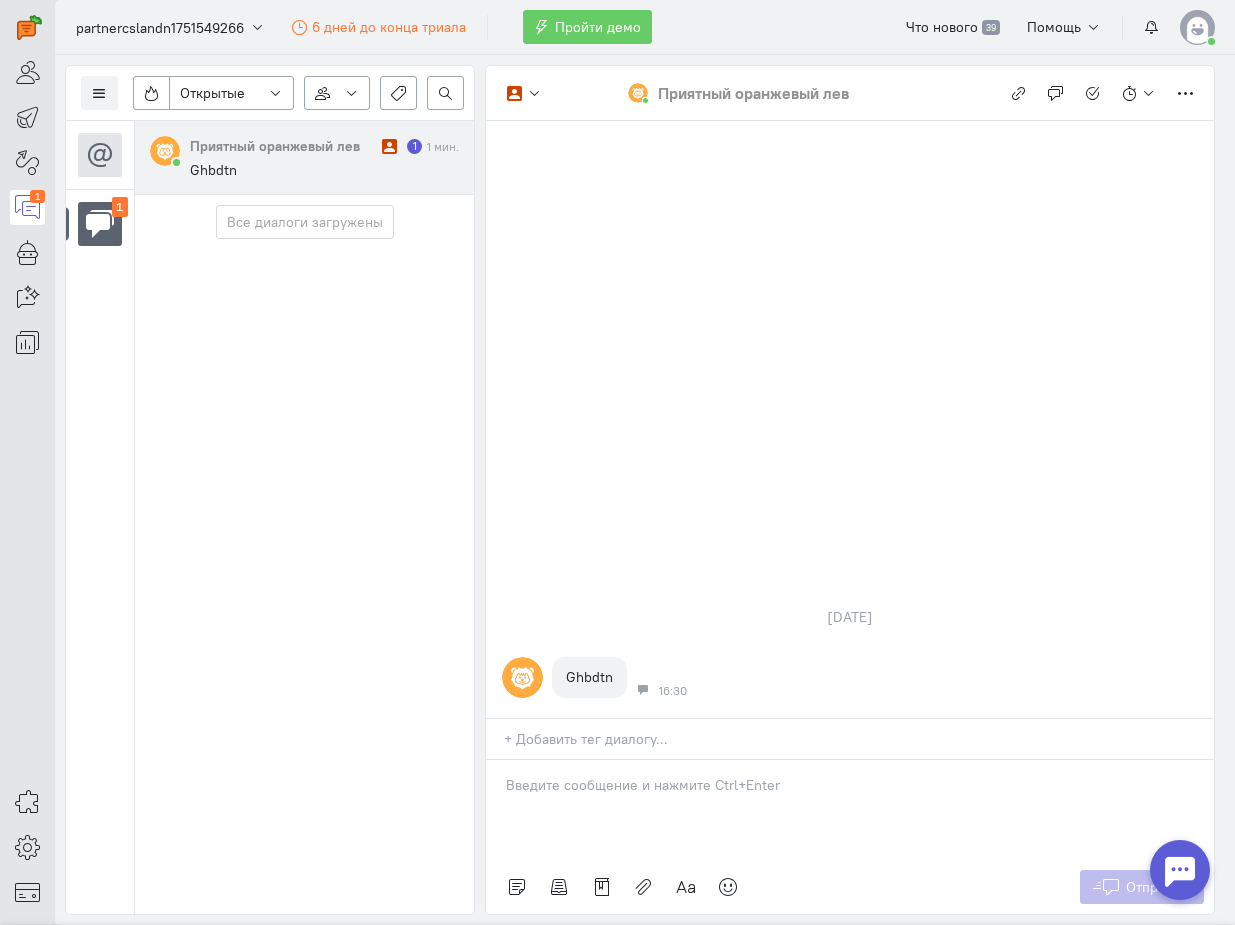 type 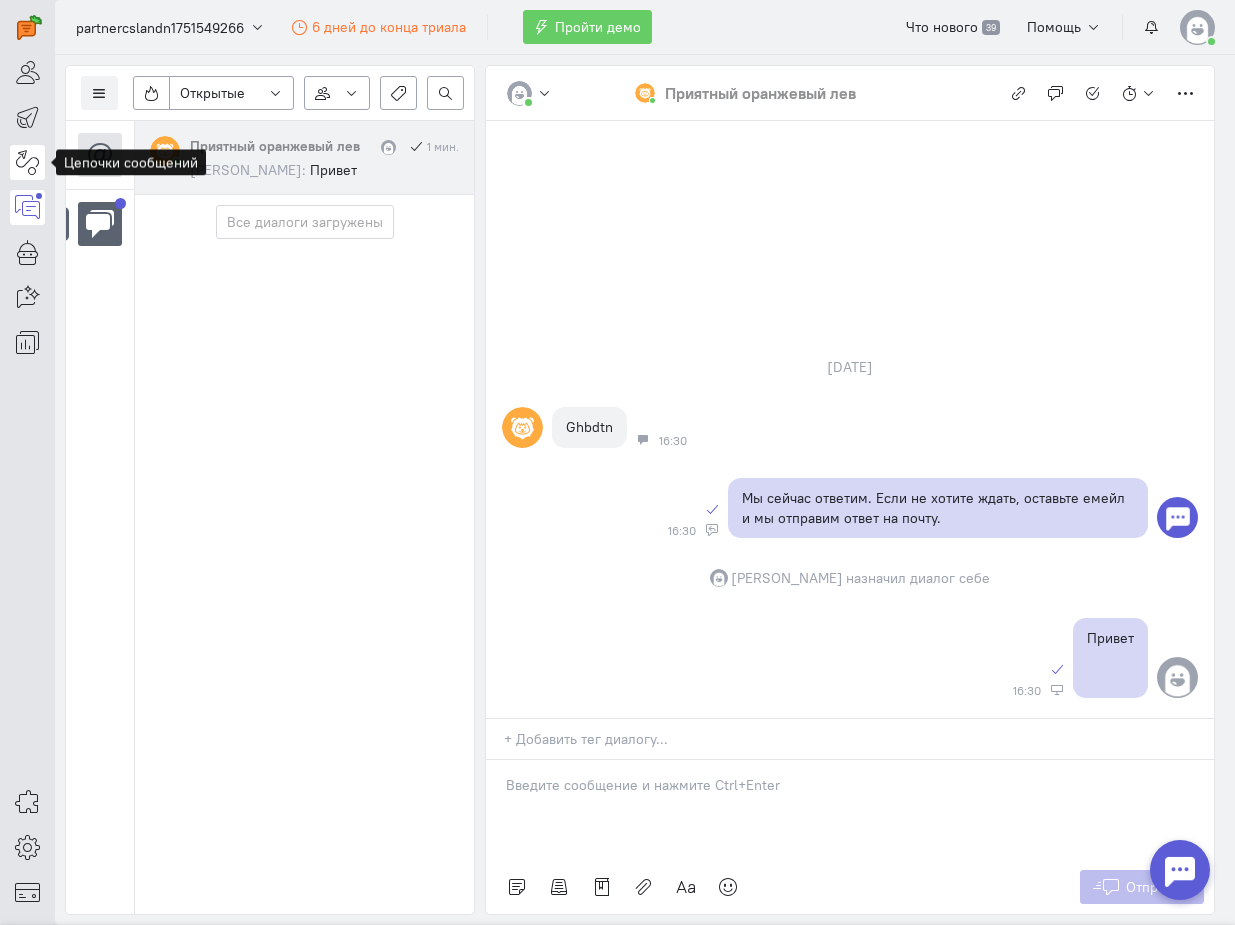 click at bounding box center [27, 162] 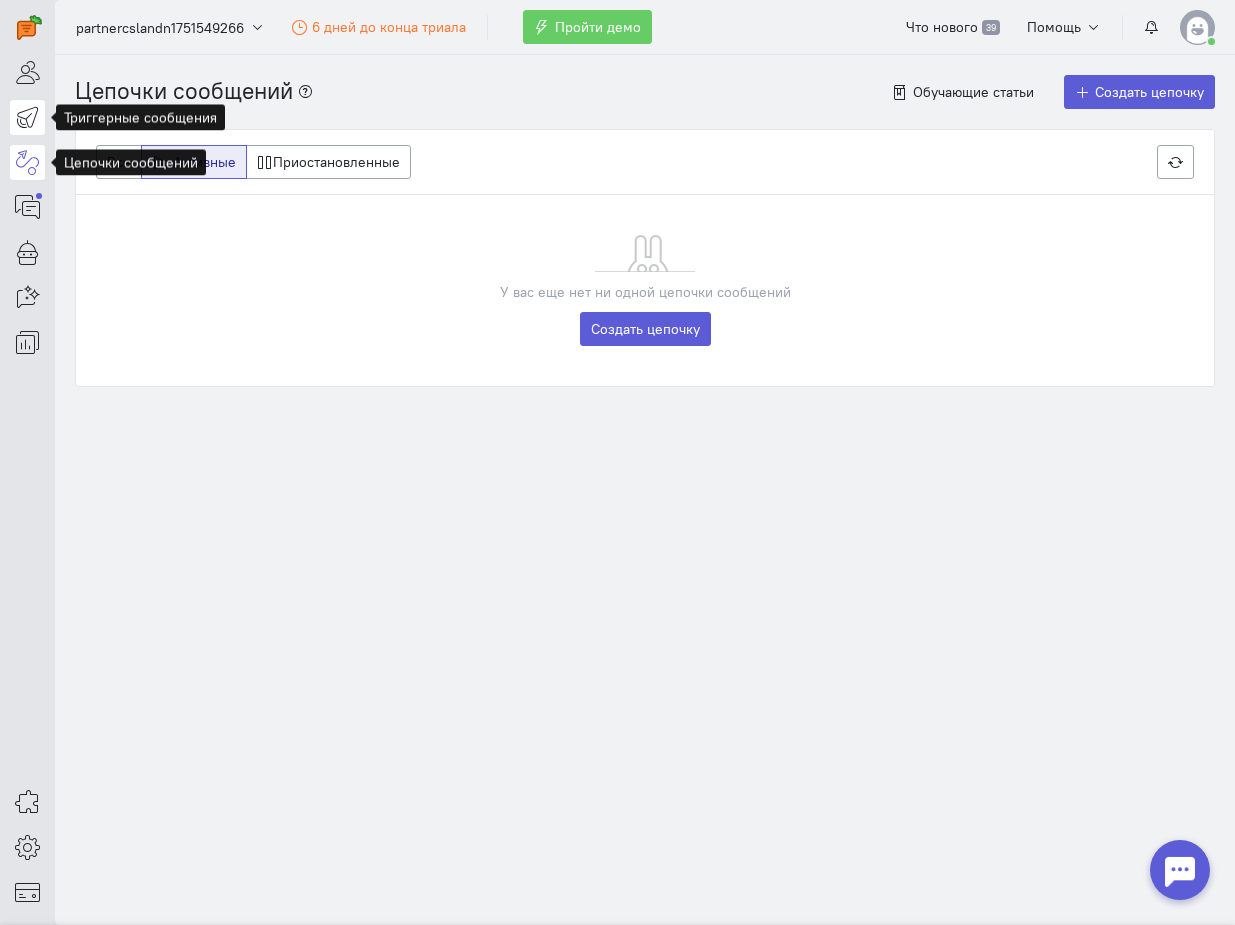 click at bounding box center (27, 117) 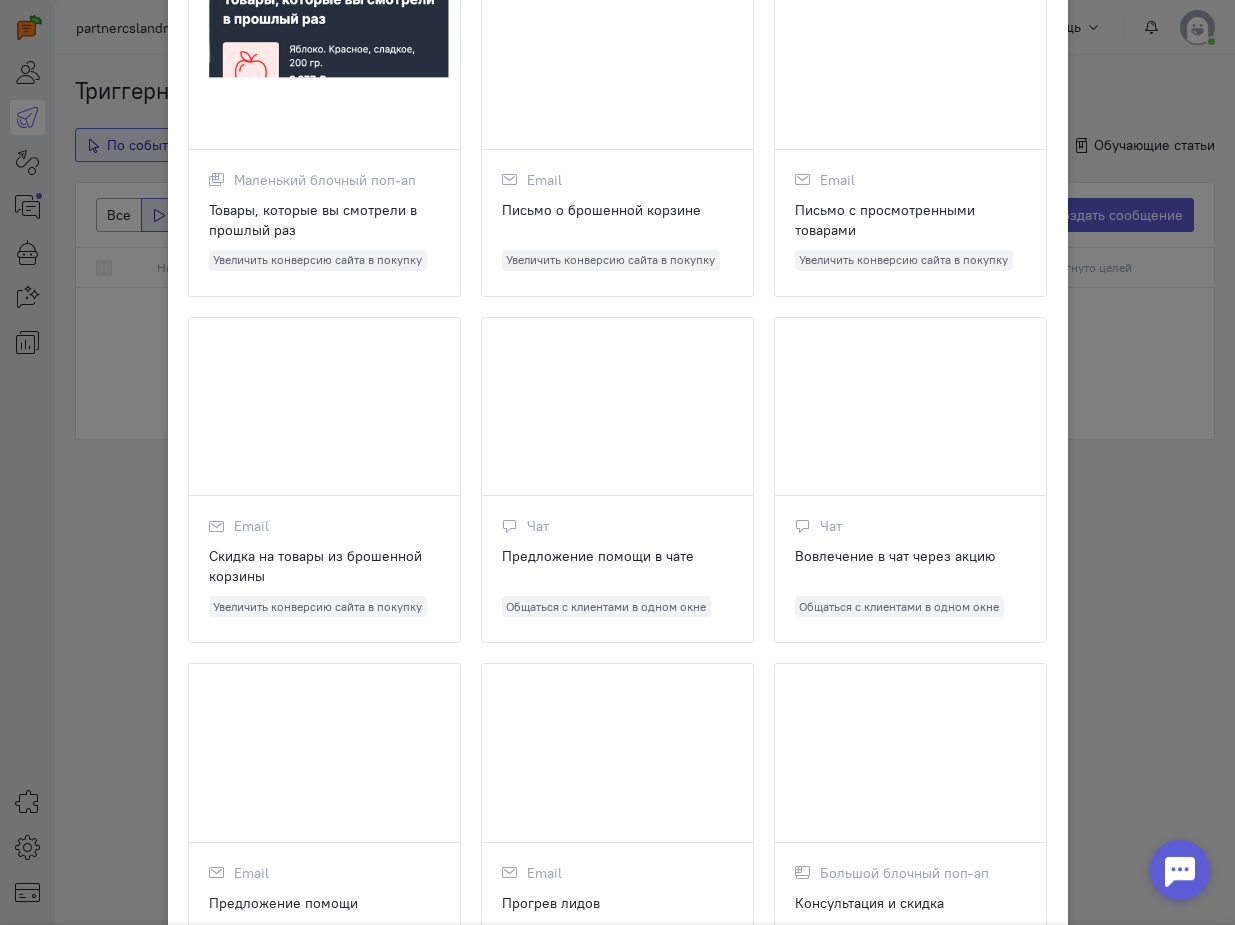 scroll, scrollTop: 332, scrollLeft: 0, axis: vertical 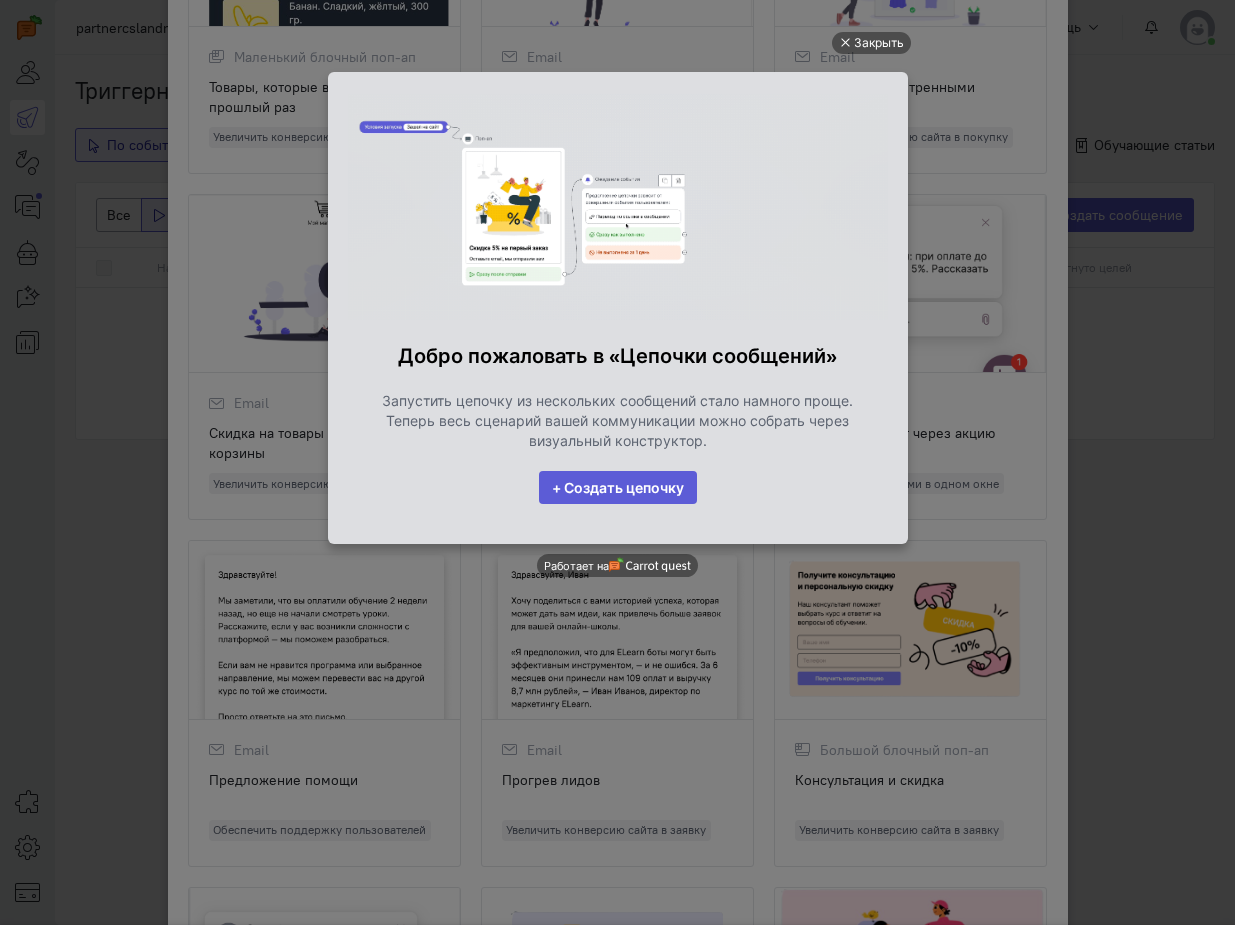 click on "Закрыть
Добро пожаловать в «Цепочки сообщений» Запустить цепочку из нескольких сообщений стало намного проще.  Теперь весь сценарий вашей коммуникации можно собрать через визуальный конструктор. + Создать цепочку Работает на" at bounding box center [617, 464] 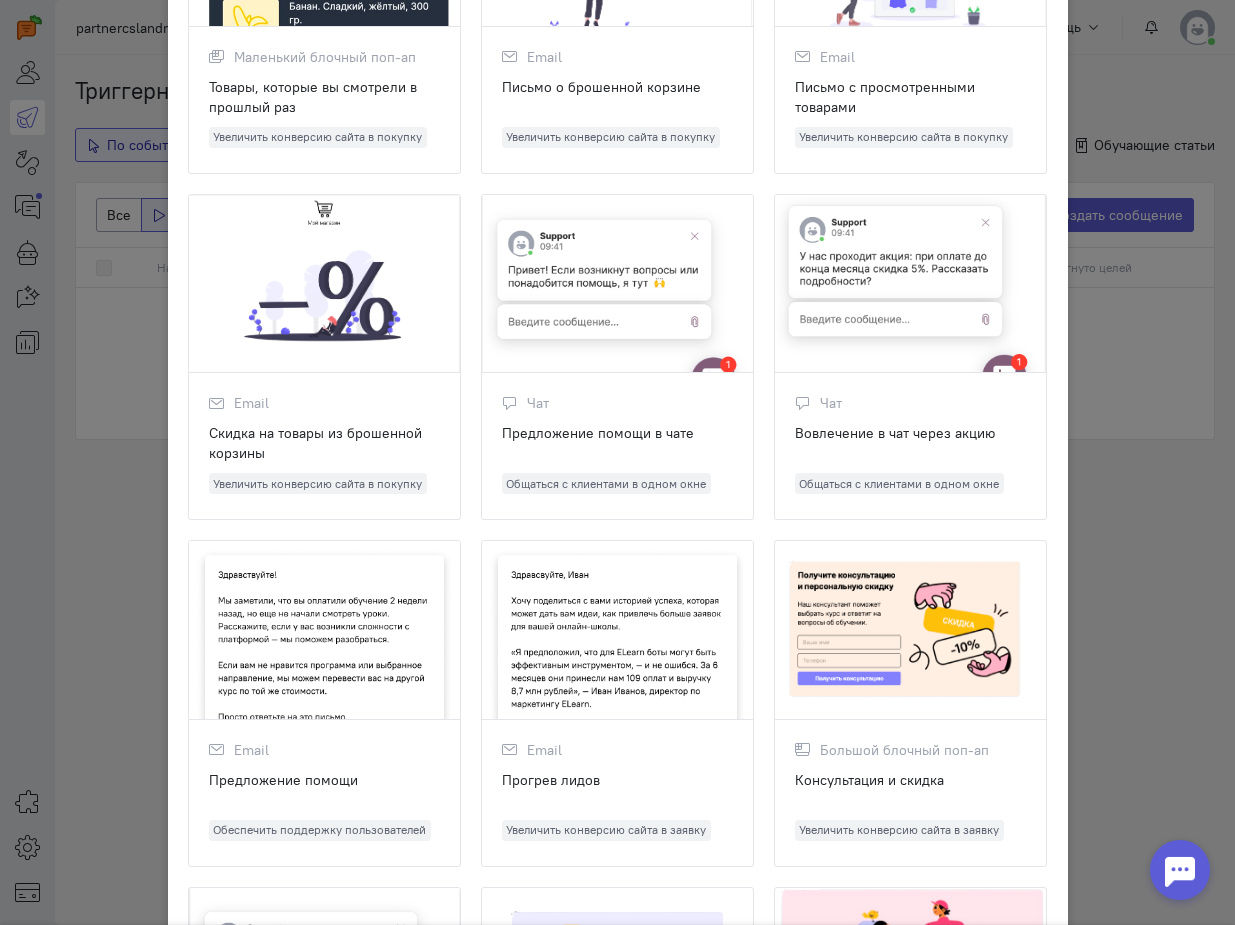 scroll, scrollTop: 0, scrollLeft: 0, axis: both 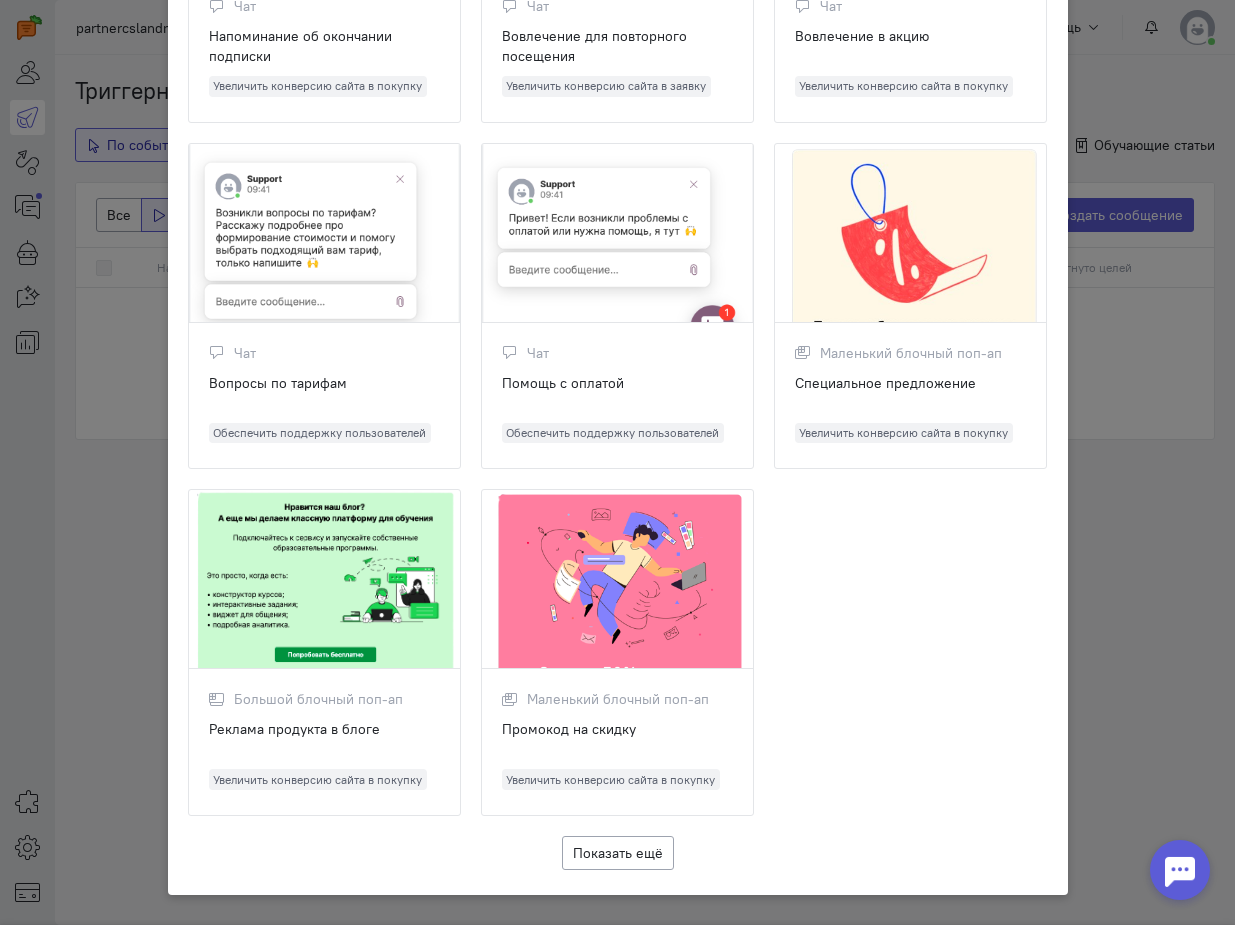 click 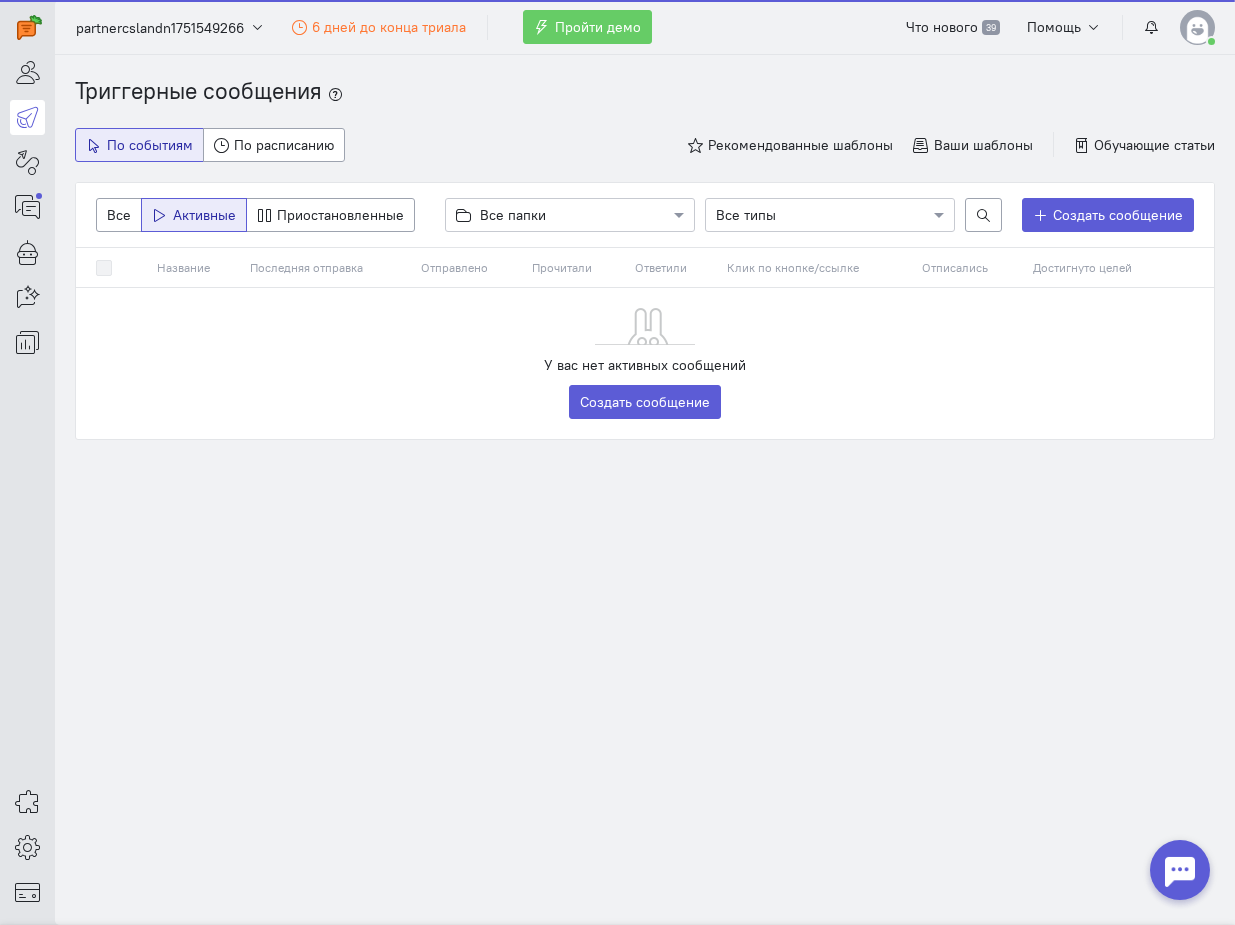 click on "Триггерные сообщения
По событиям
По расписанию
Рекомендованные шаблоны
Ваши шаблоны
Обучающие статьи
Все
Активные
Приостановленные
Выберите папку
Все папки
Все типы" at bounding box center [645, 490] 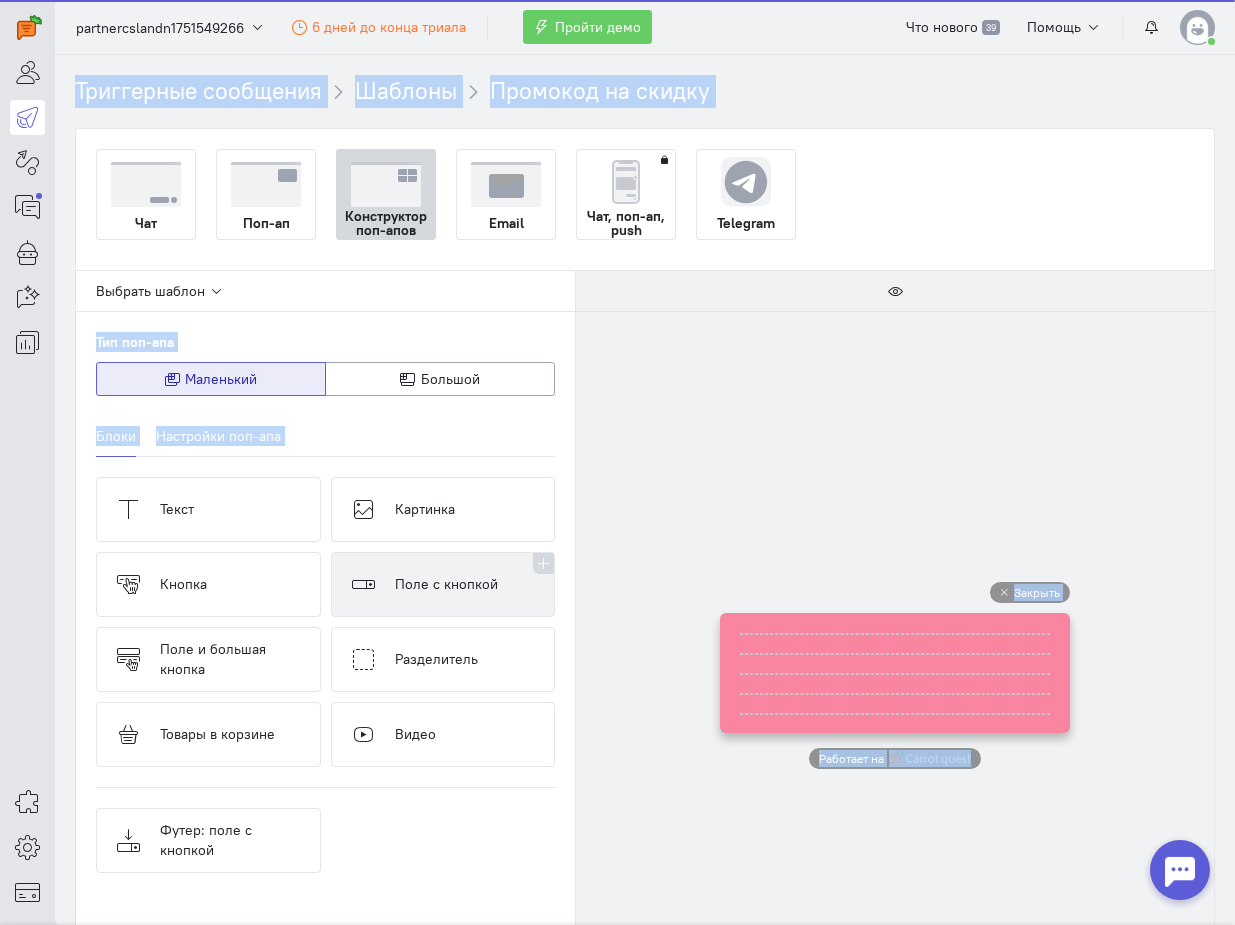 scroll, scrollTop: 0, scrollLeft: 0, axis: both 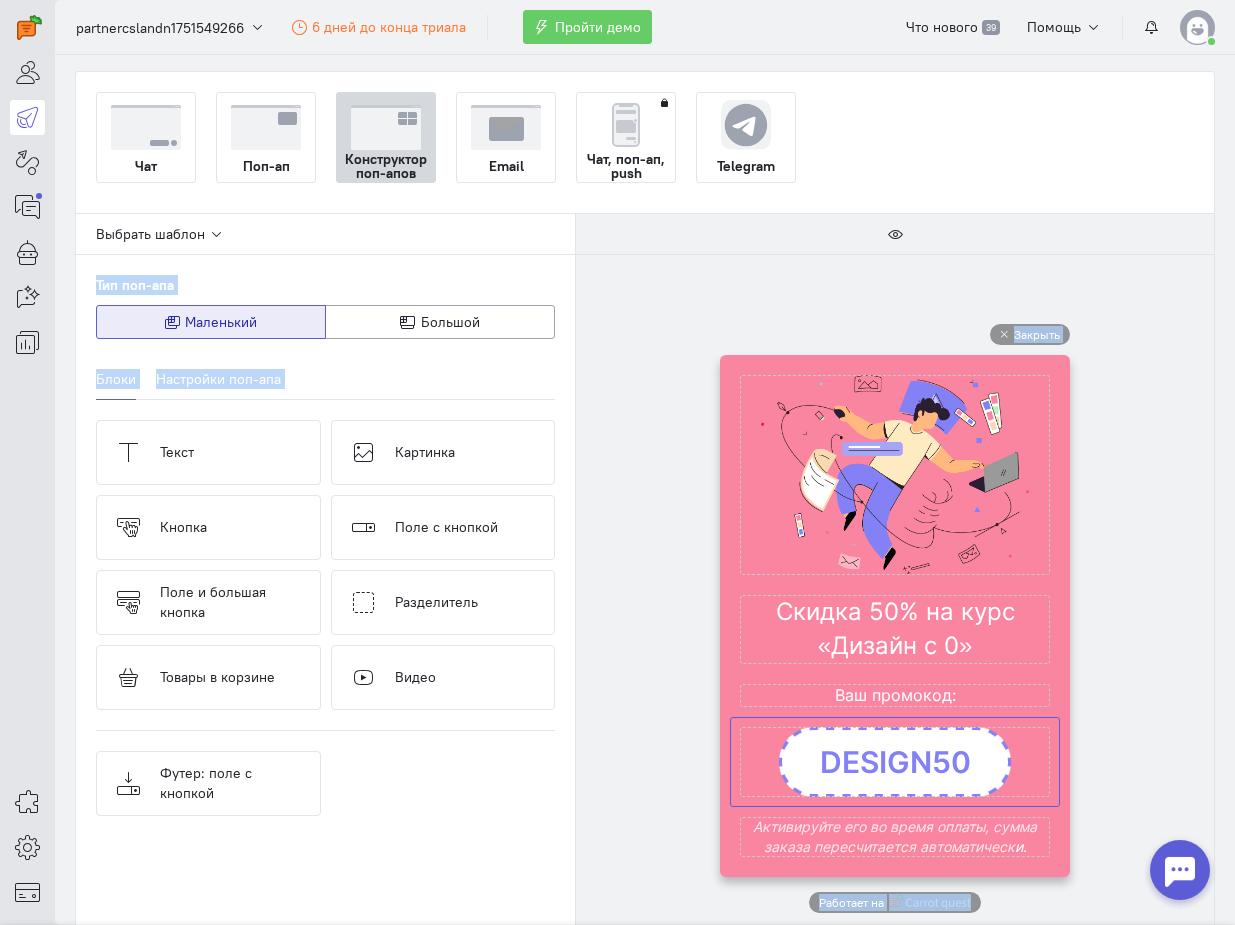 click at bounding box center (895, 762) 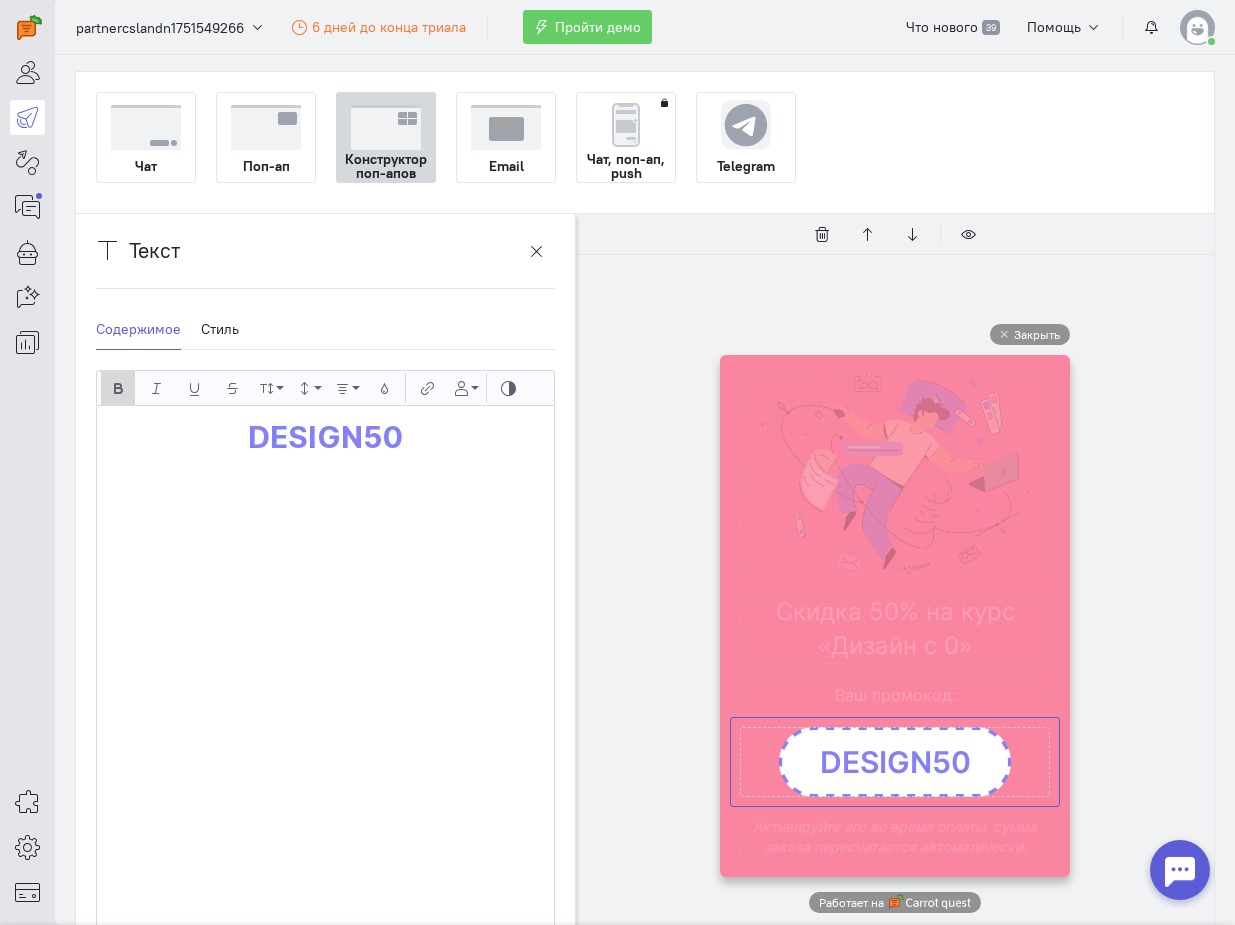 click at bounding box center (895, 762) 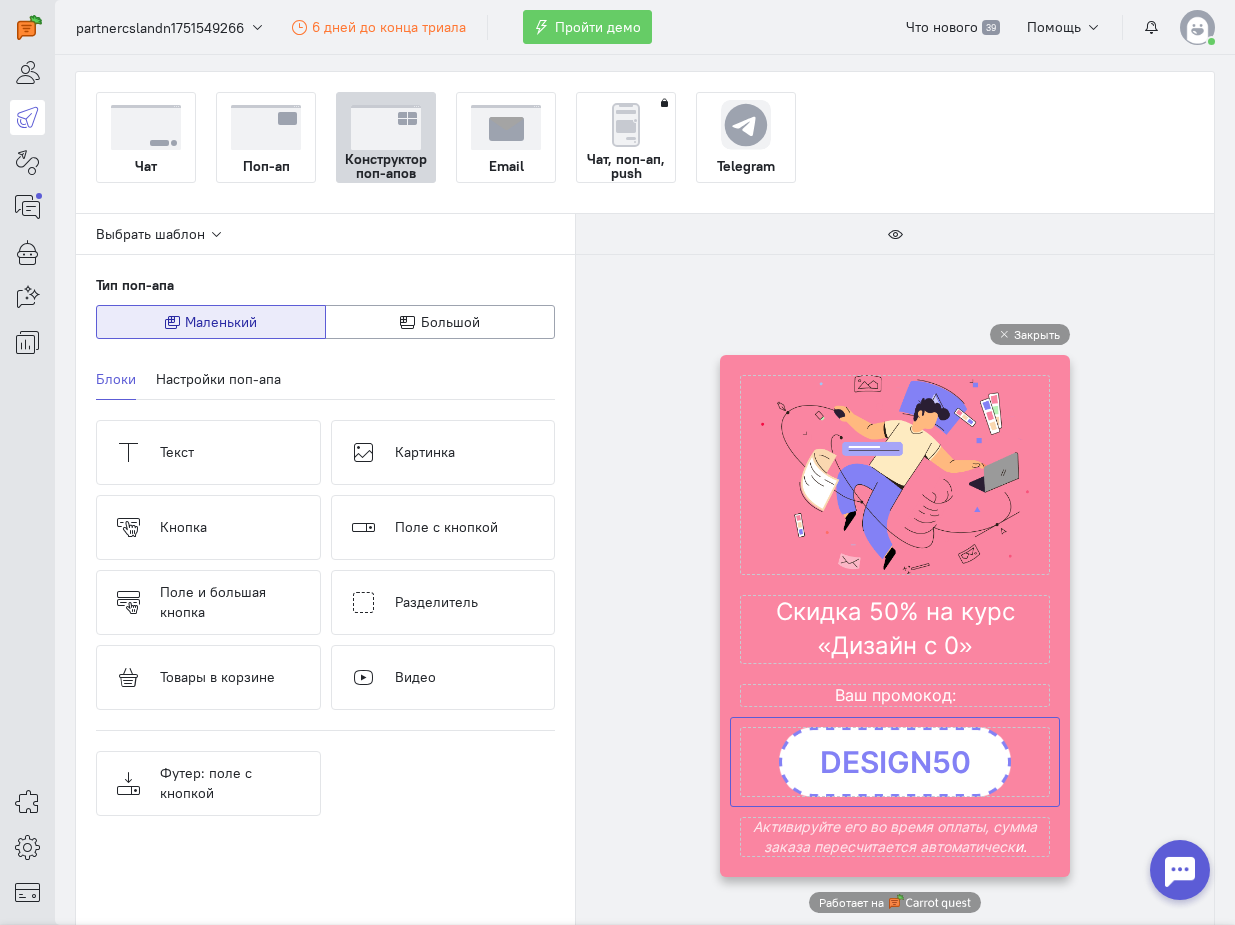 click at bounding box center [895, 762] 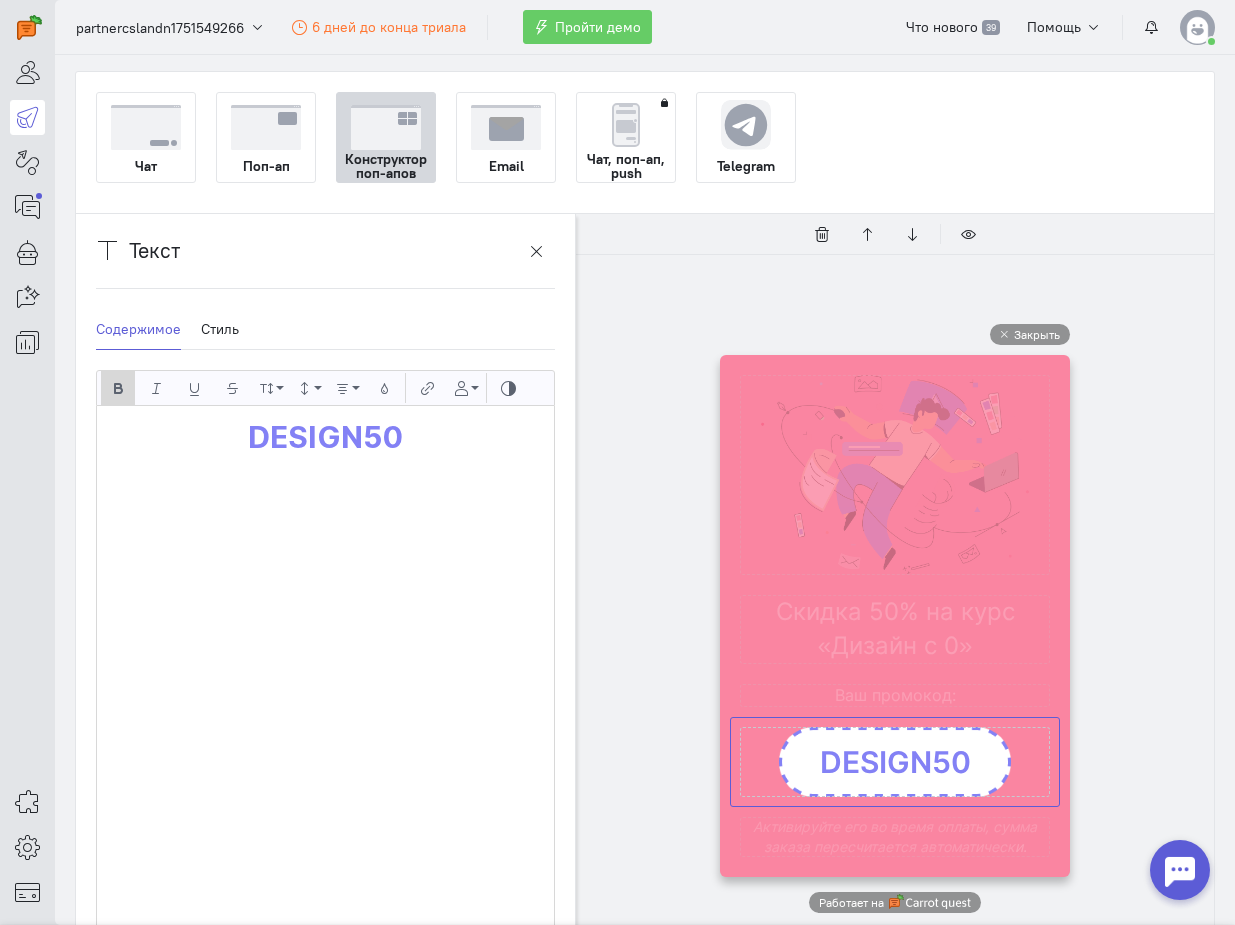 click on "DESIGN50" at bounding box center (325, 437) 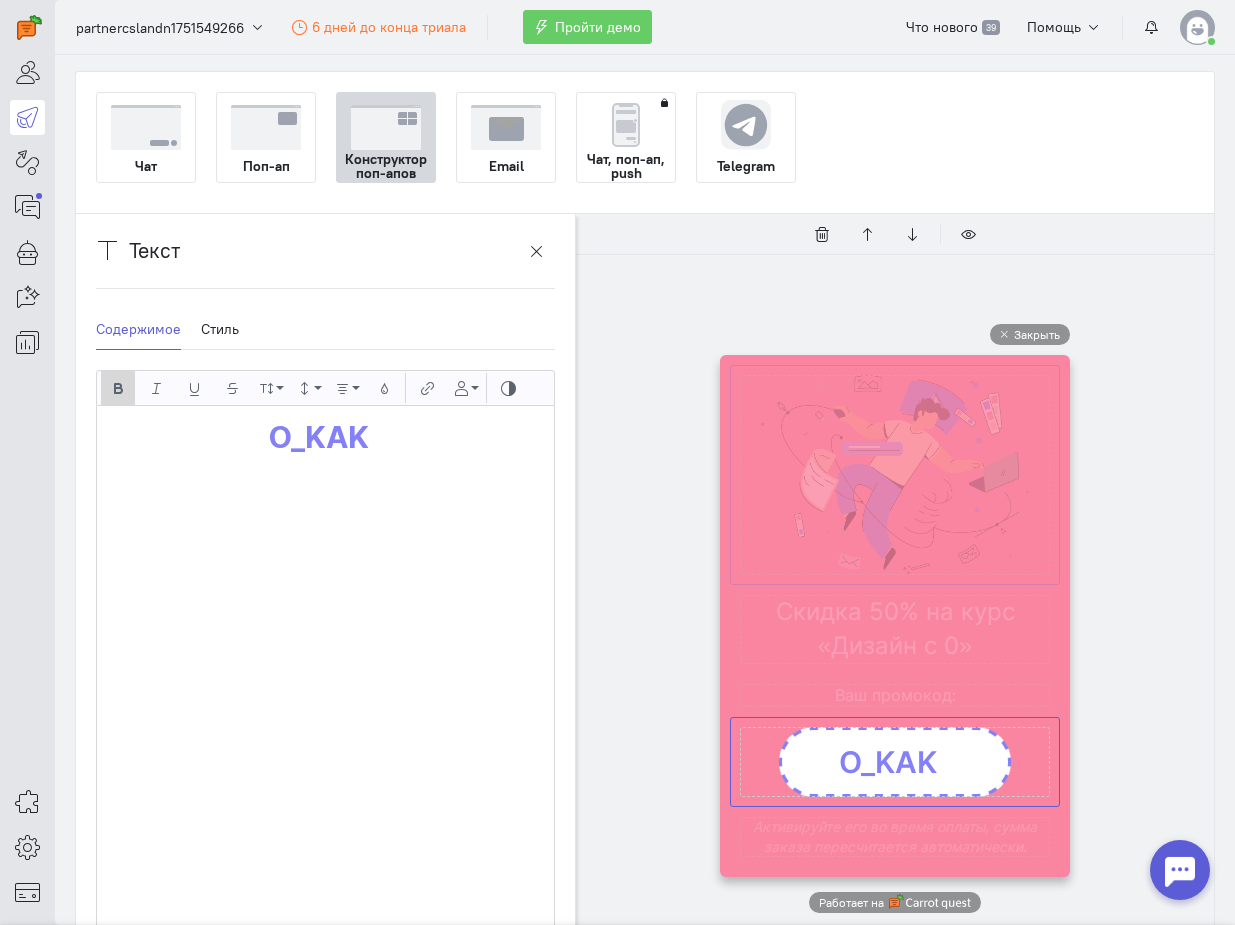 click at bounding box center [895, 475] 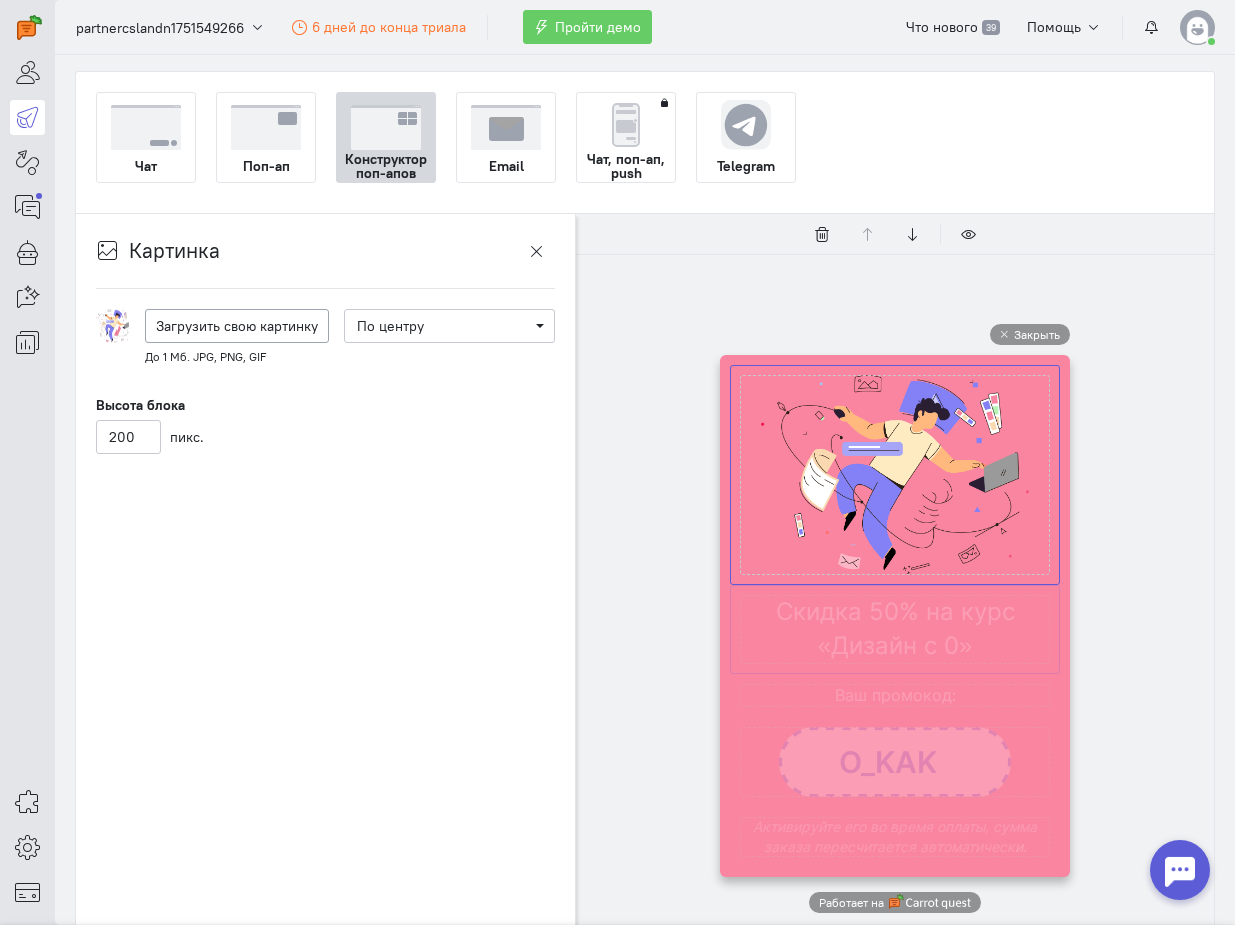 click at bounding box center [895, 629] 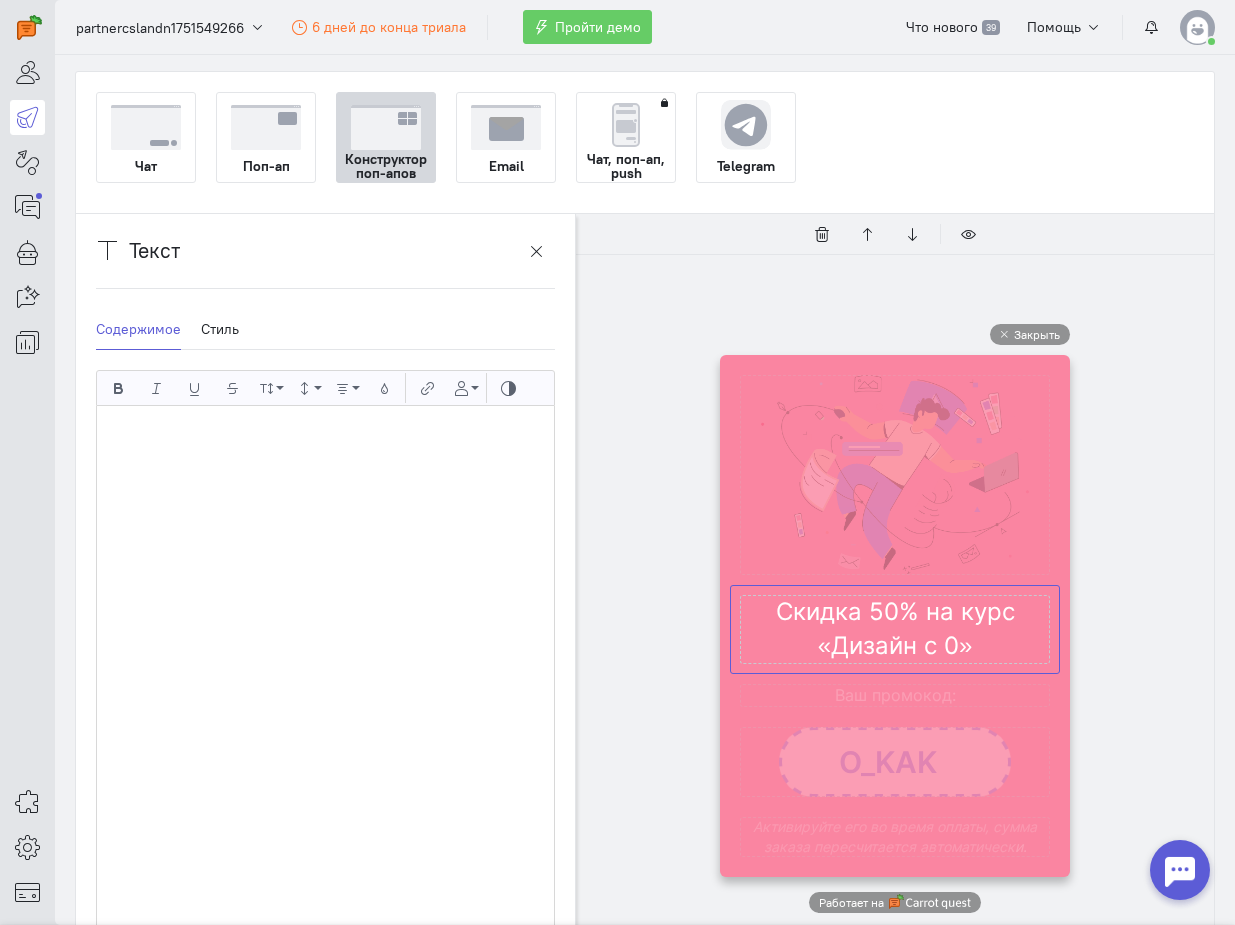 click at bounding box center (895, 629) 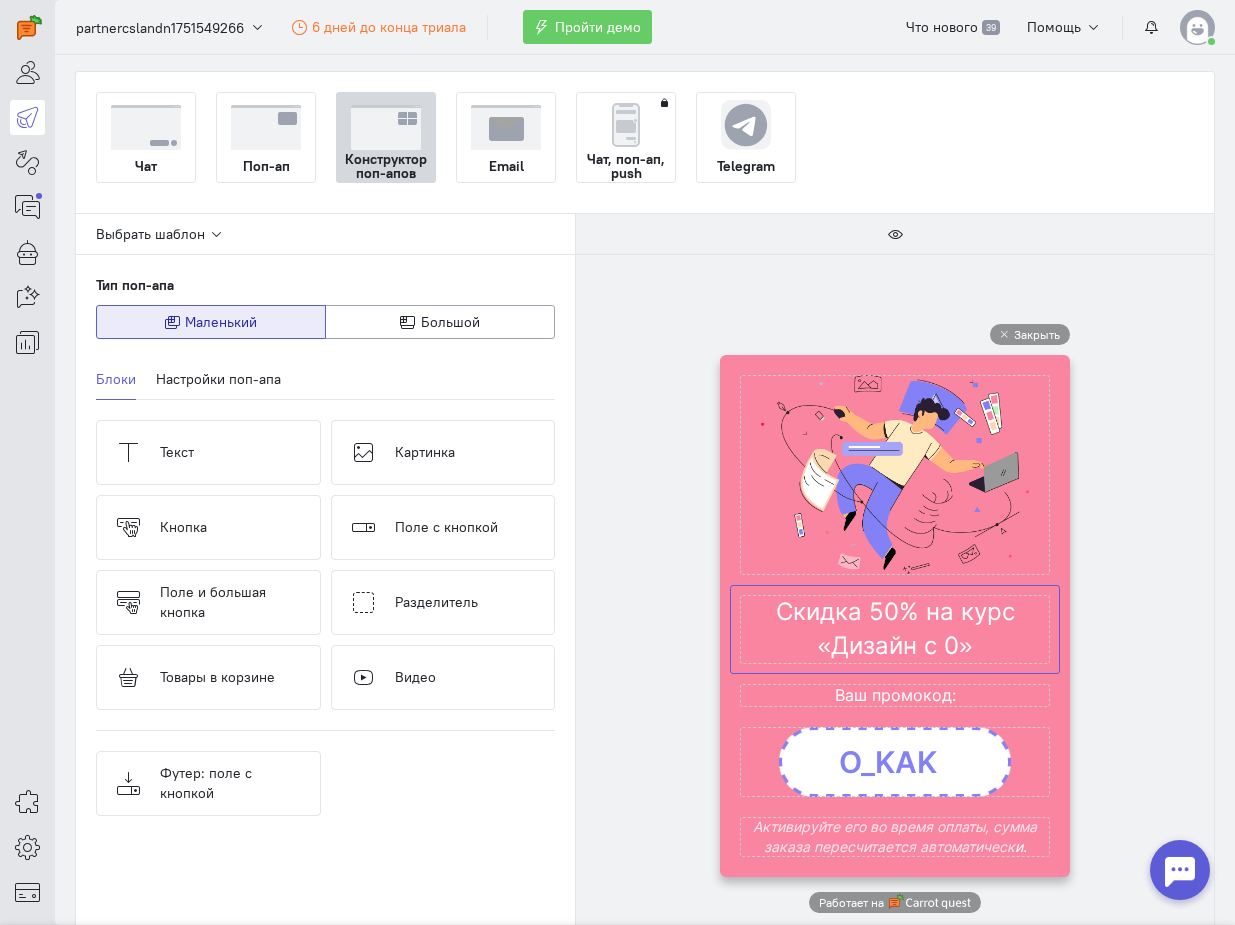 click at bounding box center (895, 629) 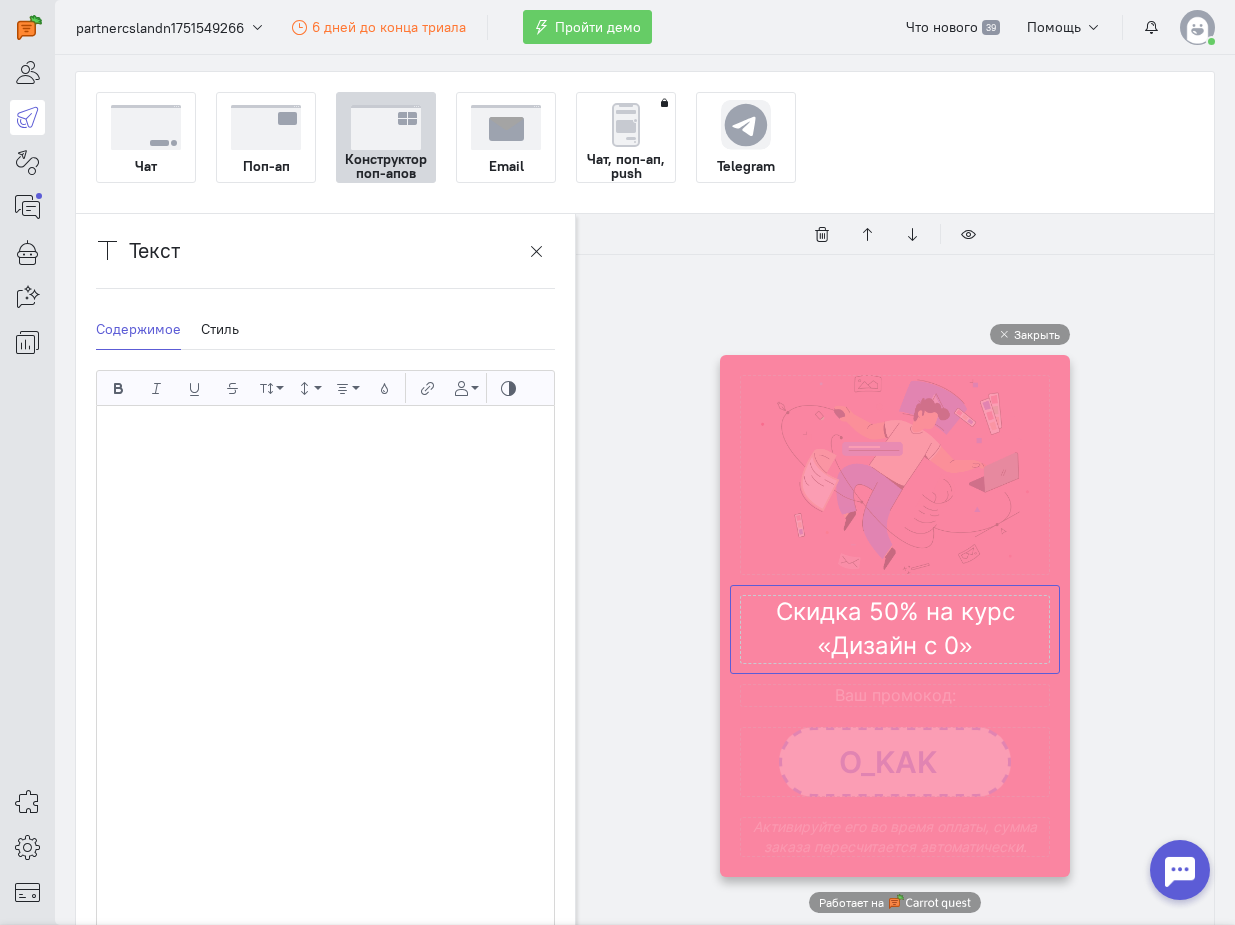 click at bounding box center [895, 629] 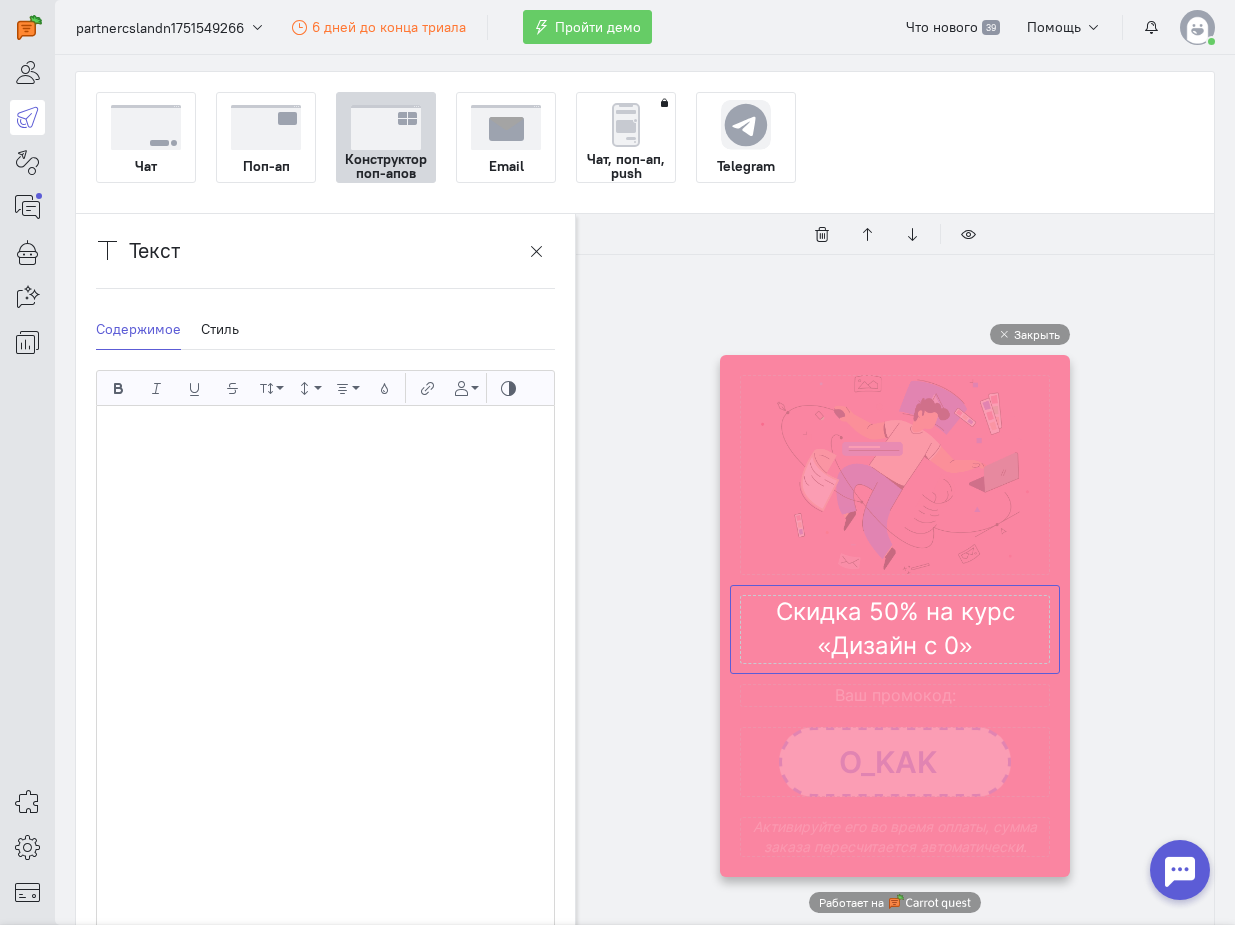 click on "Скидка 50% на курс «Дизайн с 0»" at bounding box center (325, 678) 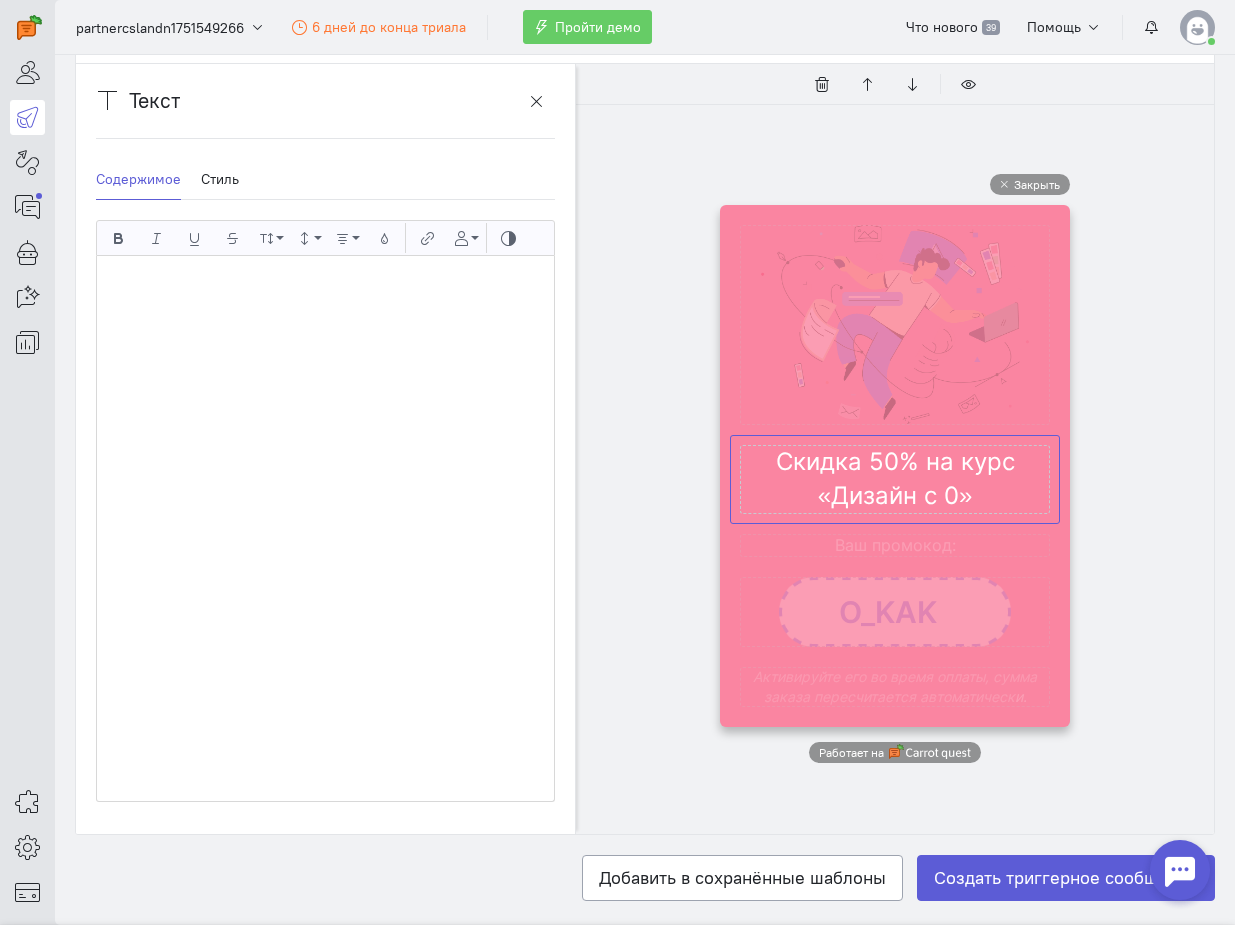scroll, scrollTop: 186, scrollLeft: 0, axis: vertical 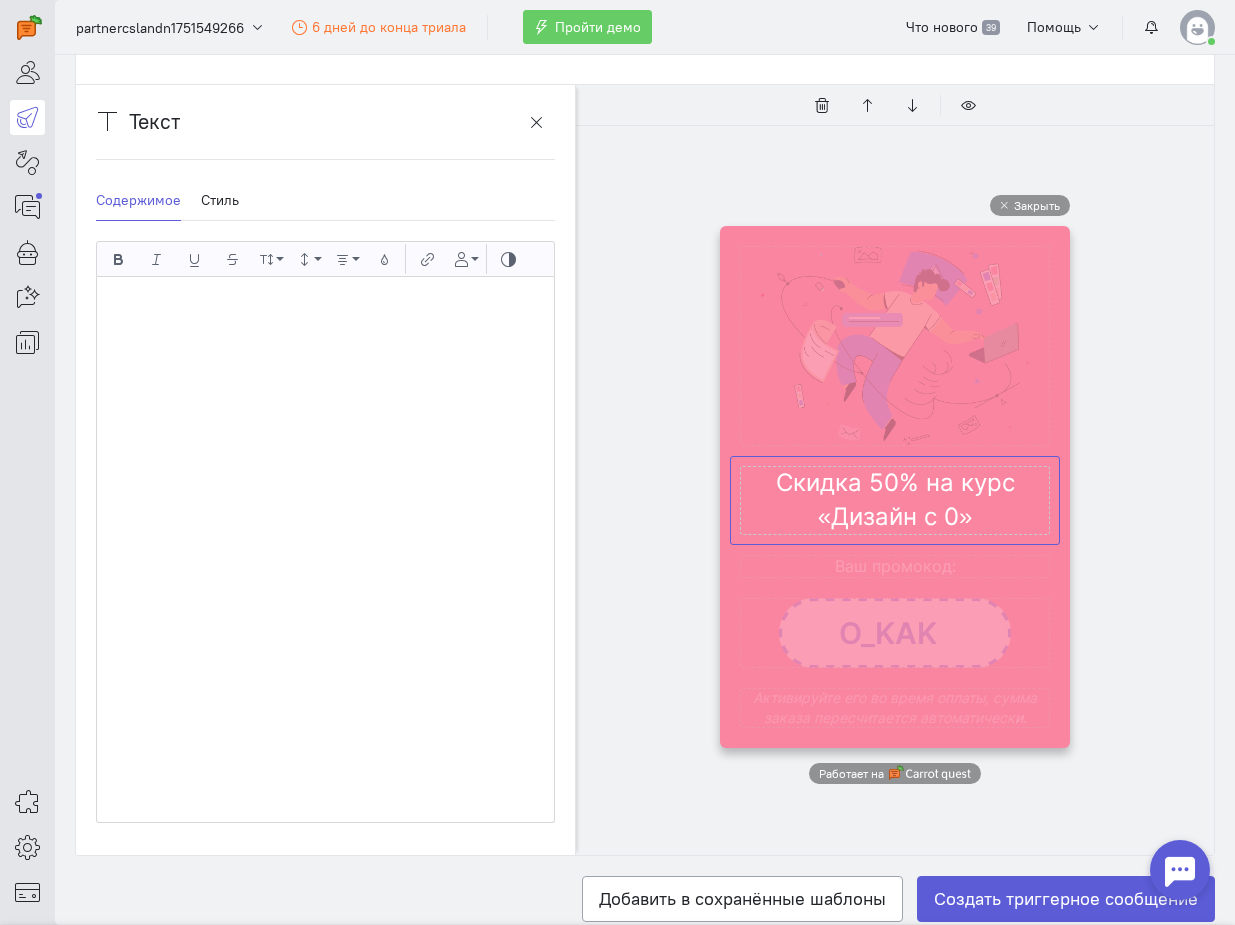 click at bounding box center (895, 500) 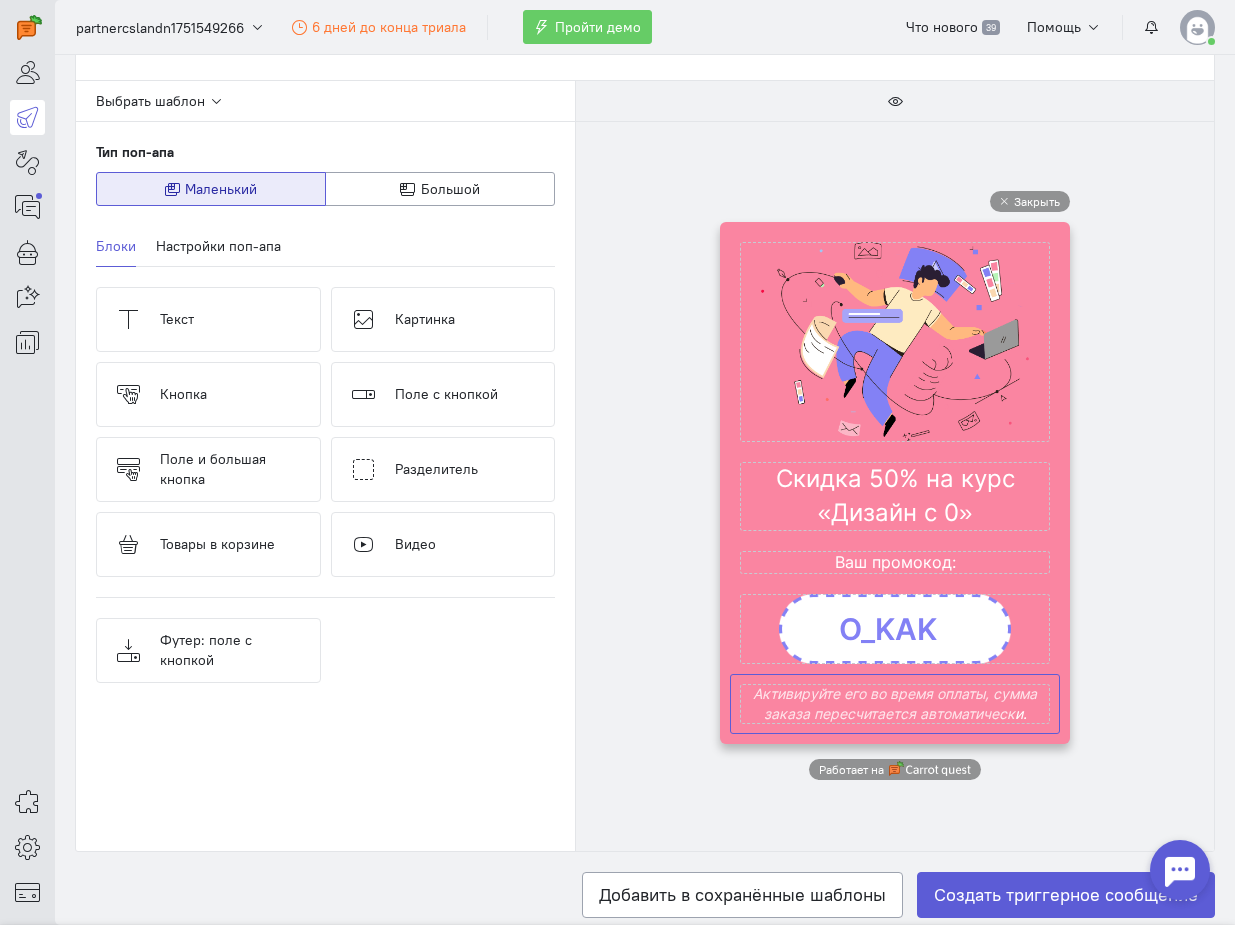 scroll, scrollTop: 171, scrollLeft: 0, axis: vertical 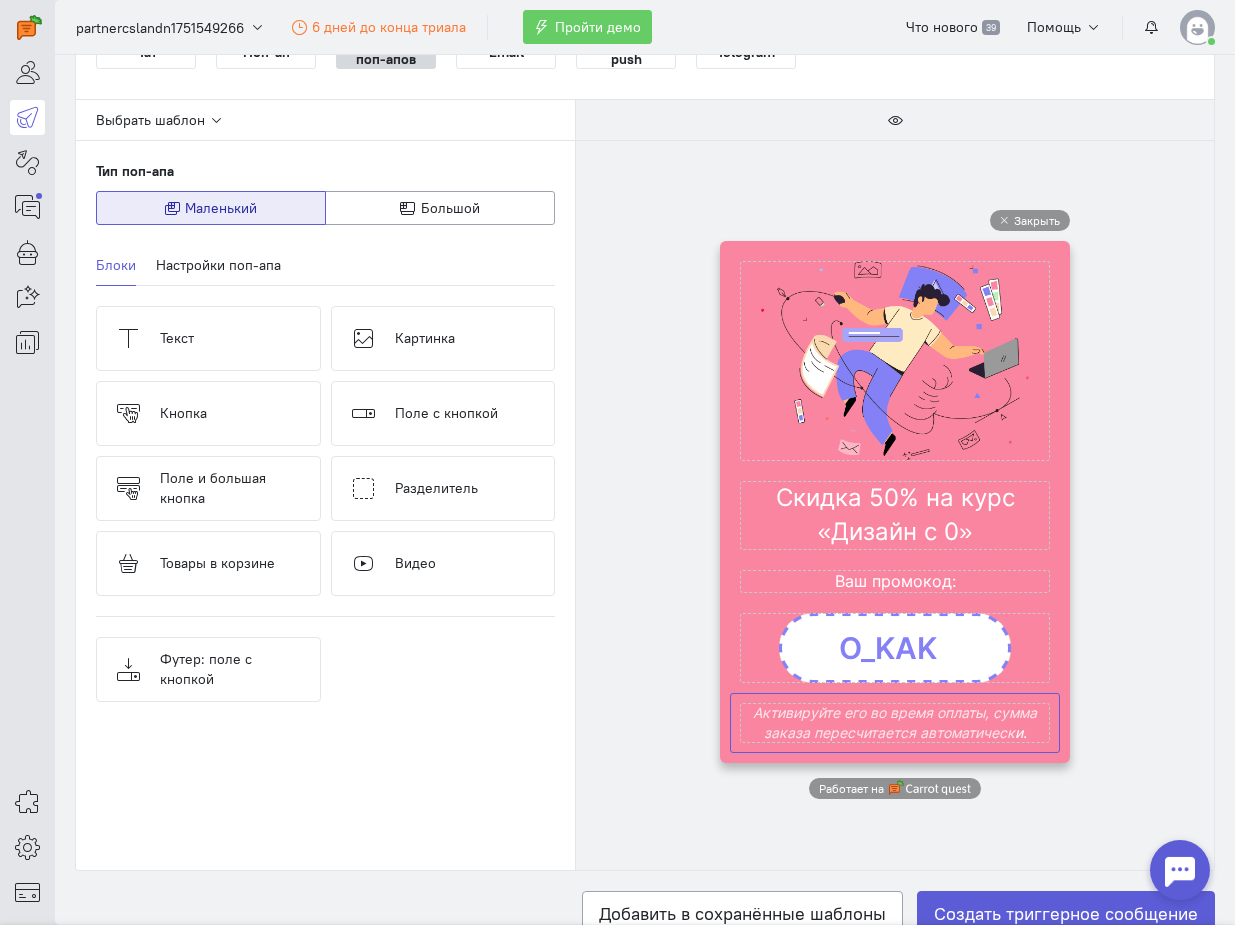 click at bounding box center [895, 723] 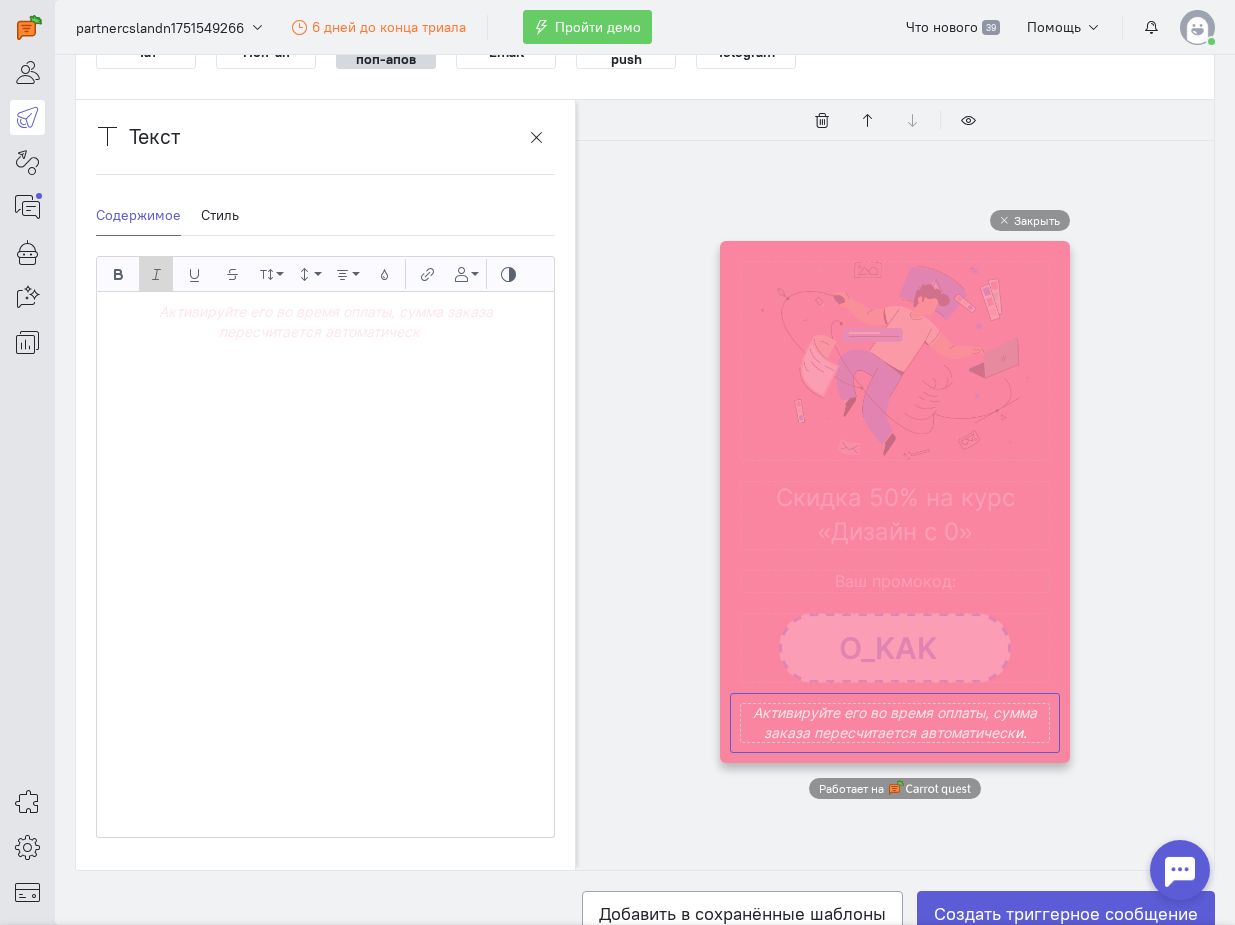 click at bounding box center [895, 723] 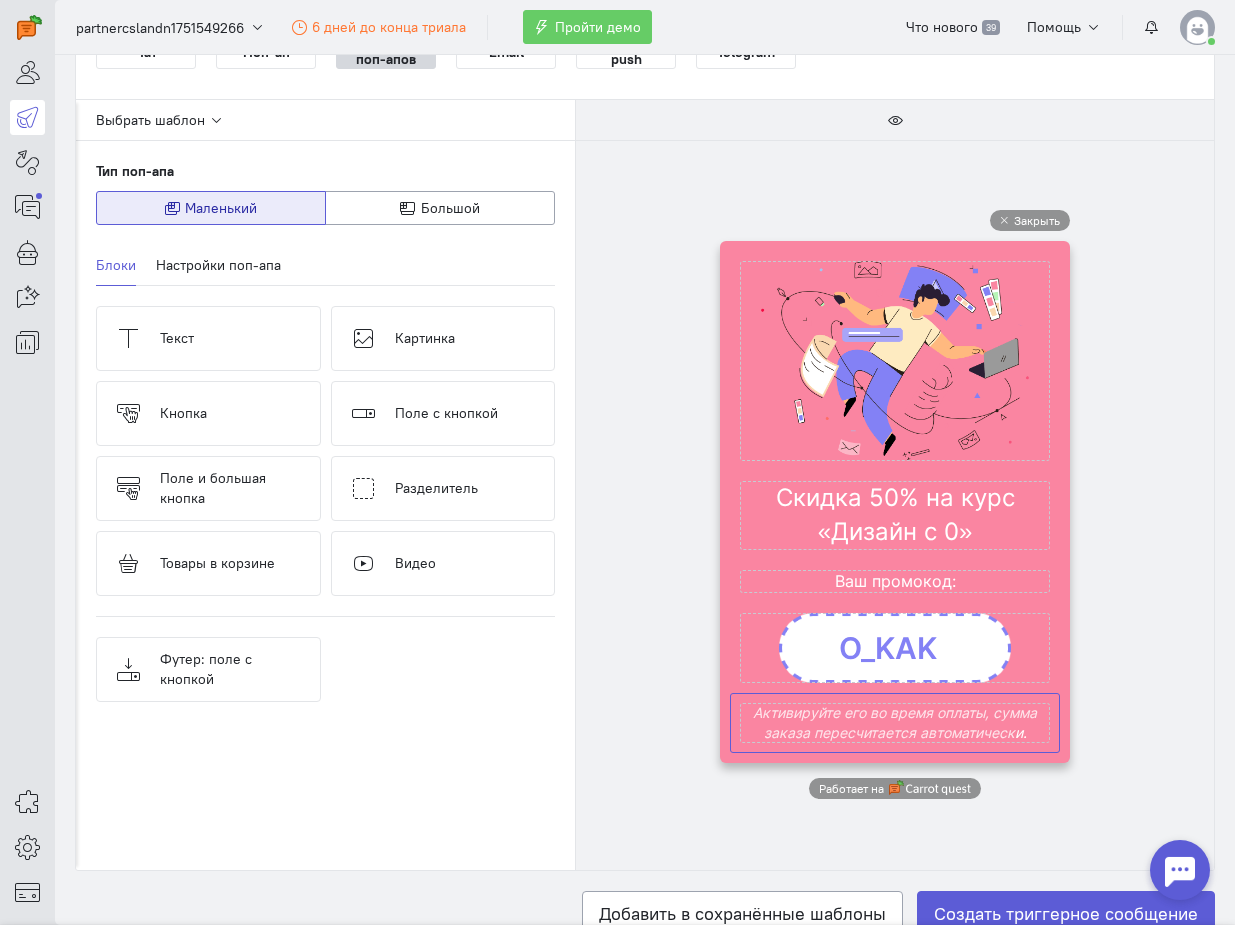 click at bounding box center (895, 723) 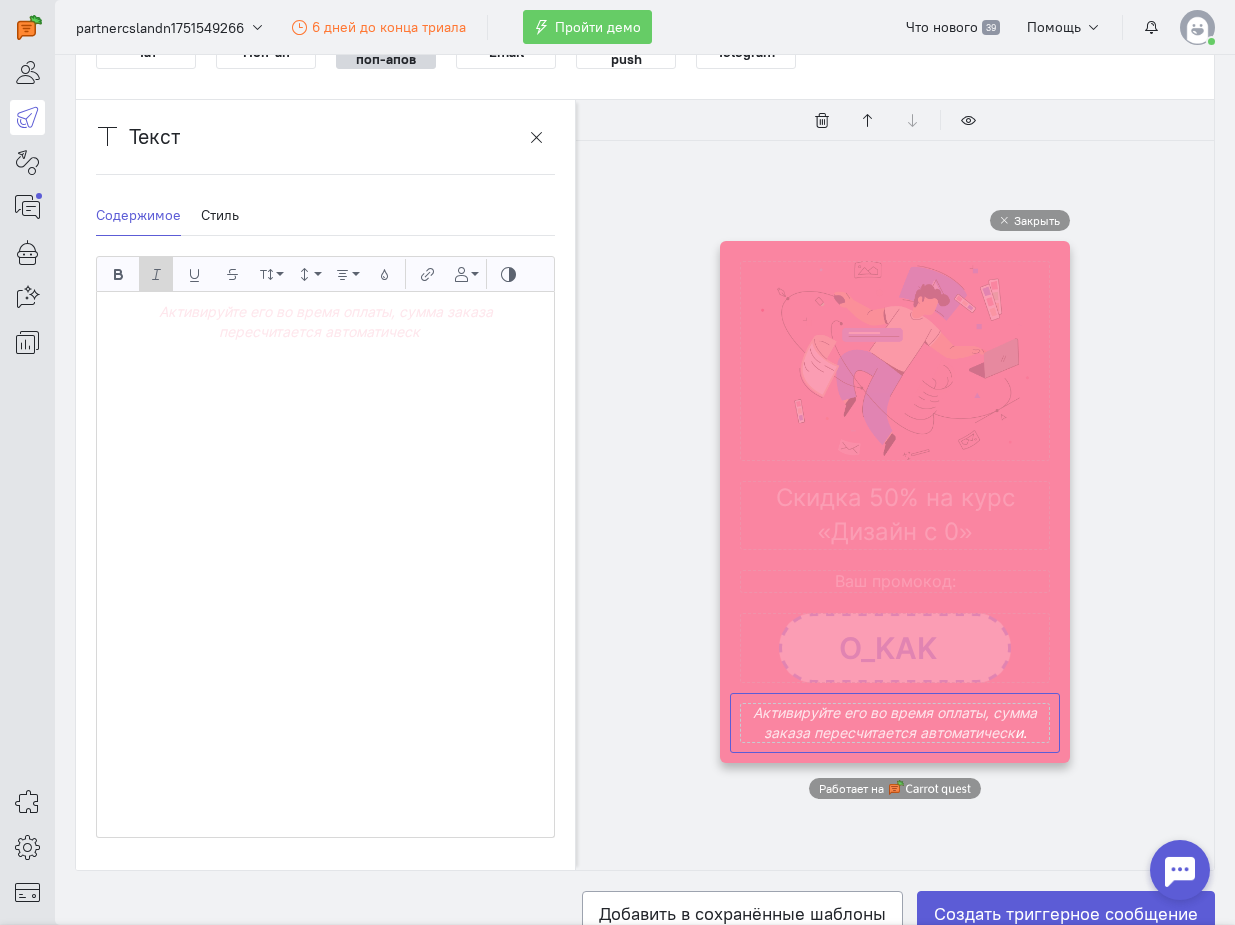 click on "Активируйте его во время оплаты, сумма заказа пересчитается автоматическ" at bounding box center (326, 321) 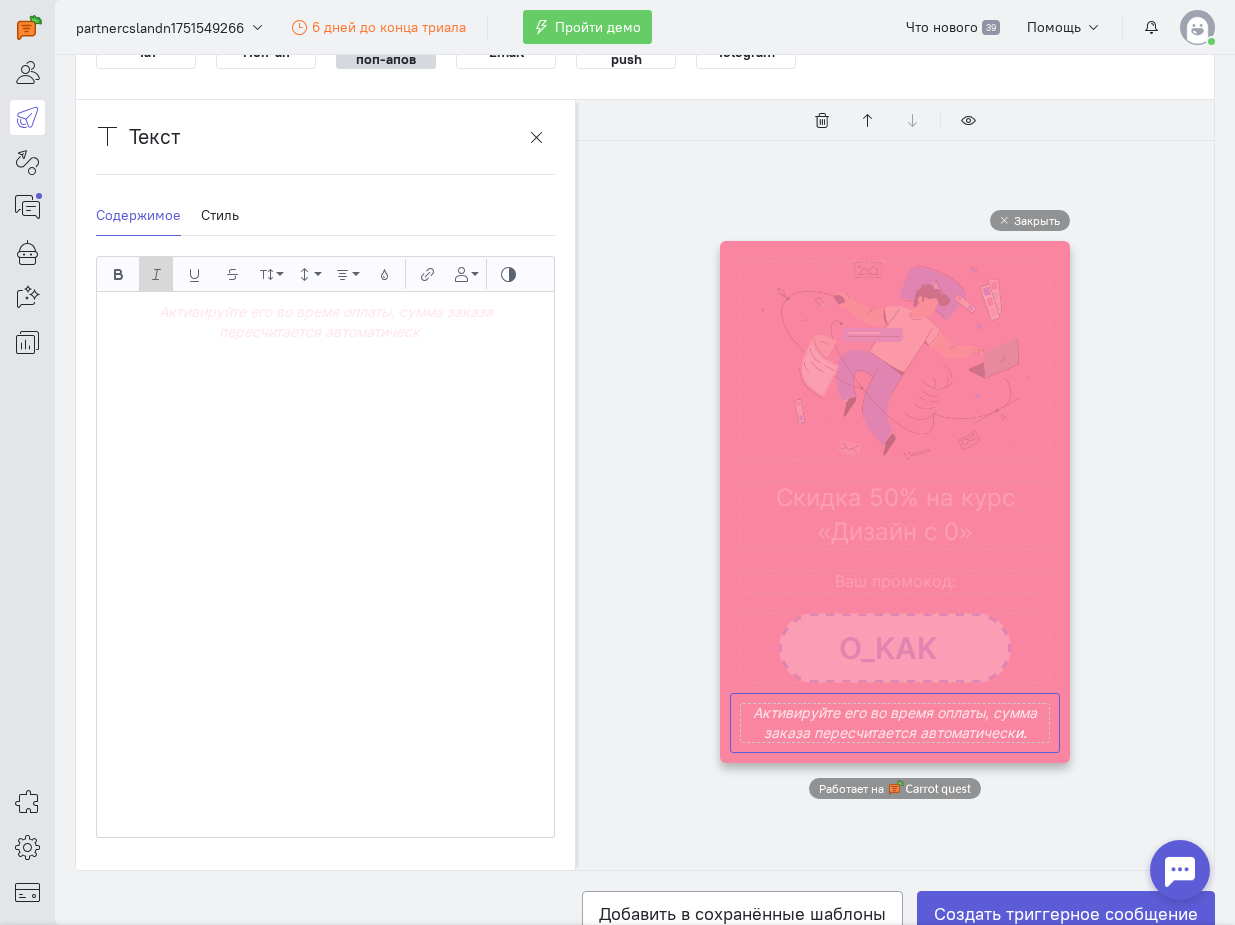 click on "Активируйте его во время оплаты, сумма заказа пересчитается автоматическ" at bounding box center [326, 321] 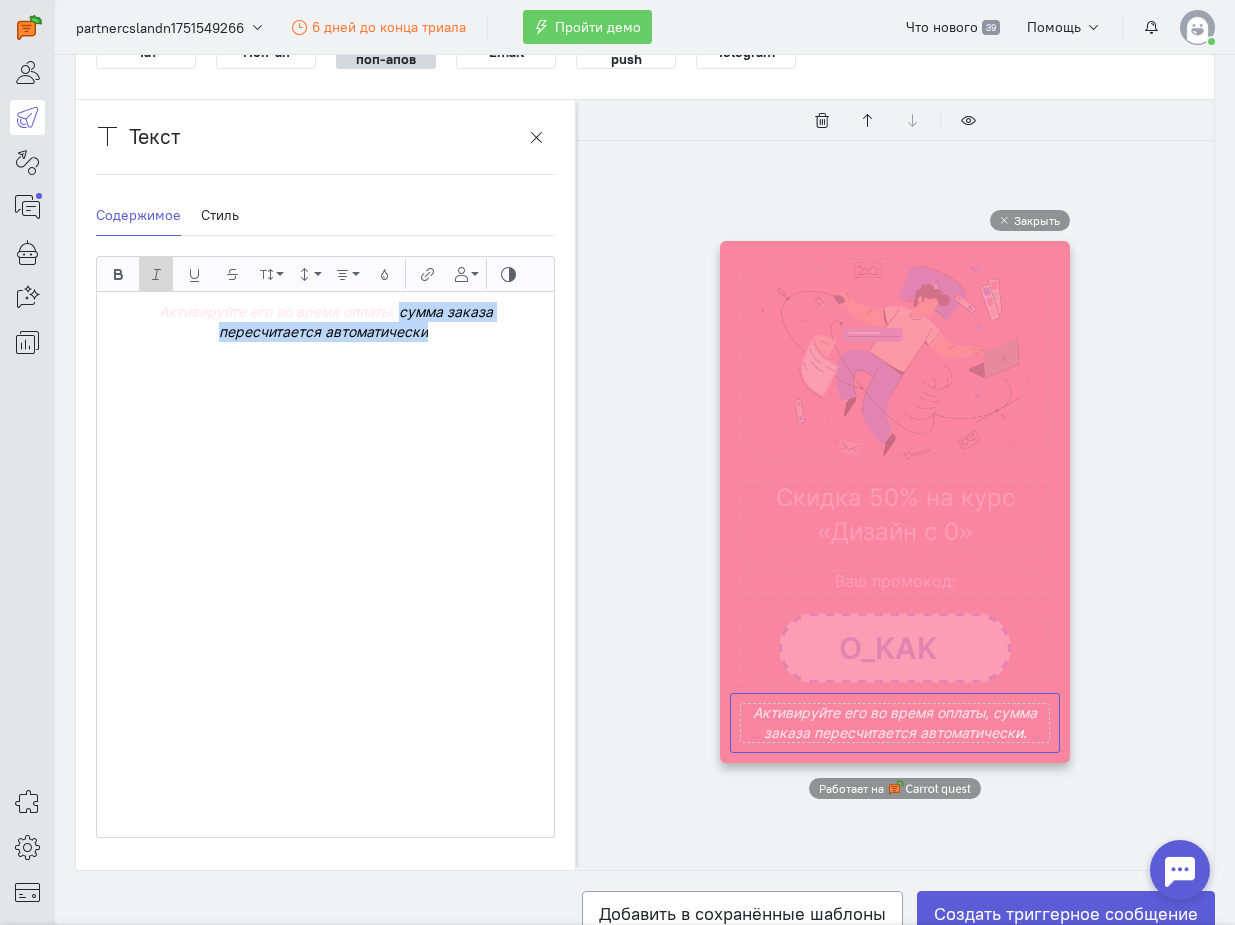 drag, startPoint x: 418, startPoint y: 310, endPoint x: 392, endPoint y: 324, distance: 29.529646 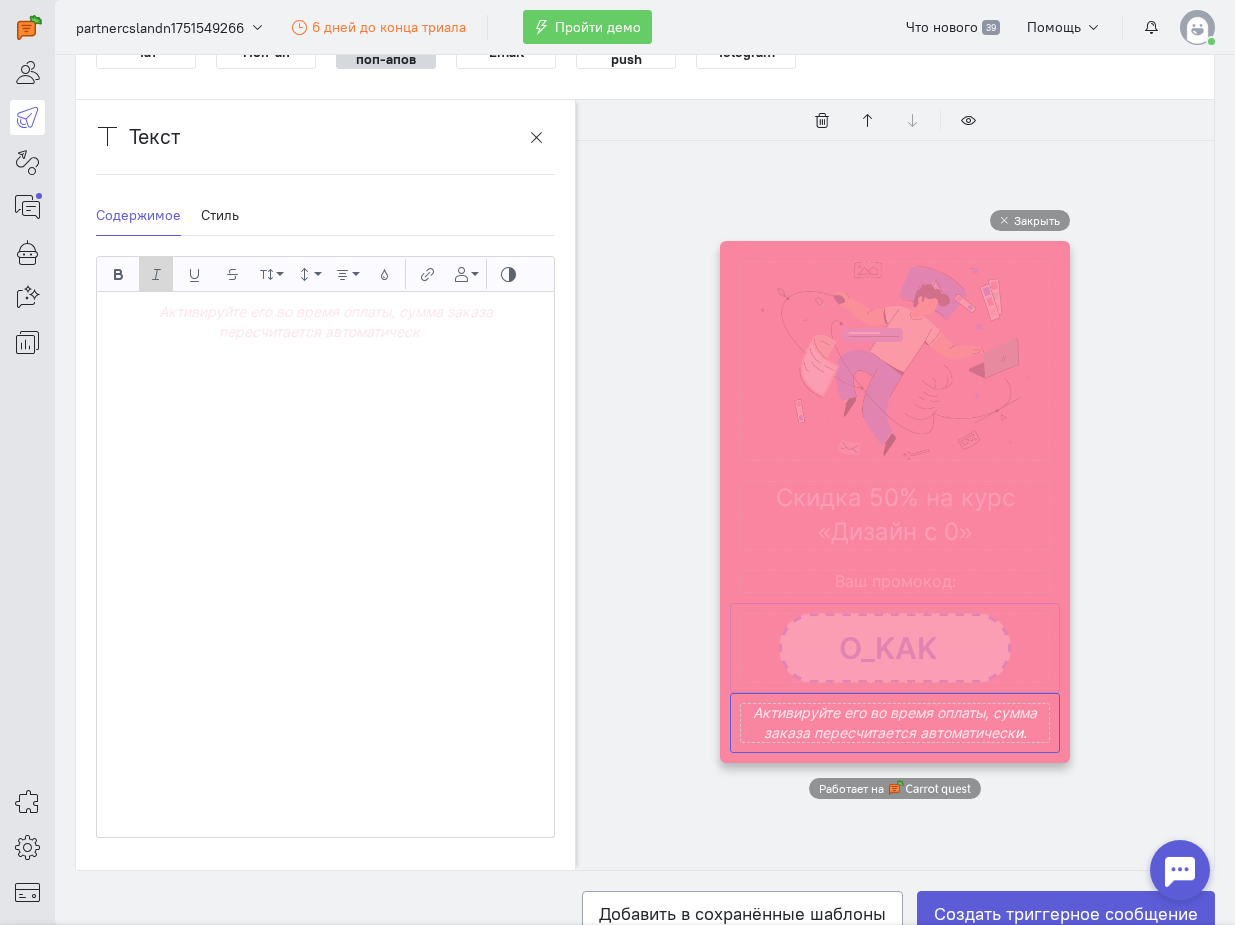 click at bounding box center [895, 648] 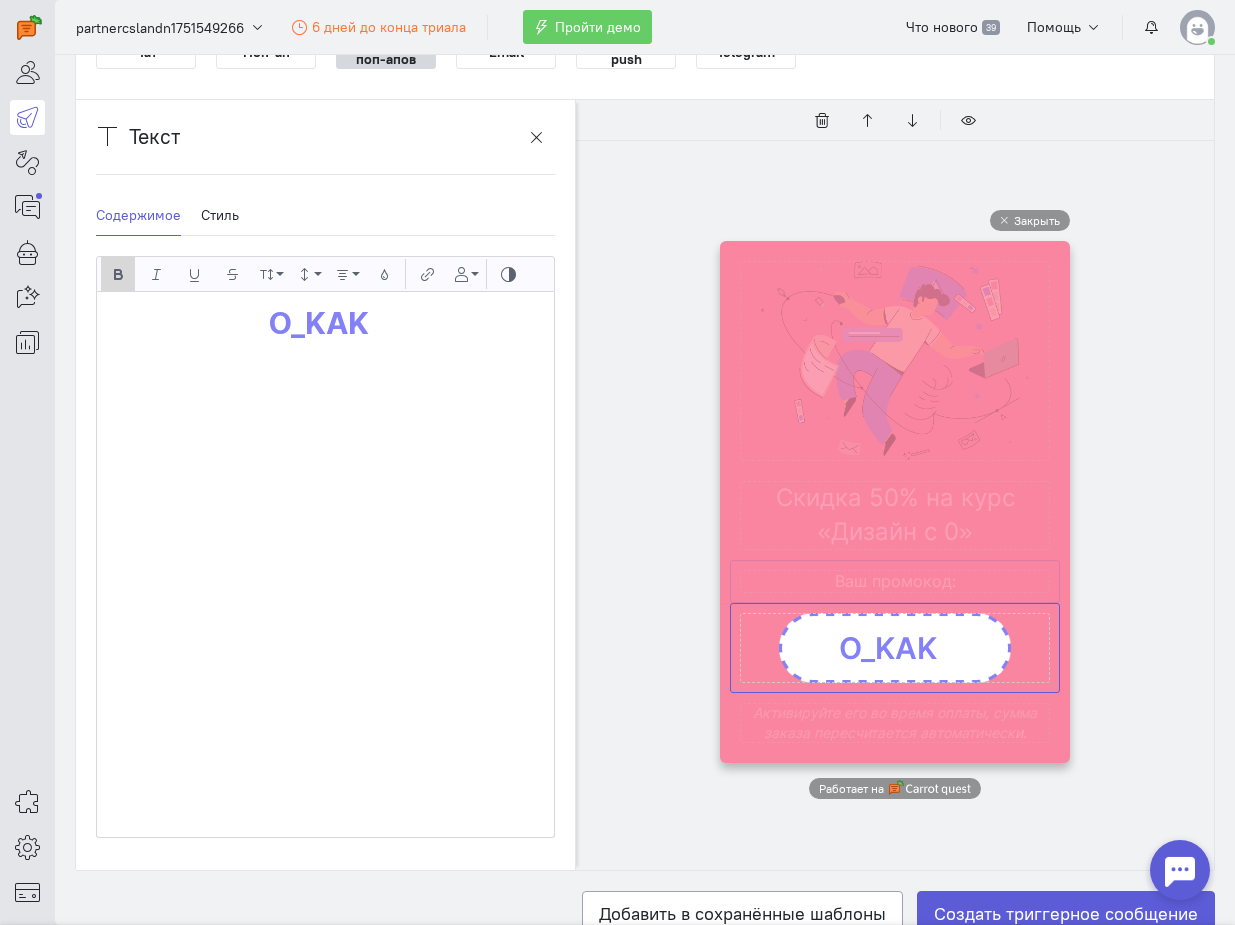 click at bounding box center [895, 581] 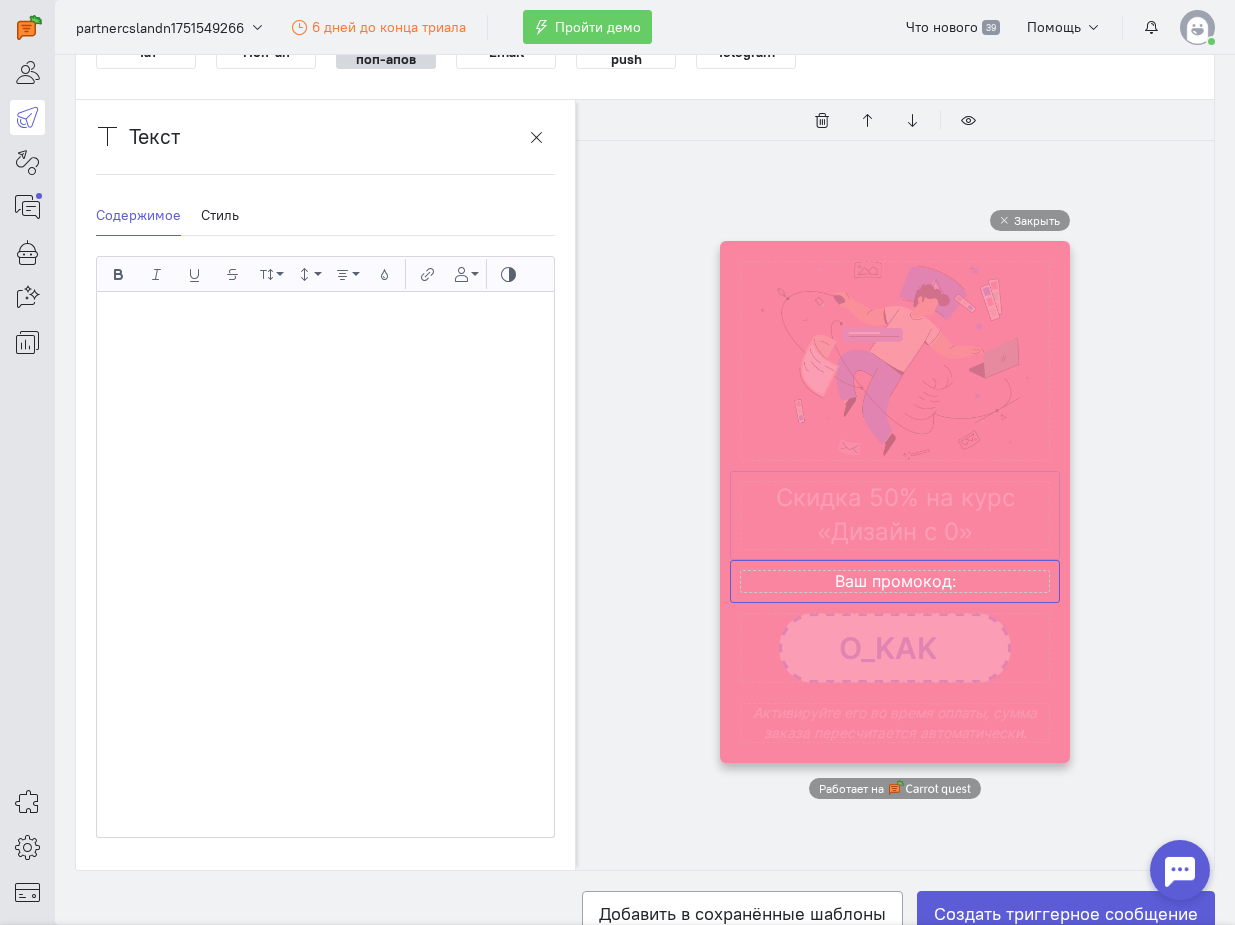 click at bounding box center [895, 515] 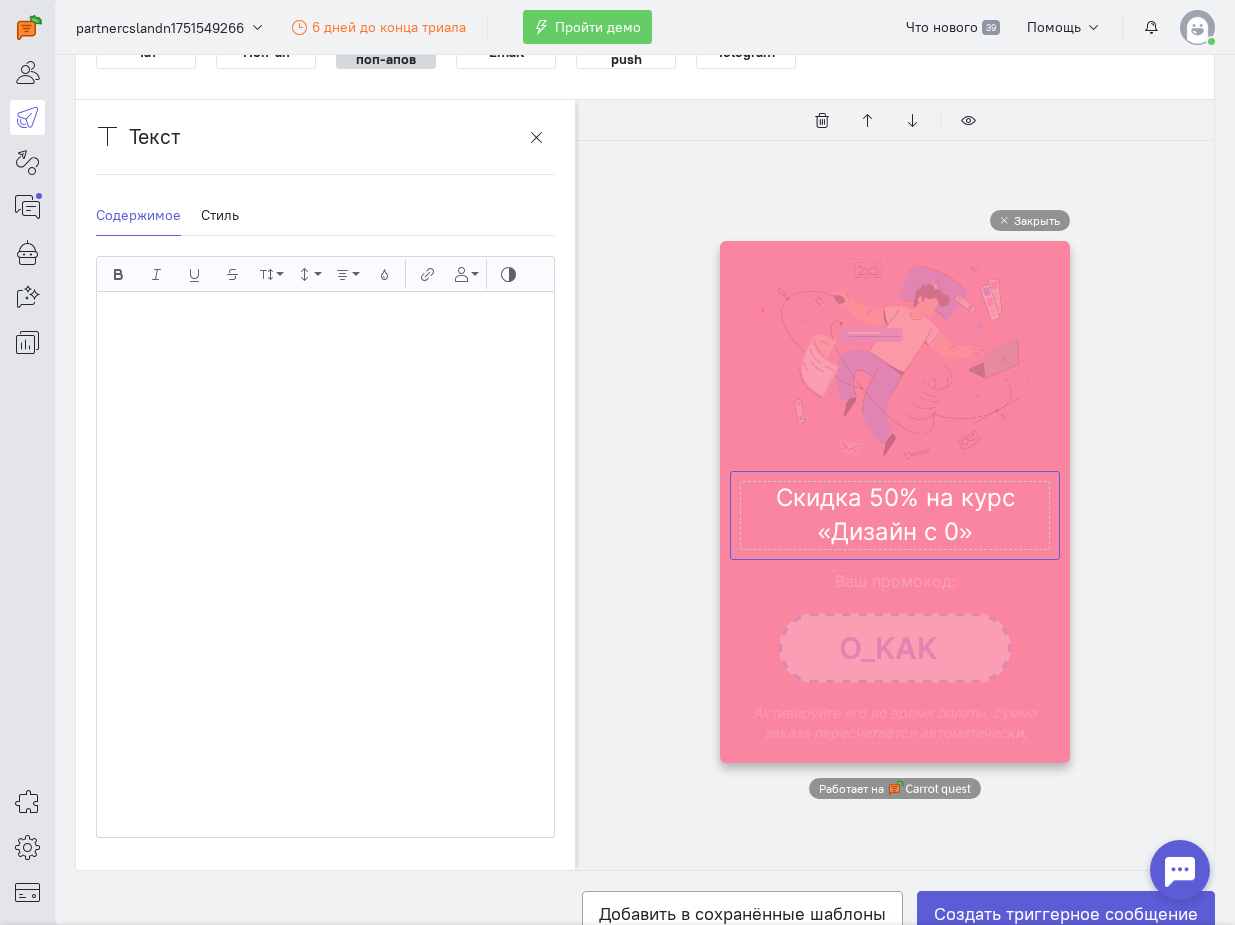 click on "Скидка 50% на курс «Дизайн с 0»" at bounding box center [325, 318] 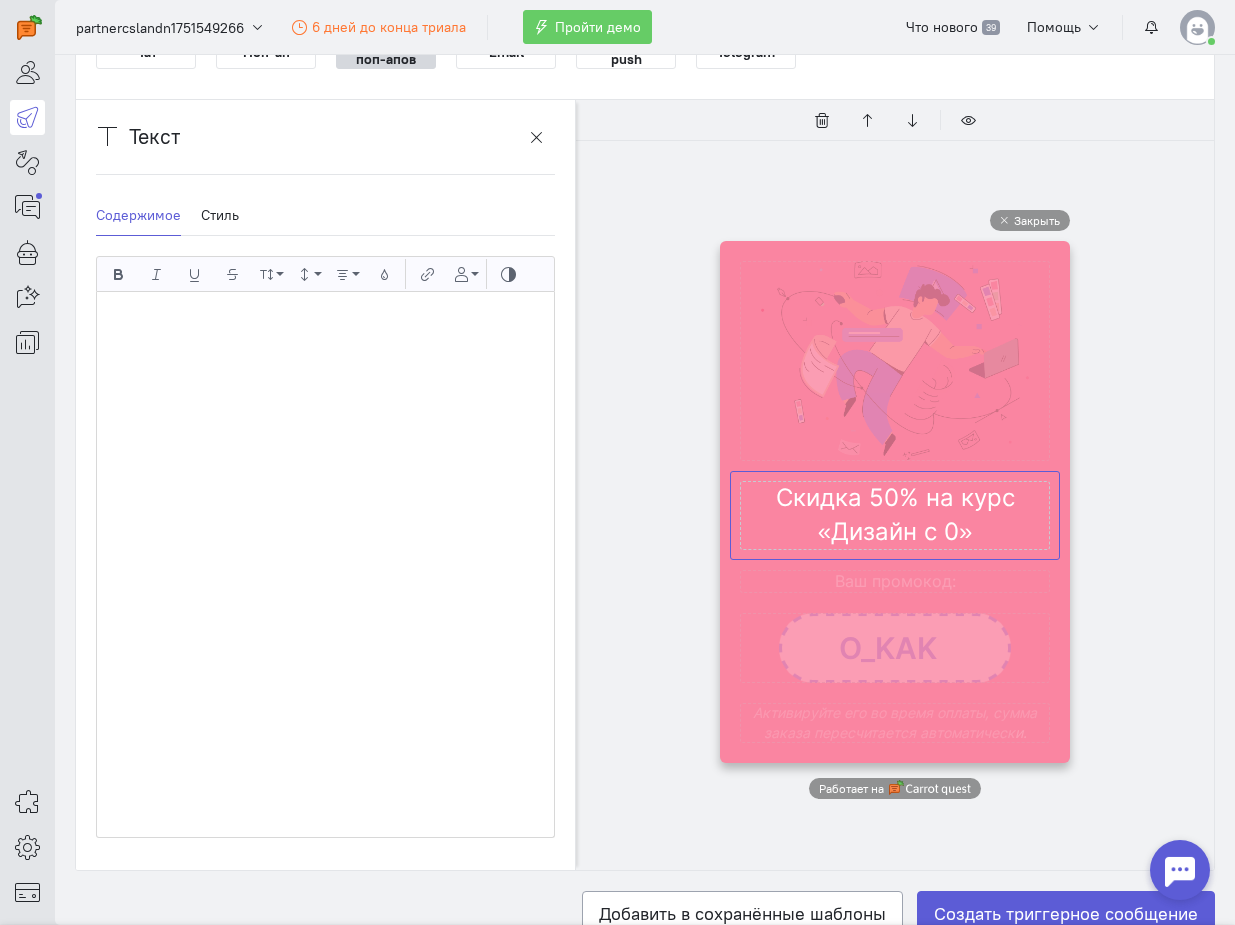click on "Скидка 50% на курс «Дизайн с 0»" at bounding box center (325, 318) 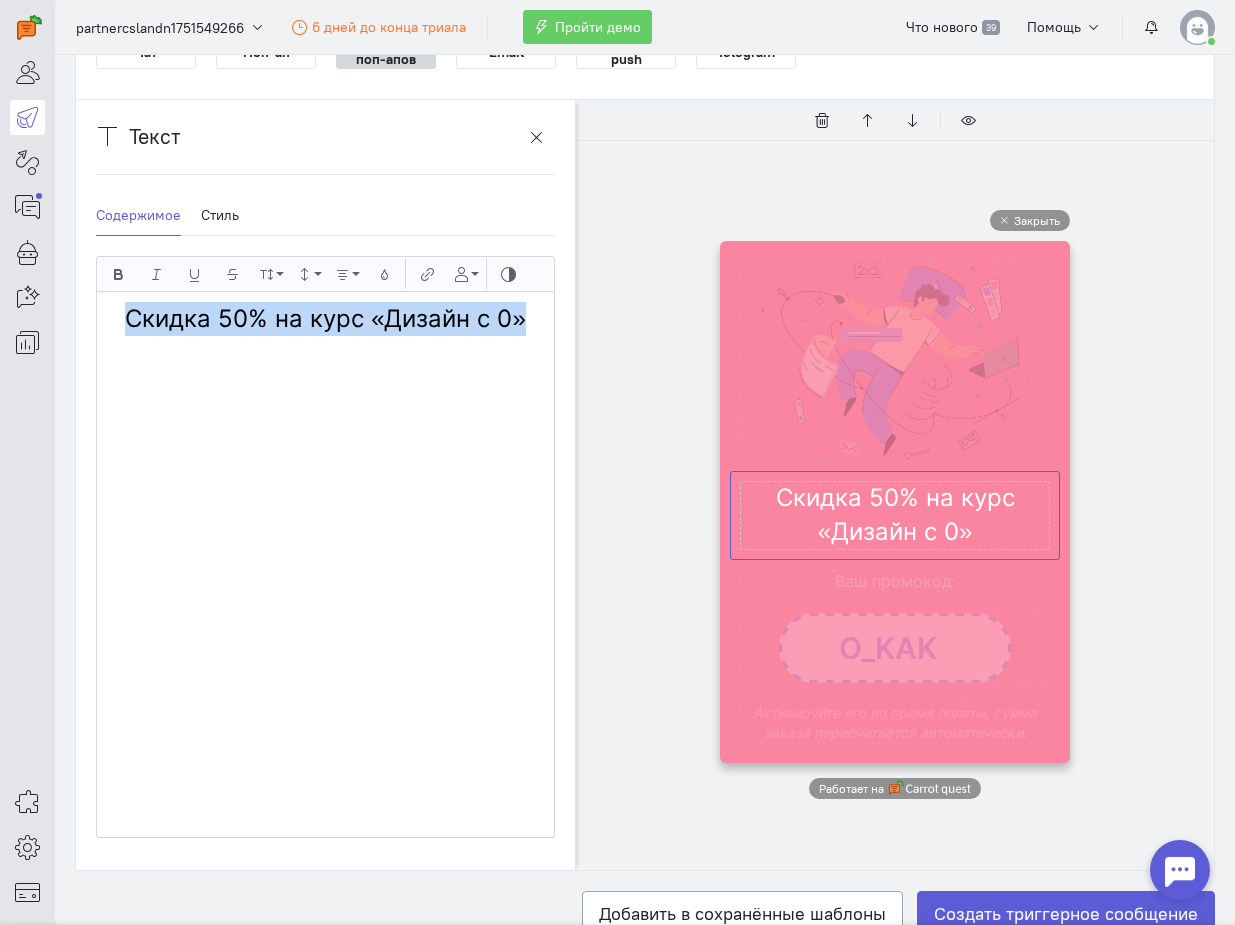 click on "Скидка 50% на курс «Дизайн с 0»" at bounding box center [325, 319] 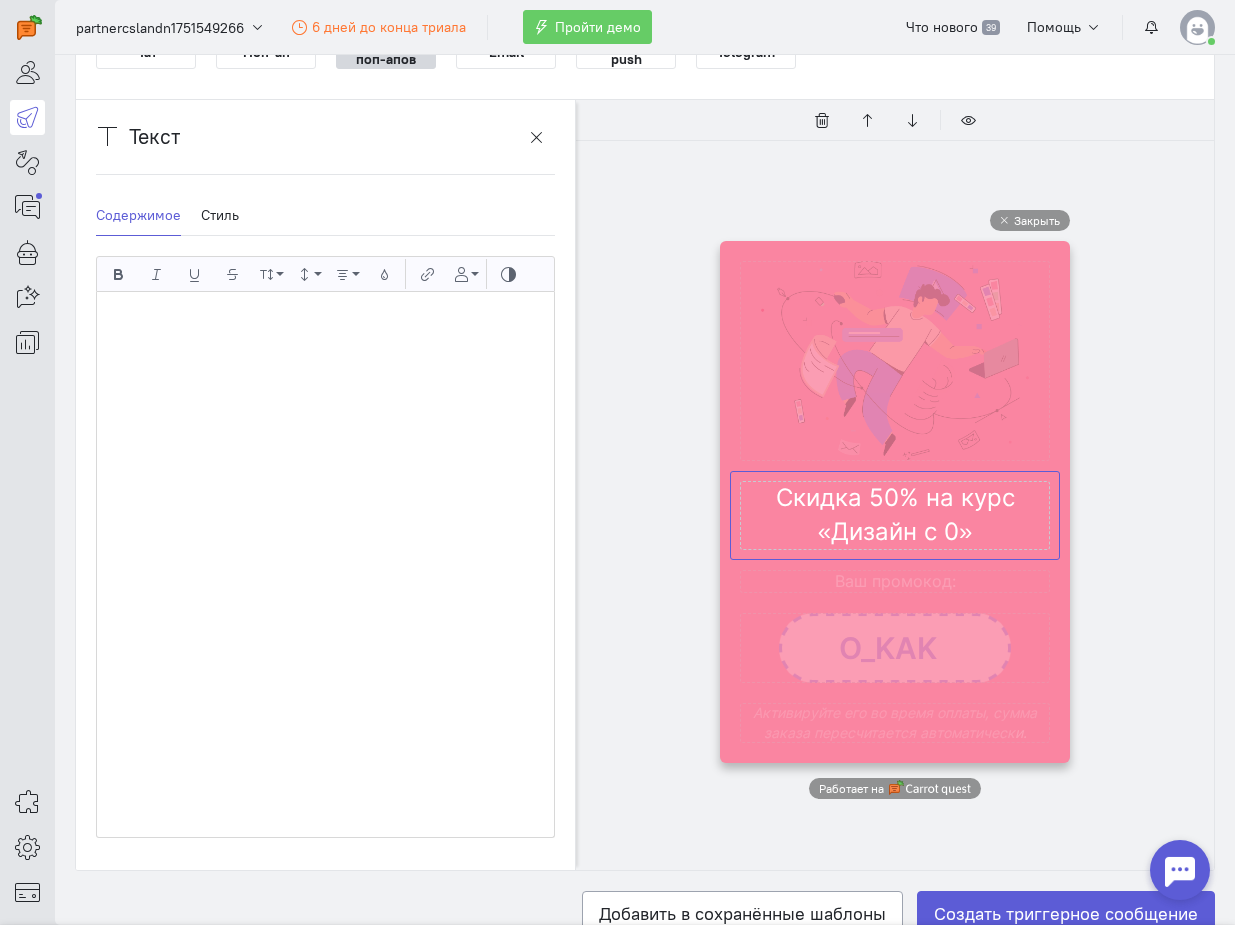 click on "Скидка 50% на курс «Дизайн с 0»" at bounding box center [325, 318] 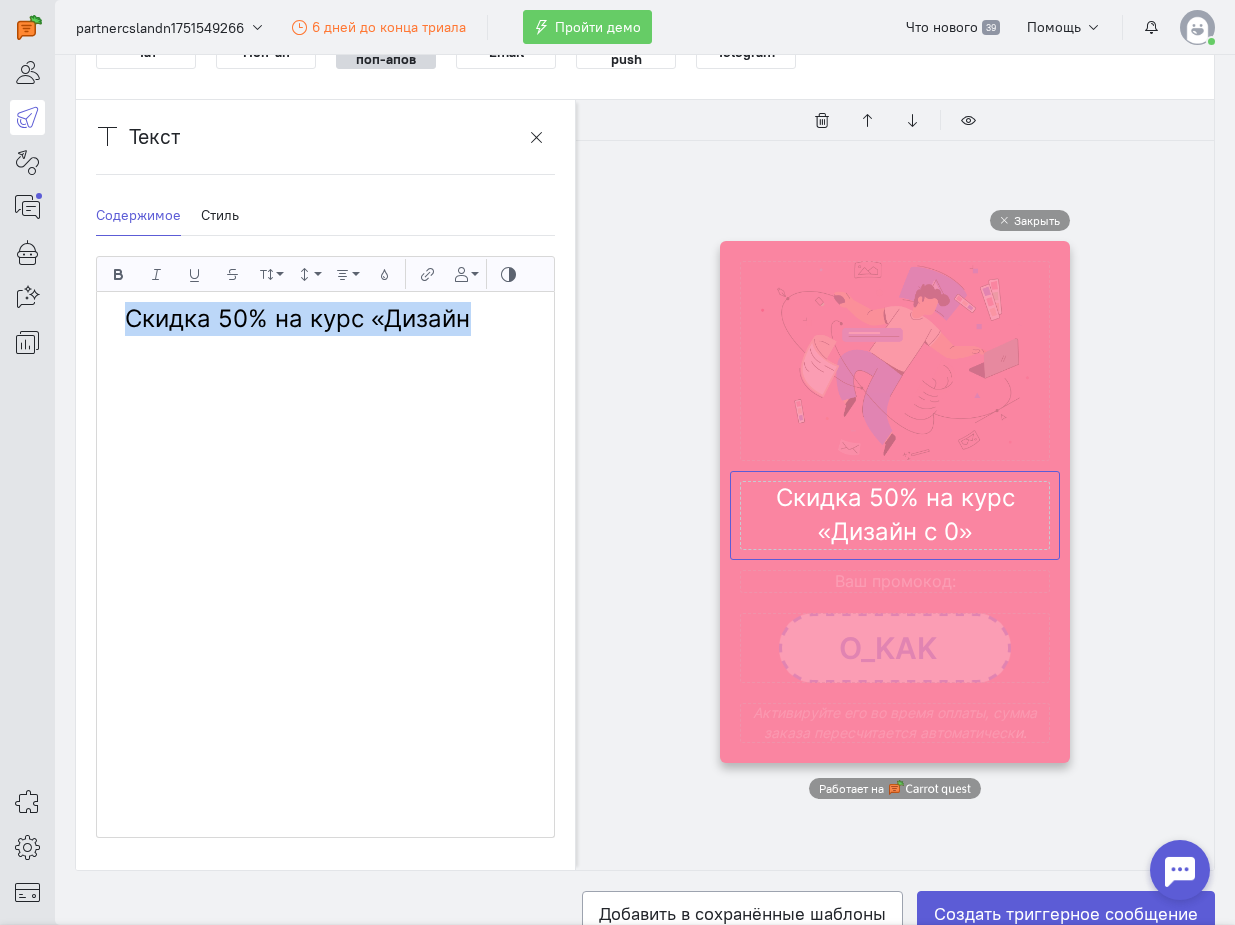 drag, startPoint x: 145, startPoint y: 318, endPoint x: 455, endPoint y: 316, distance: 310.00644 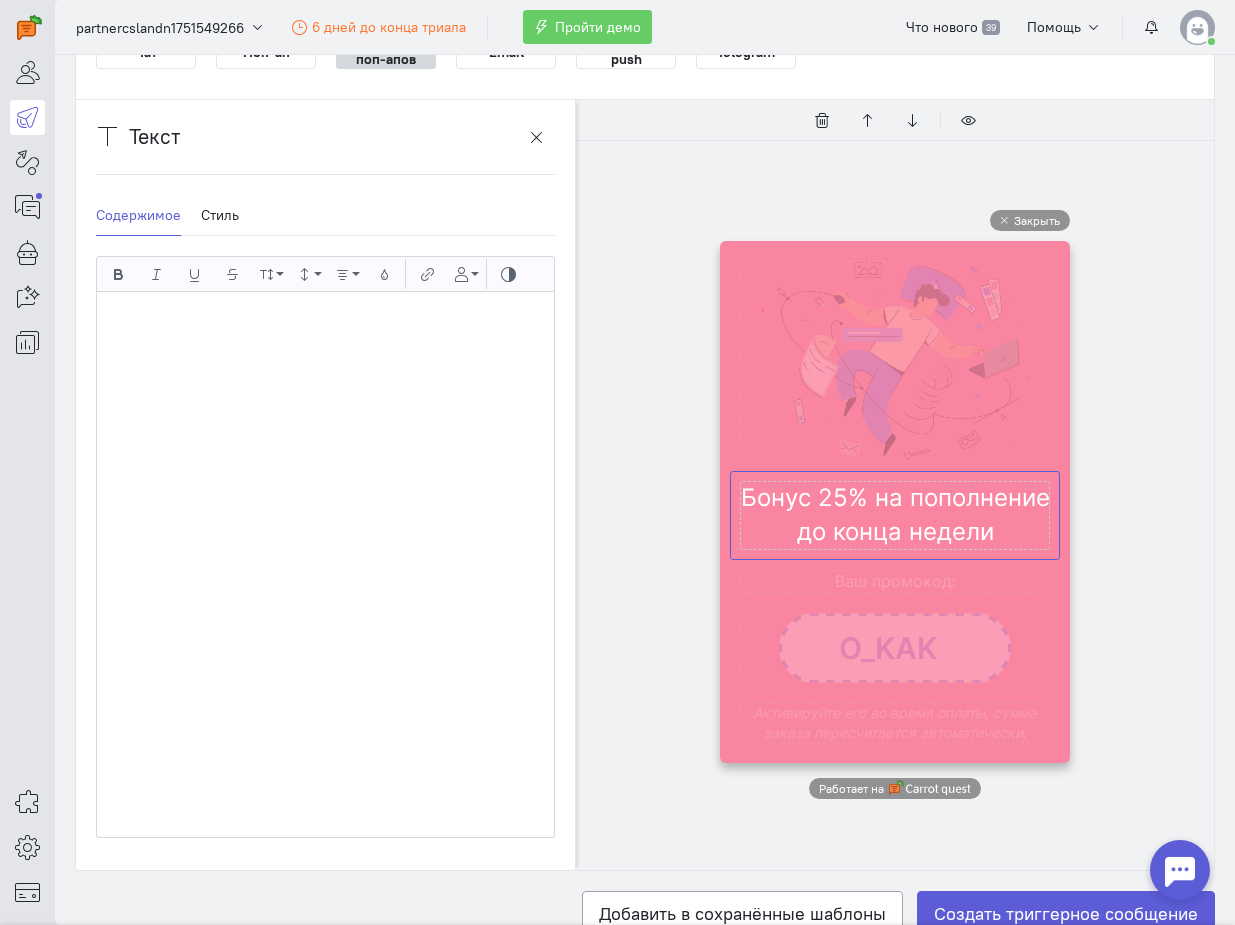 click on "Закрыть
Работает на" at bounding box center (895, 505) 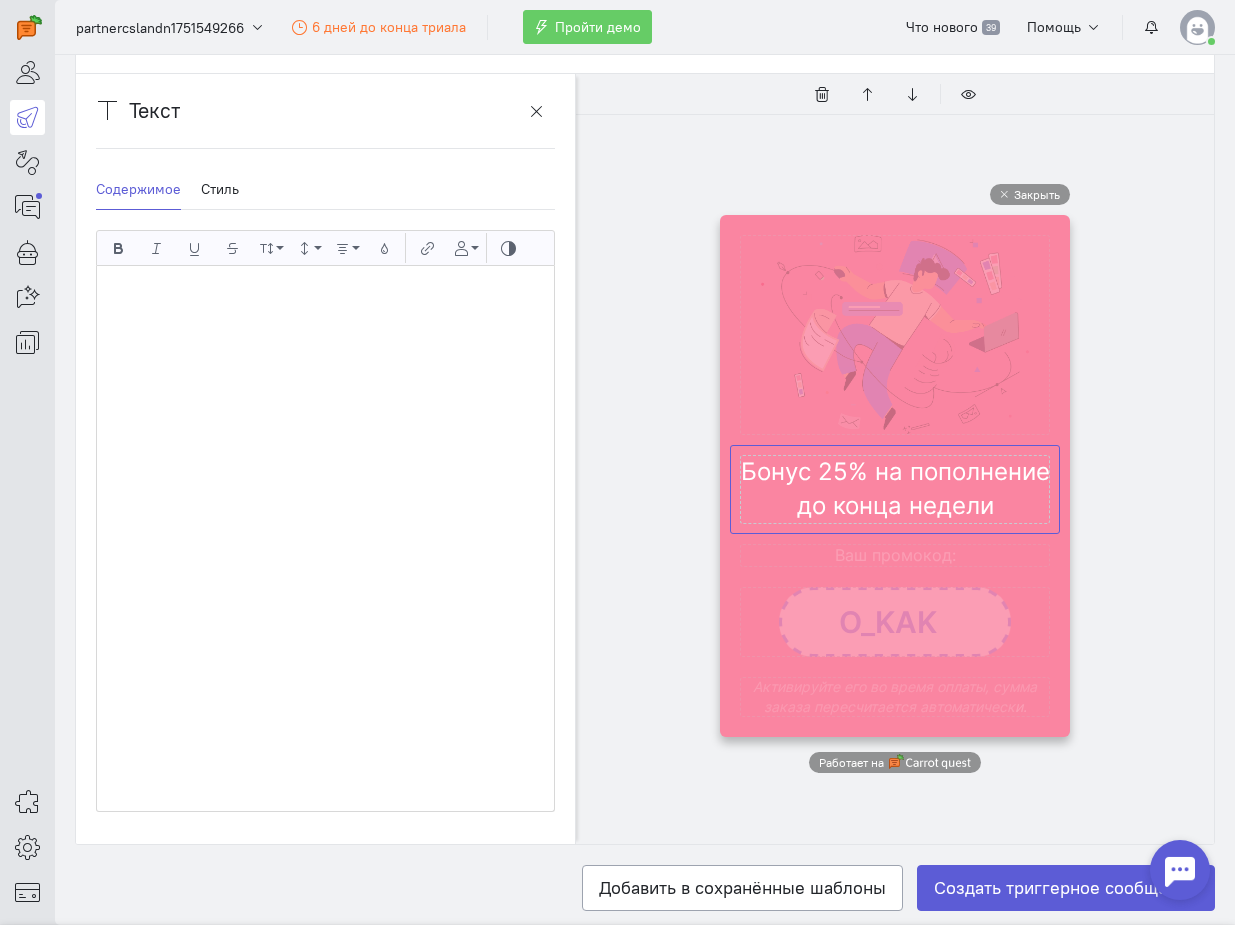 scroll, scrollTop: 196, scrollLeft: 0, axis: vertical 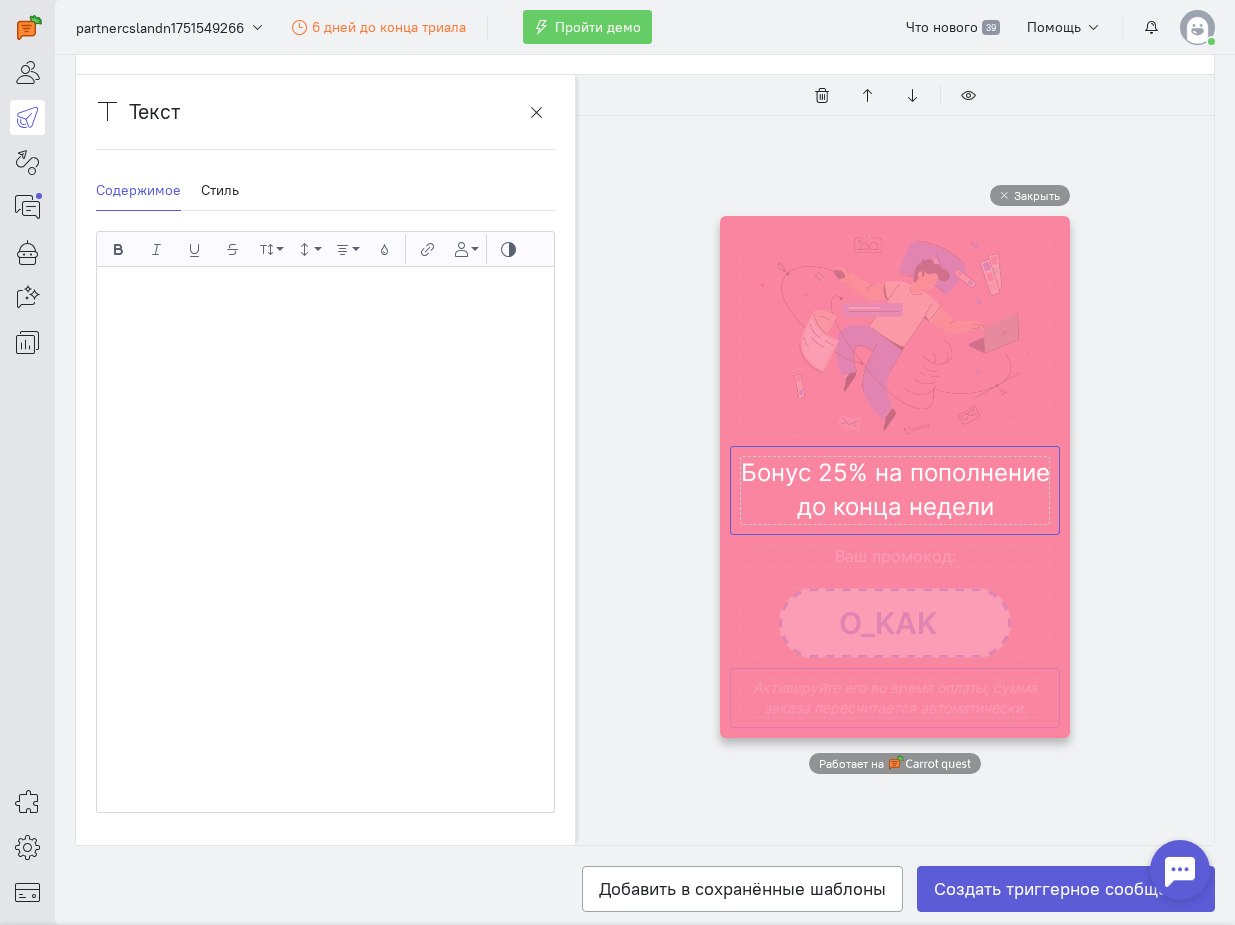 click at bounding box center [895, 698] 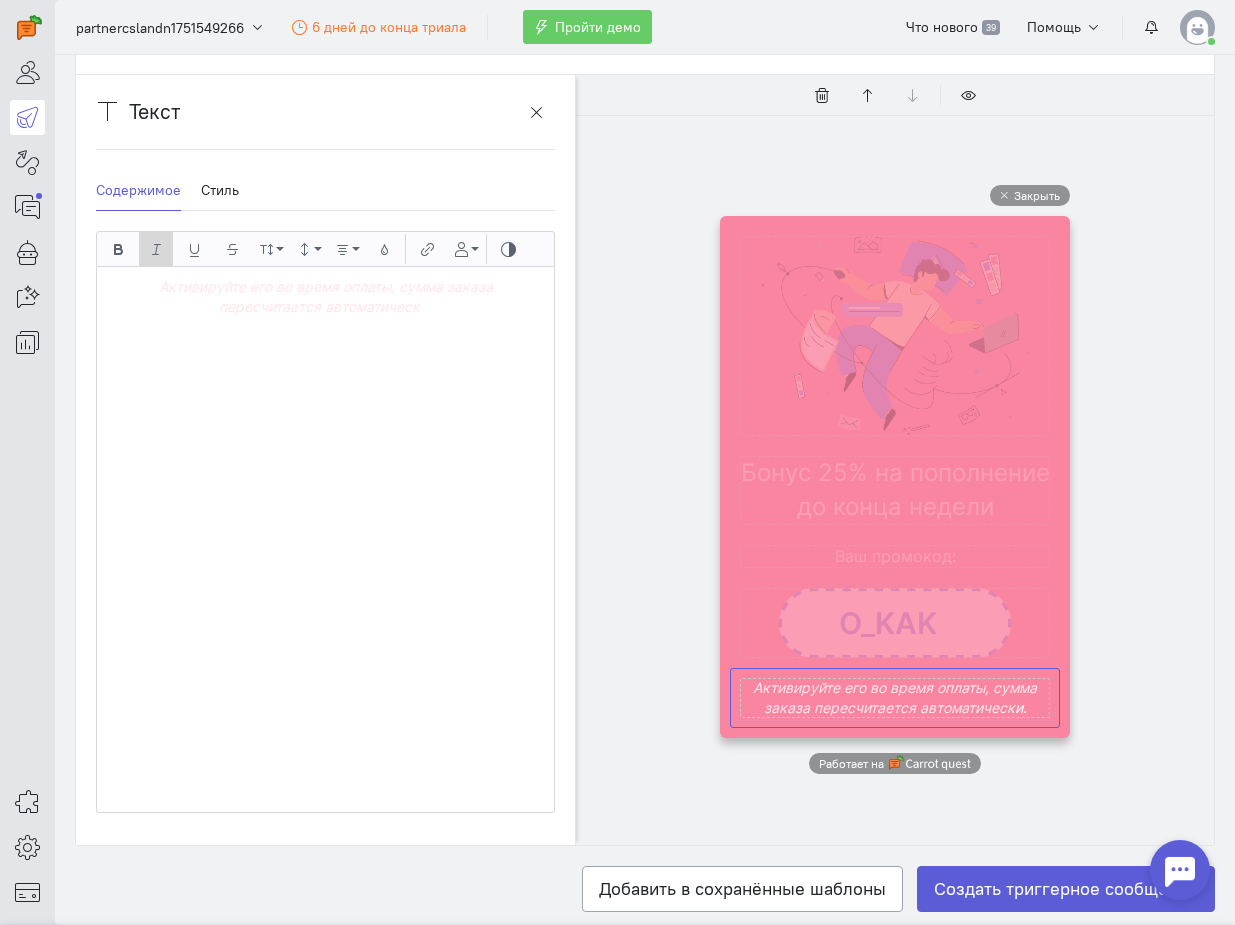 click on "Закрыть
Работает на" at bounding box center [895, 480] 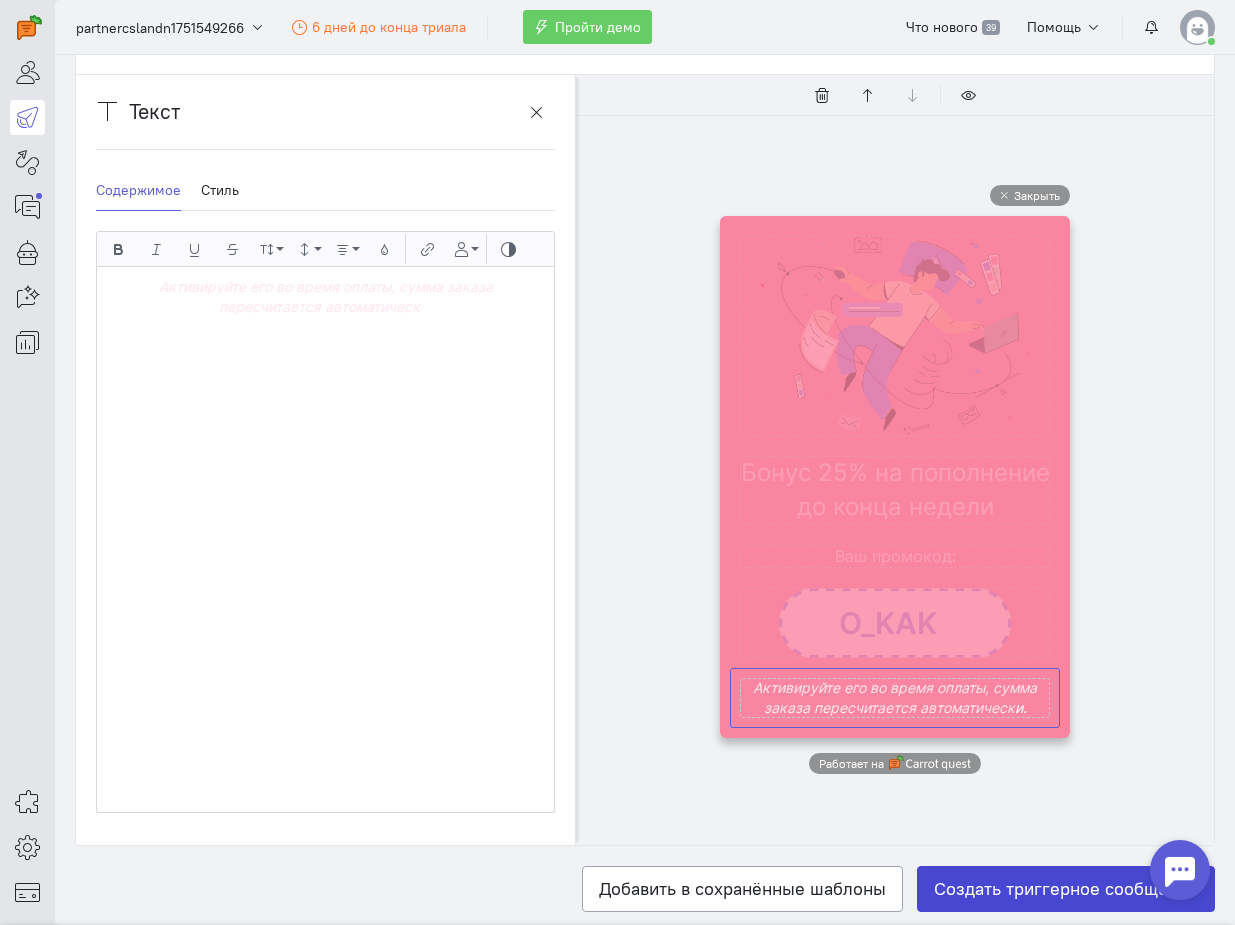 click on "Создать триггерное сообщение" at bounding box center (1066, 889) 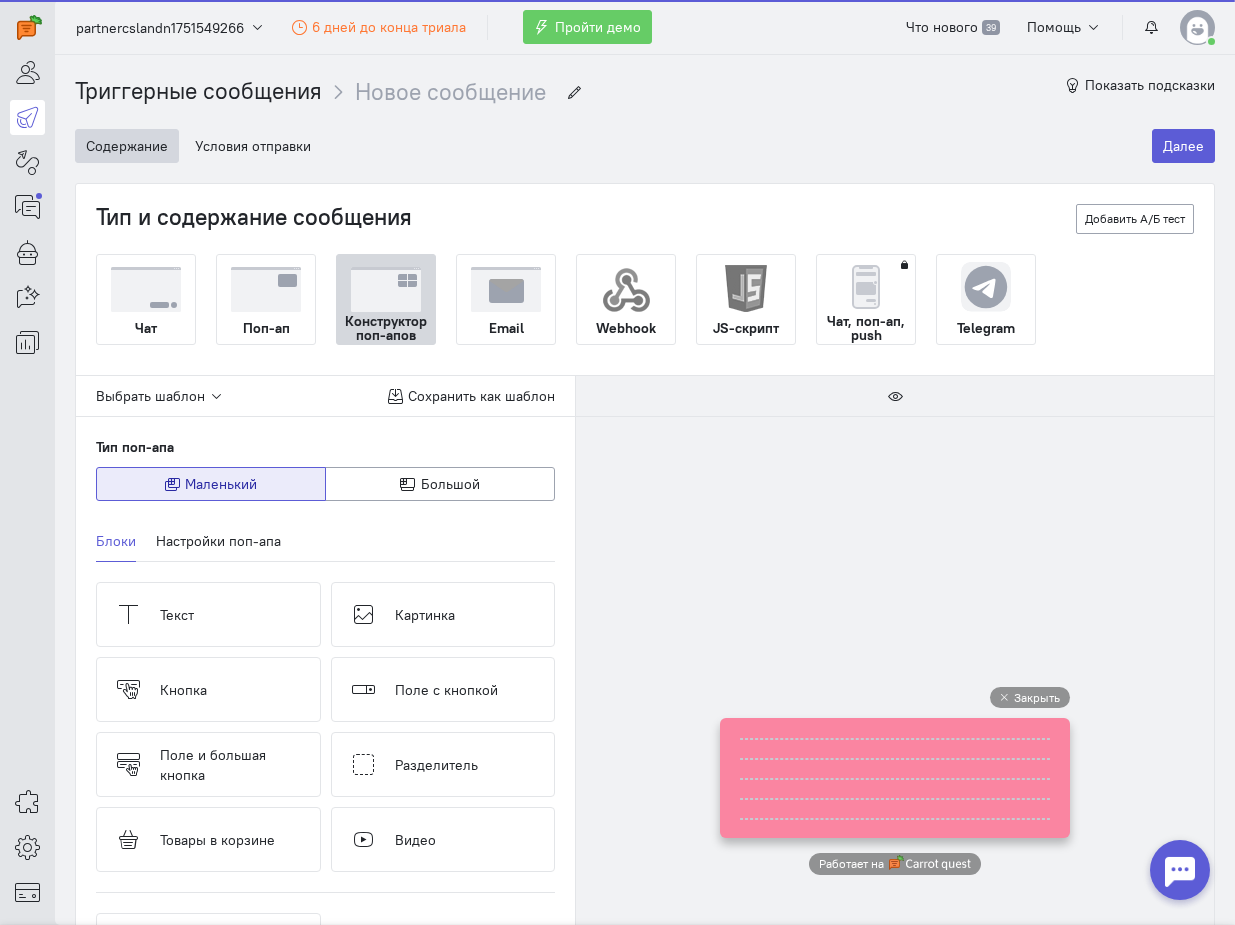 scroll, scrollTop: 0, scrollLeft: 0, axis: both 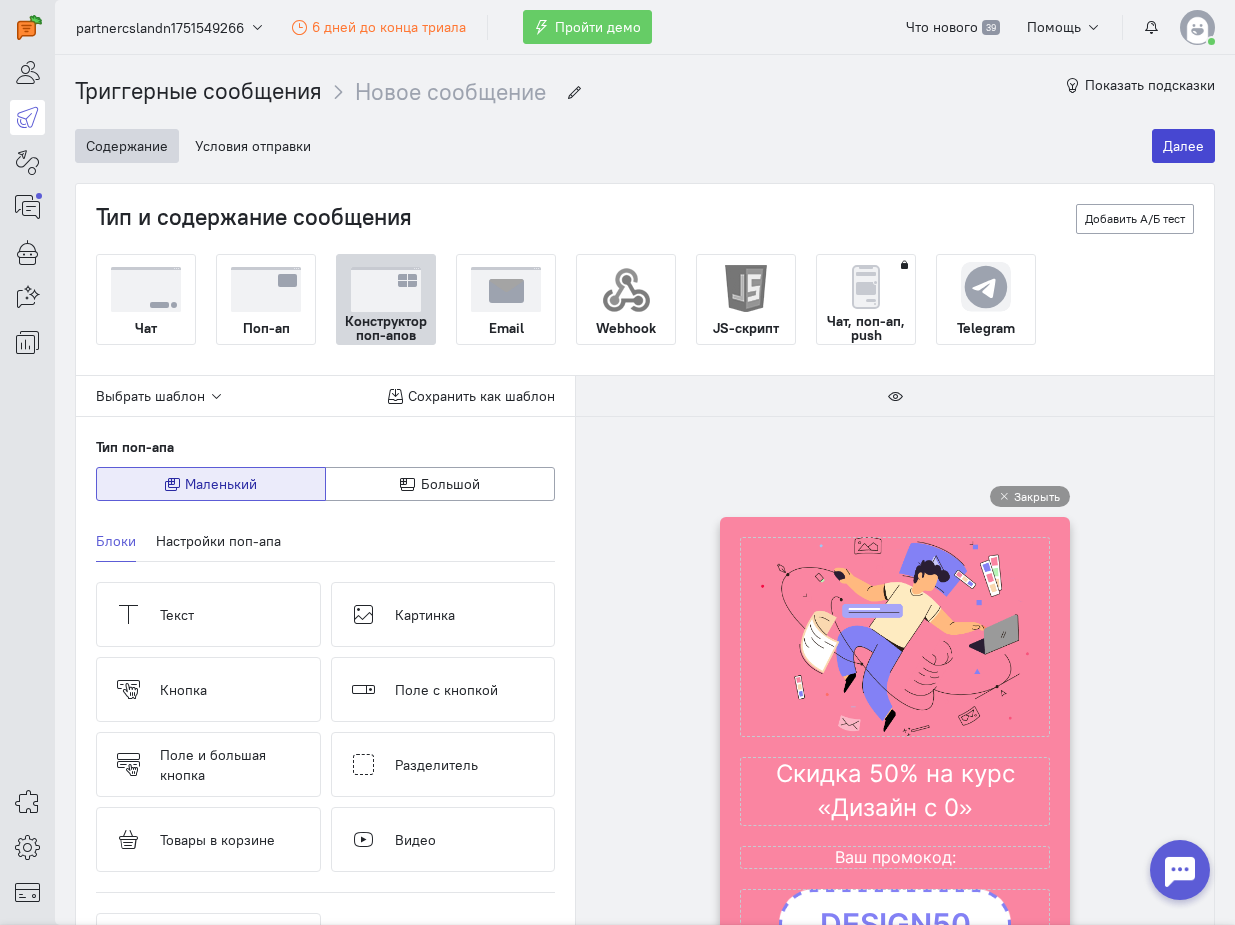 click on "Далее" at bounding box center (1183, 146) 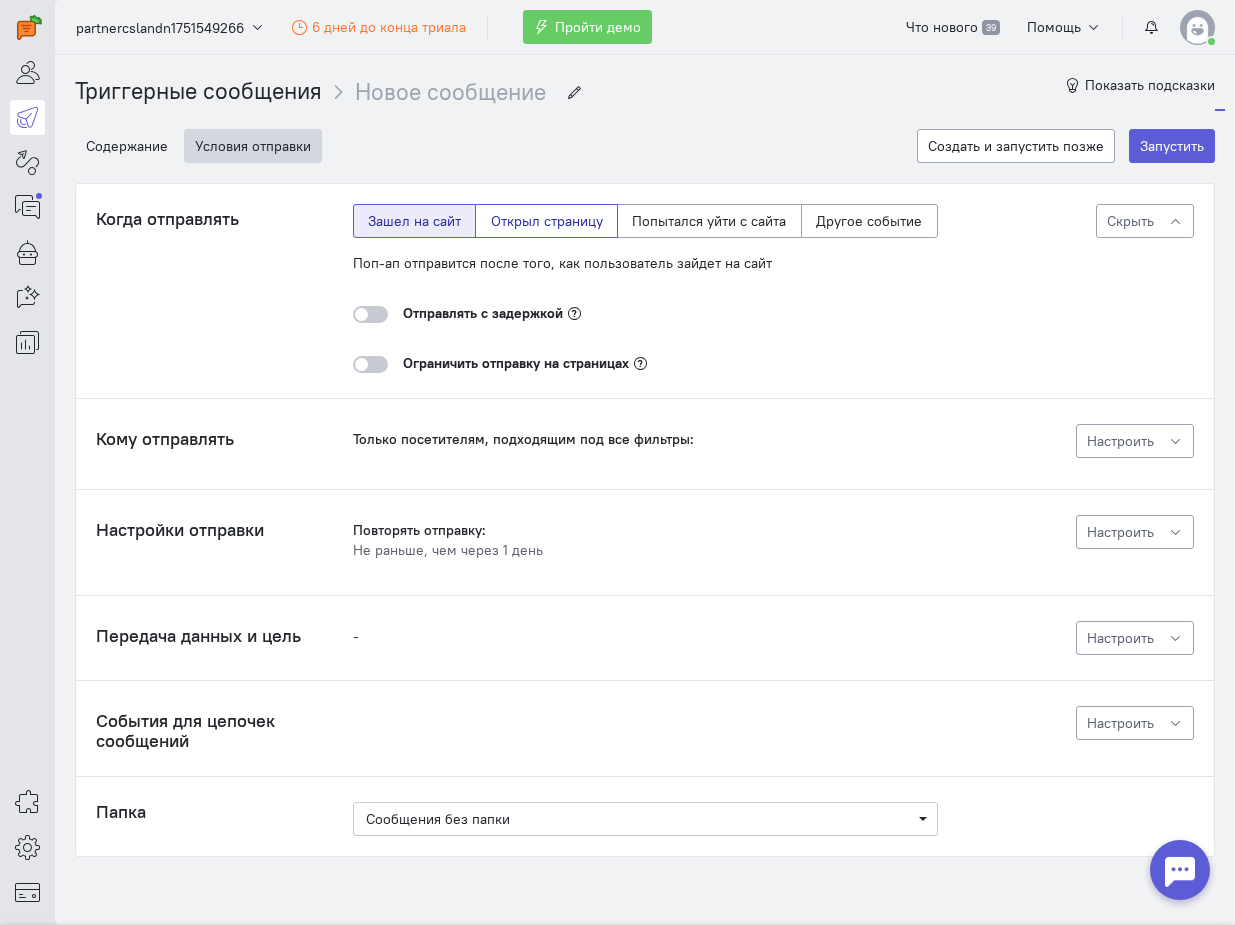 click on "Открыл страницу" at bounding box center [546, 221] 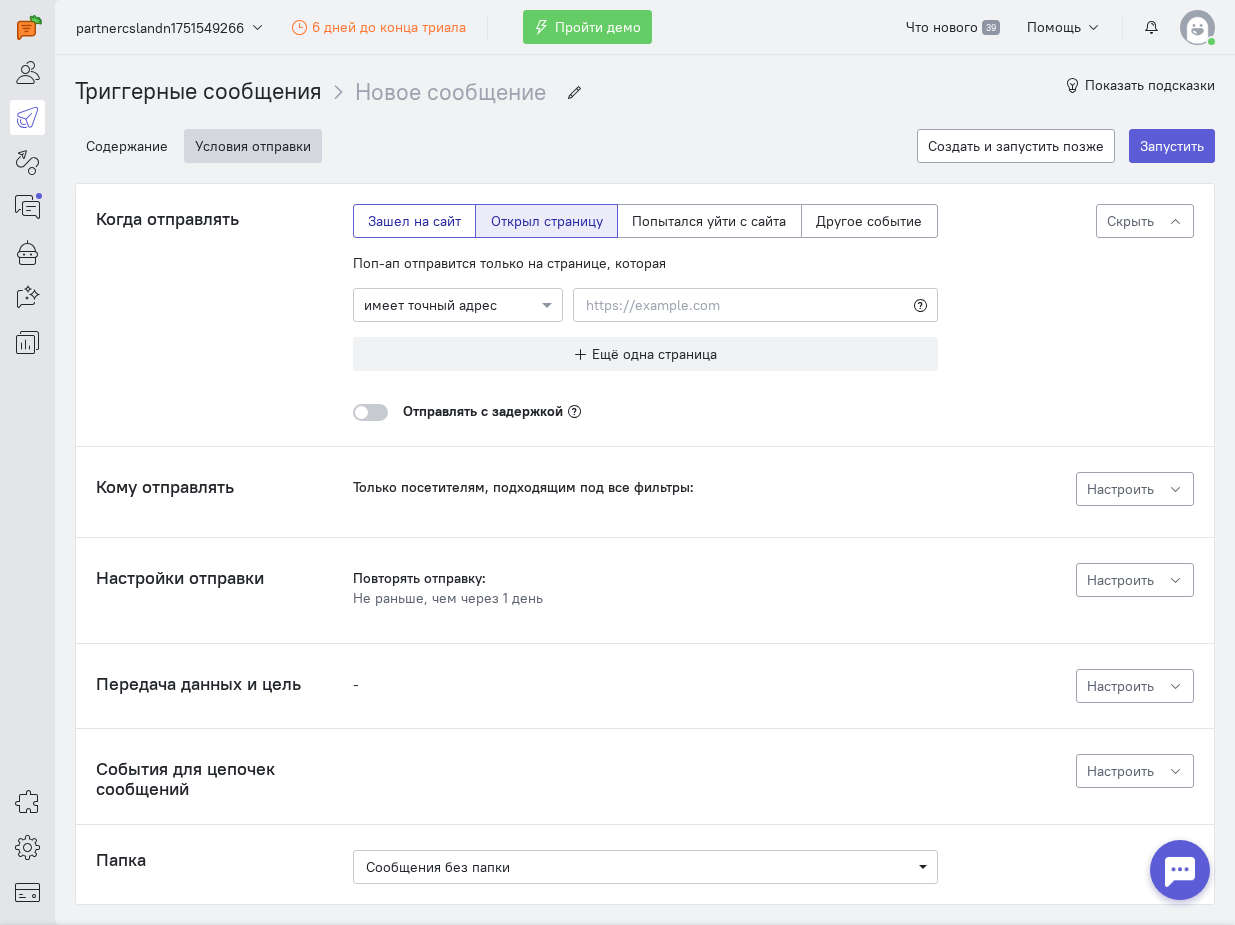 click on "Зашел на сайт" at bounding box center (415, 221) 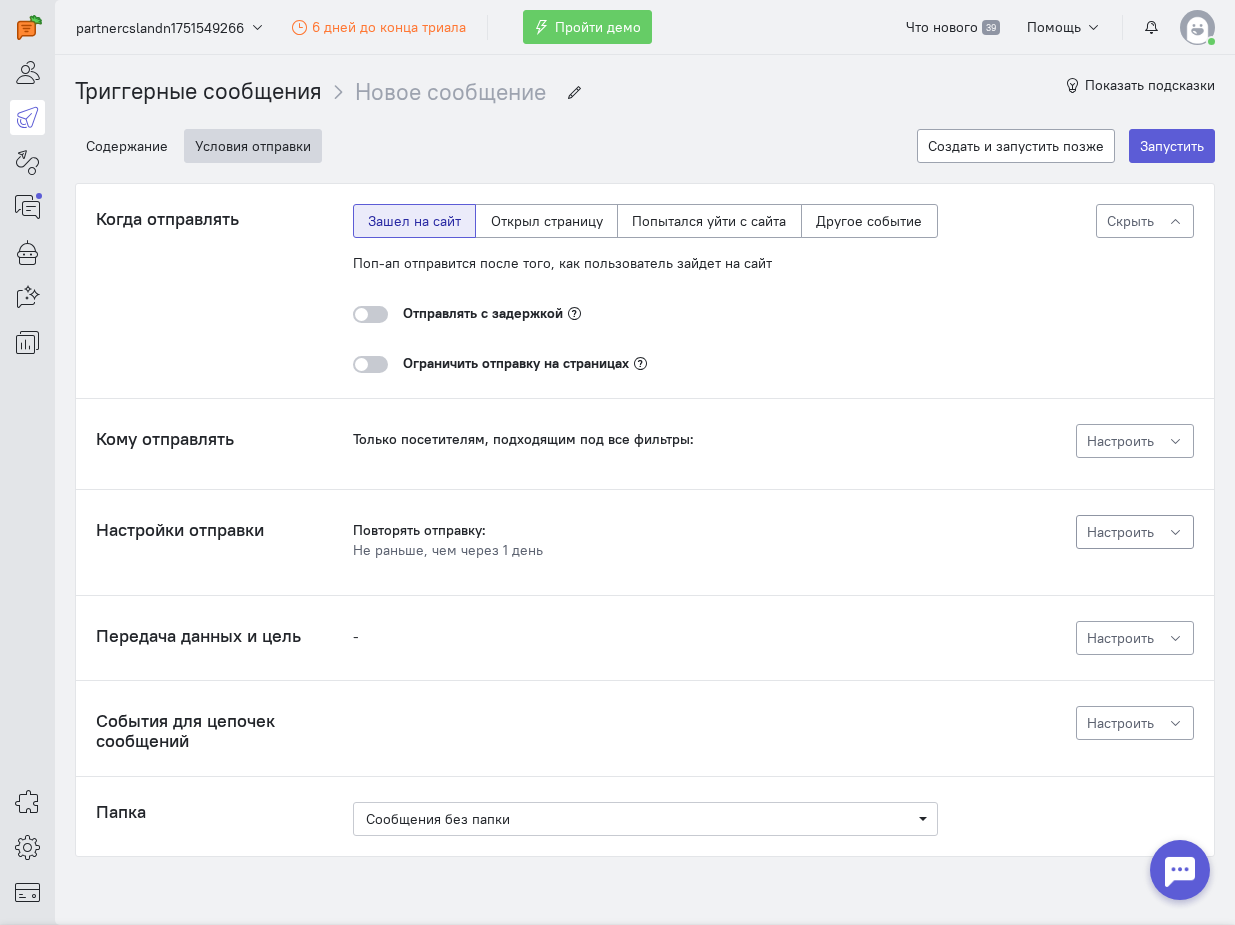 click on "Настроить" 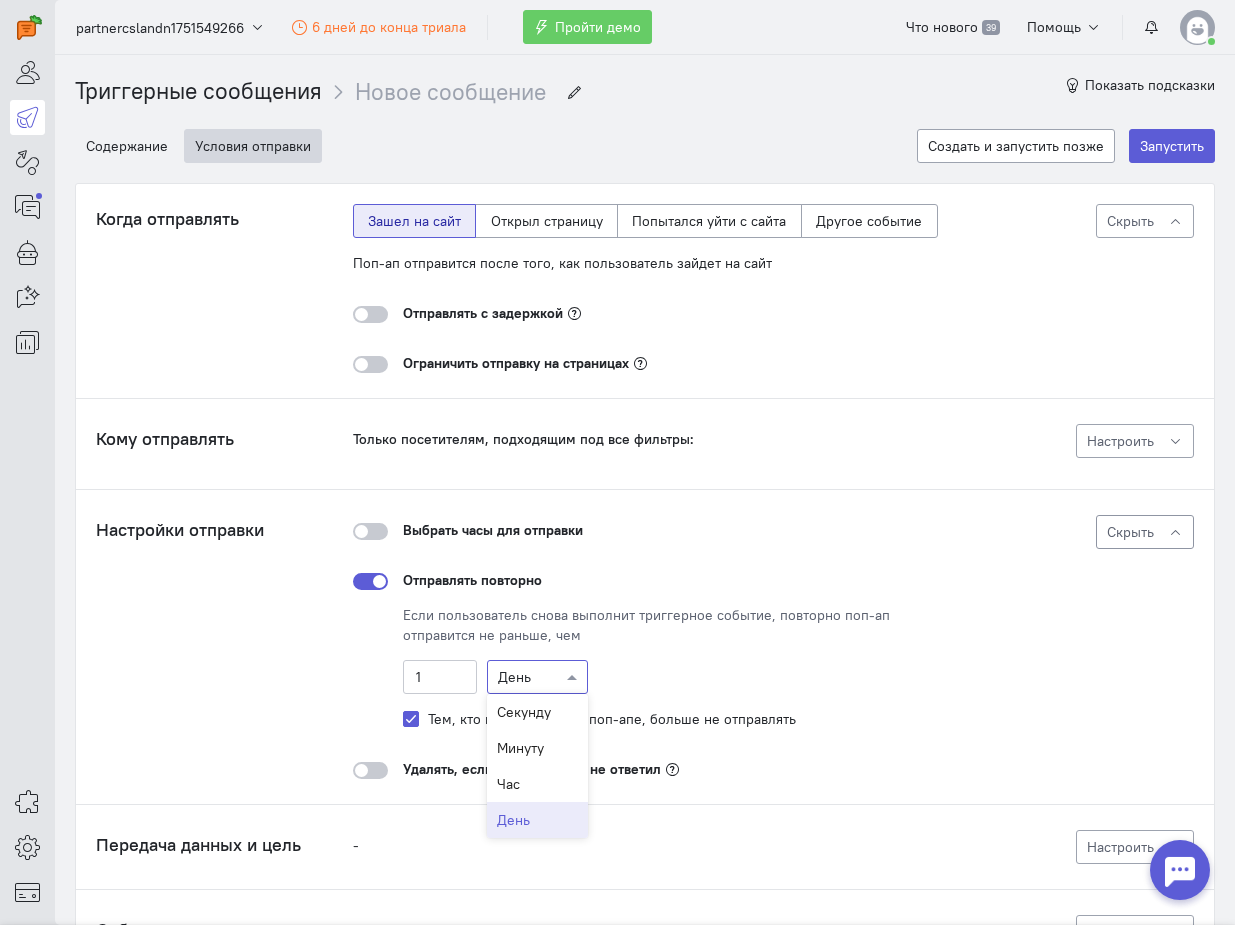 click 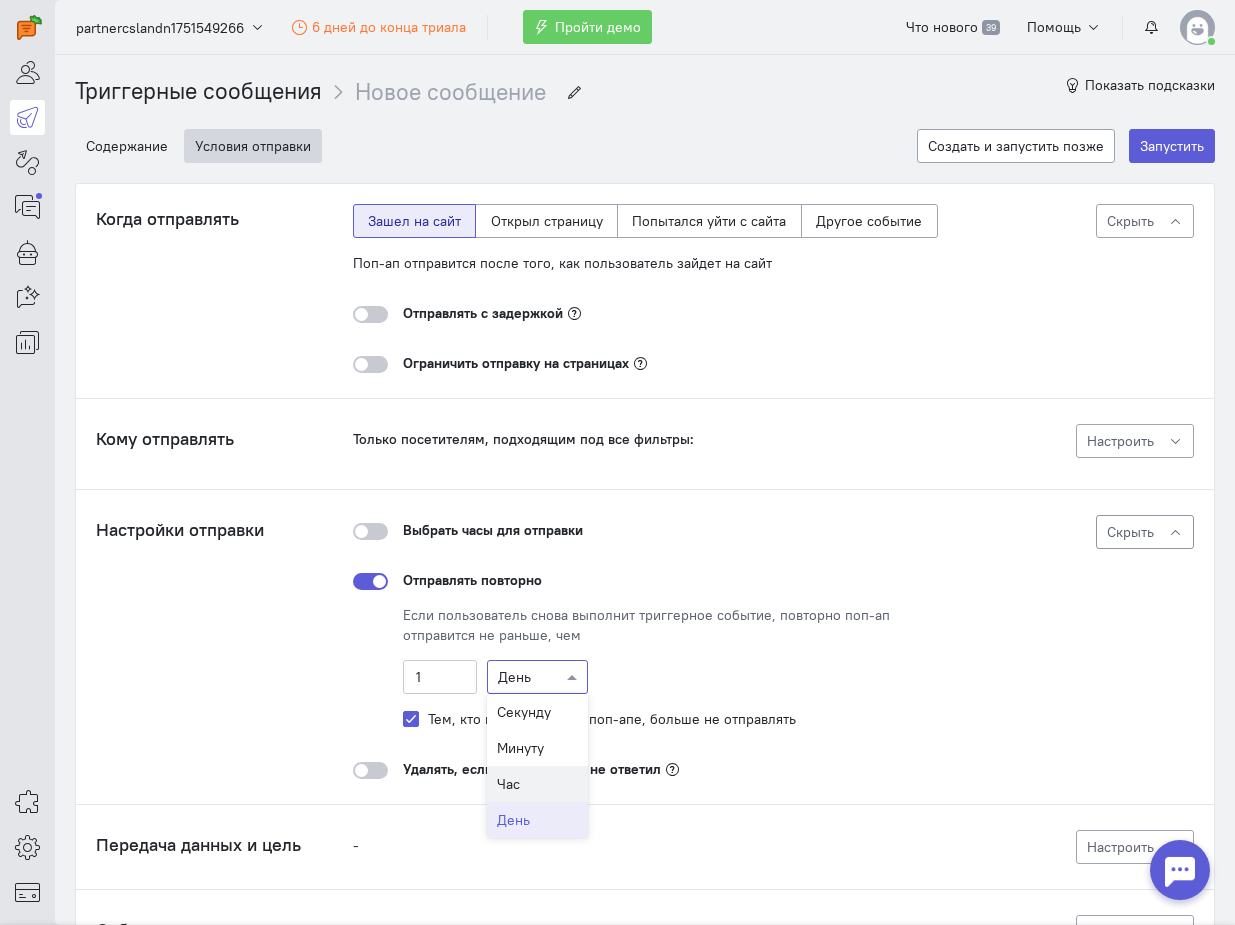 click on "Час" at bounding box center (537, 784) 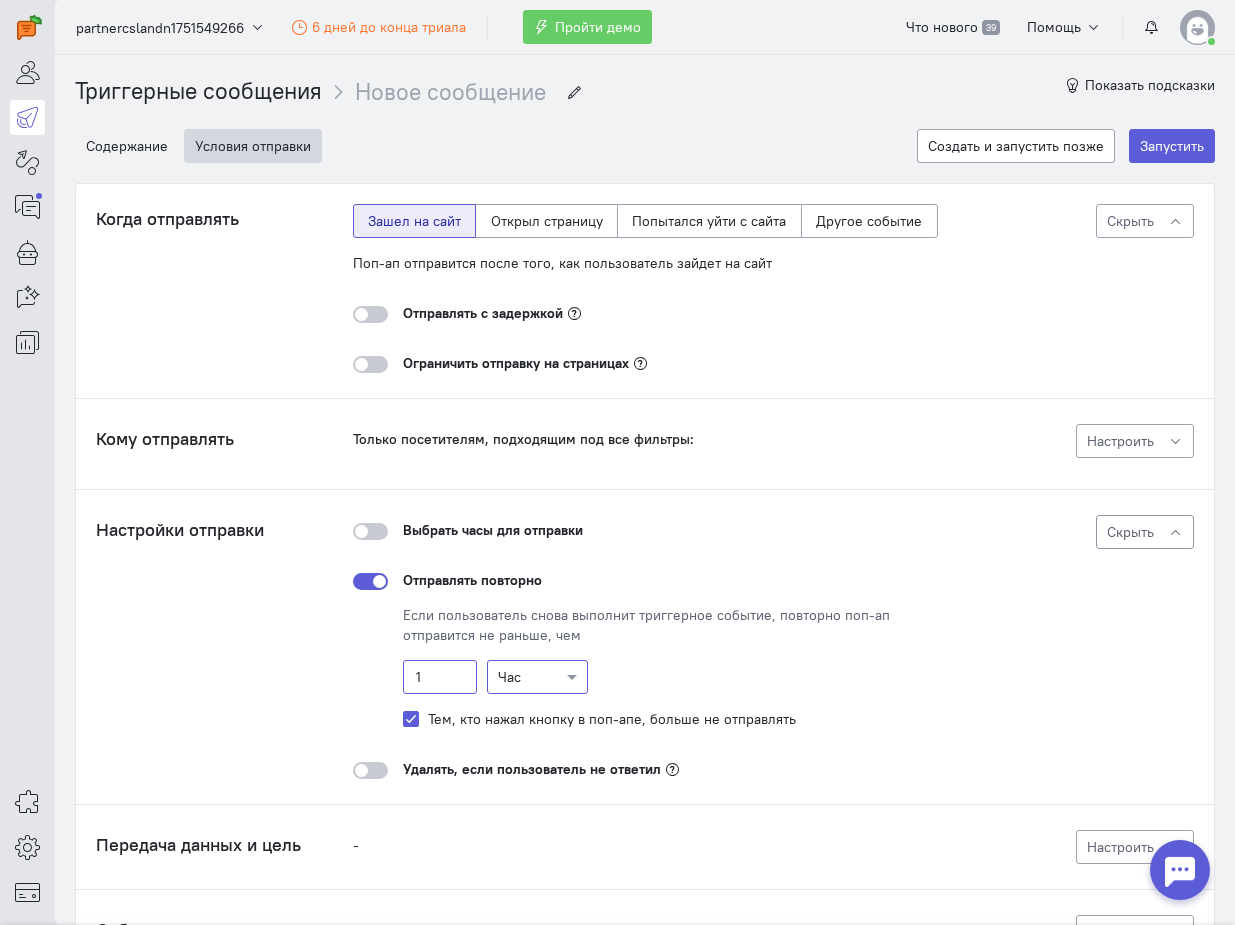 click on "1" 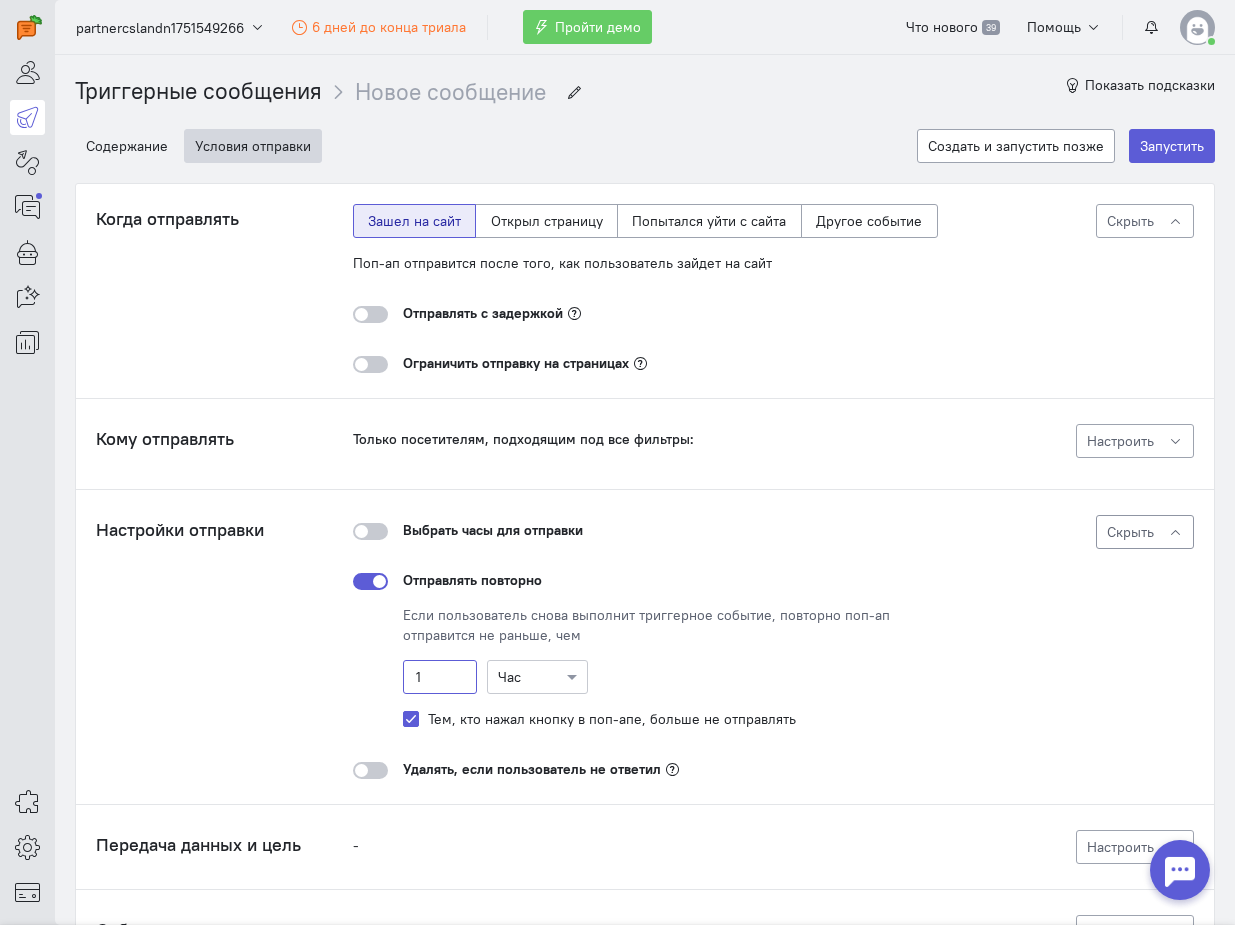 click on "1" 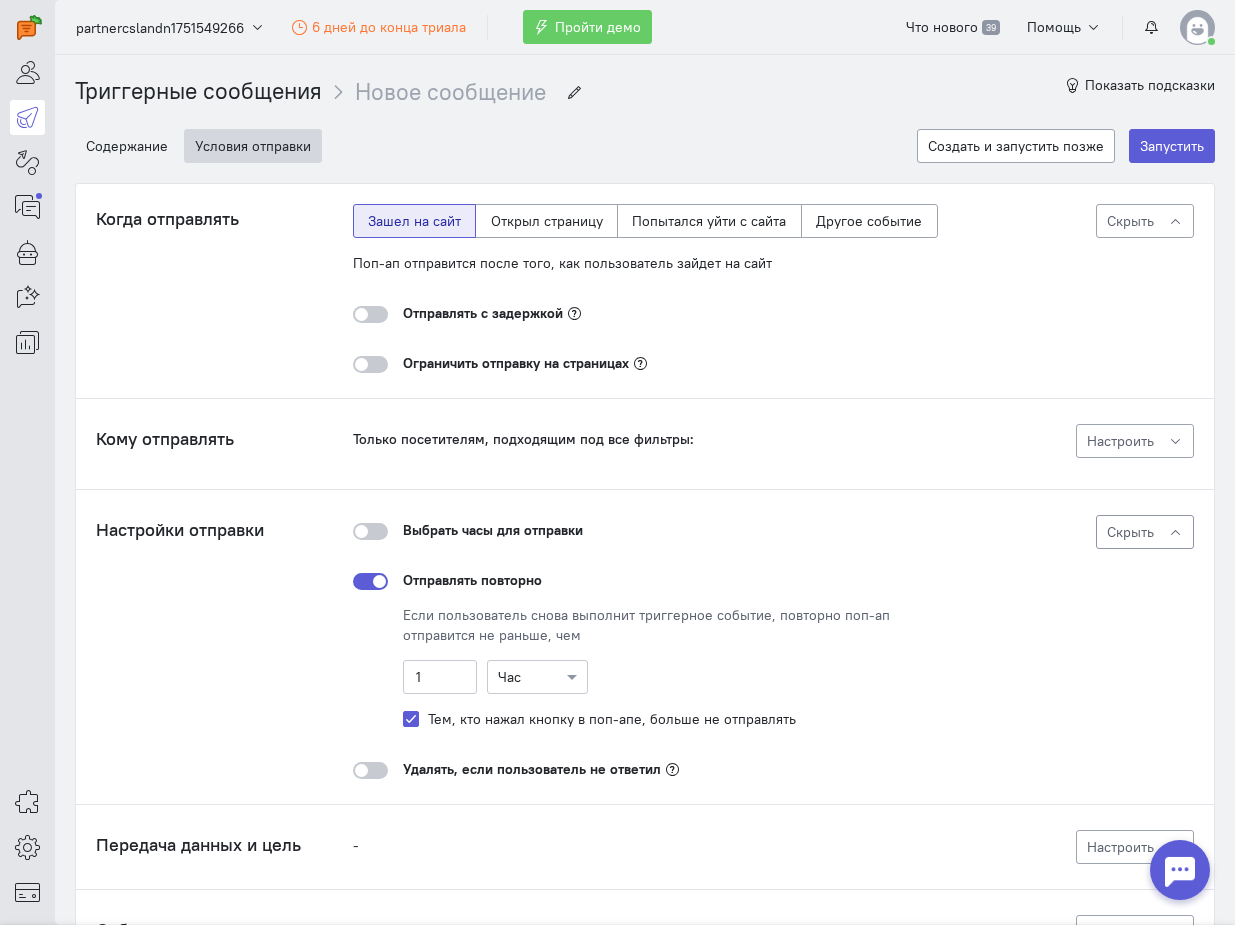 click on "Час" 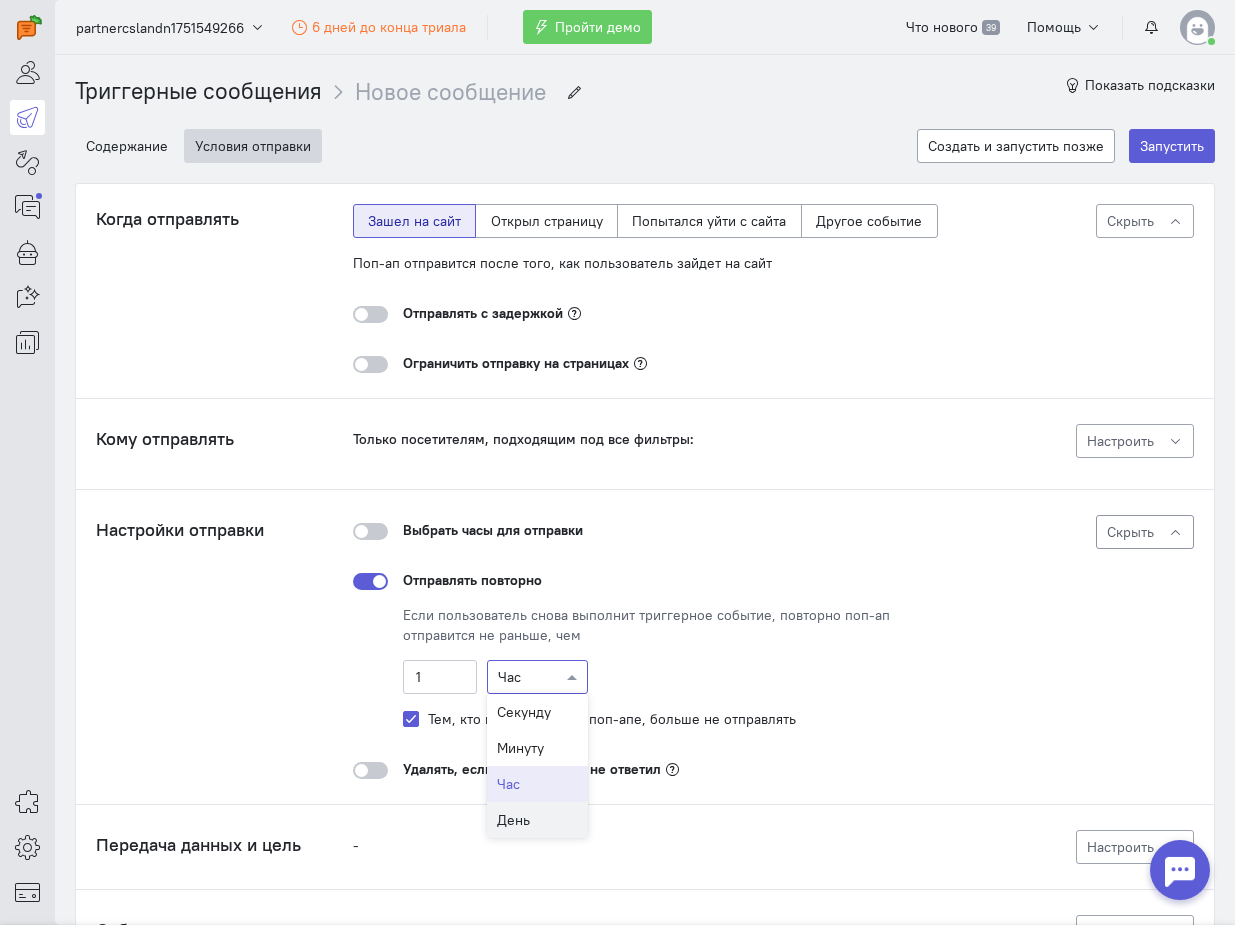 click on "День" at bounding box center (537, 820) 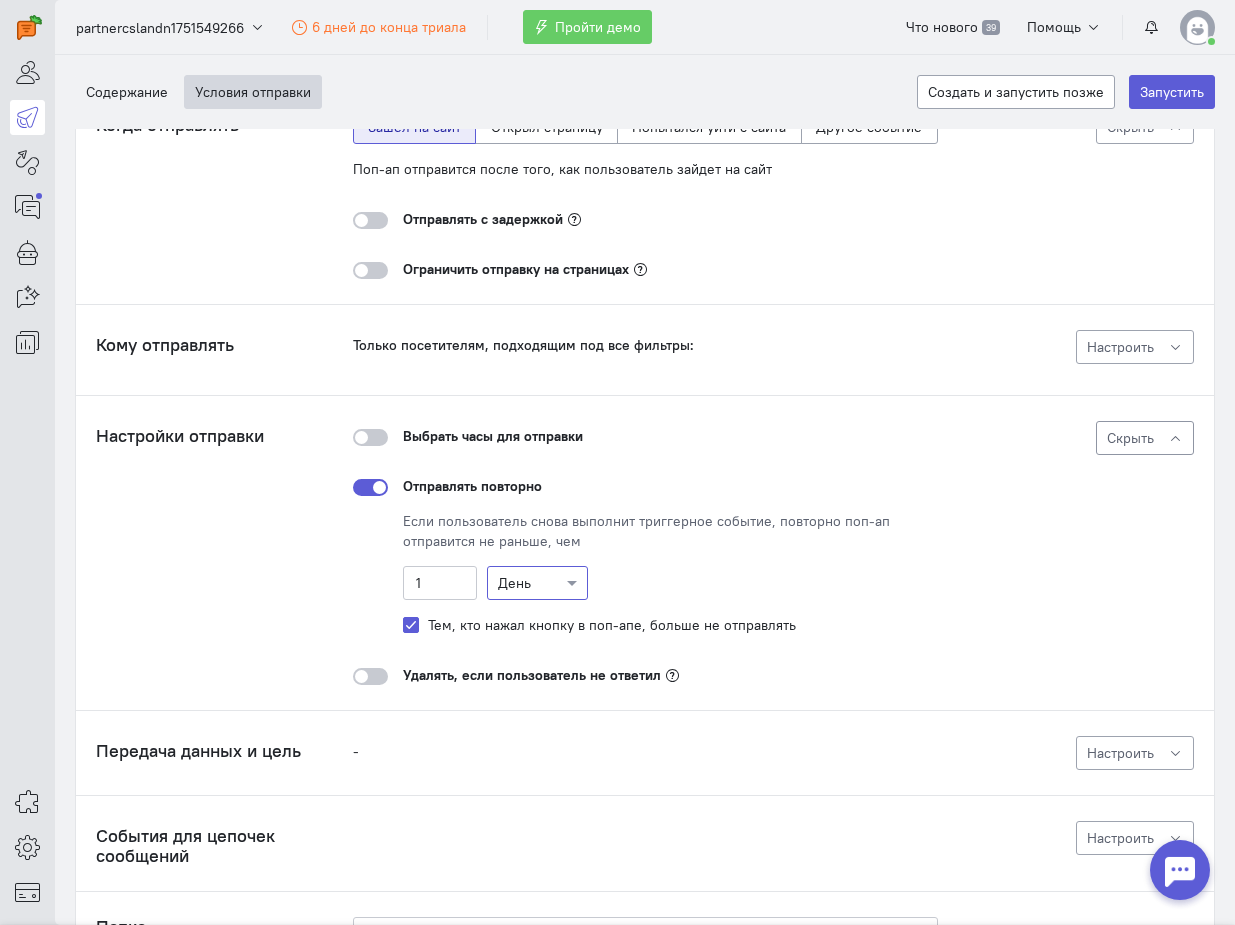 scroll, scrollTop: 0, scrollLeft: 0, axis: both 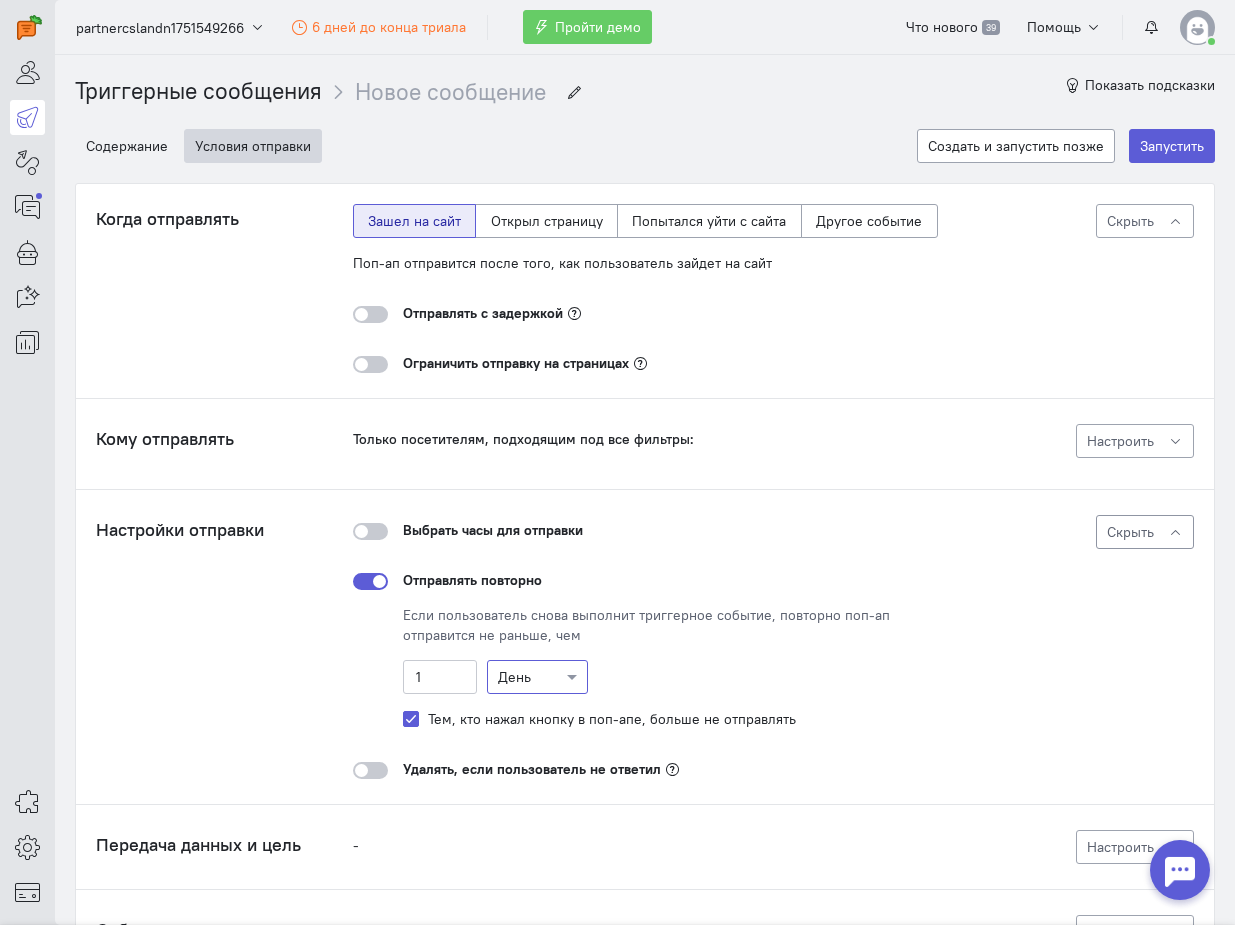 click on "Только посетителям, подходящим под все фильтры:" 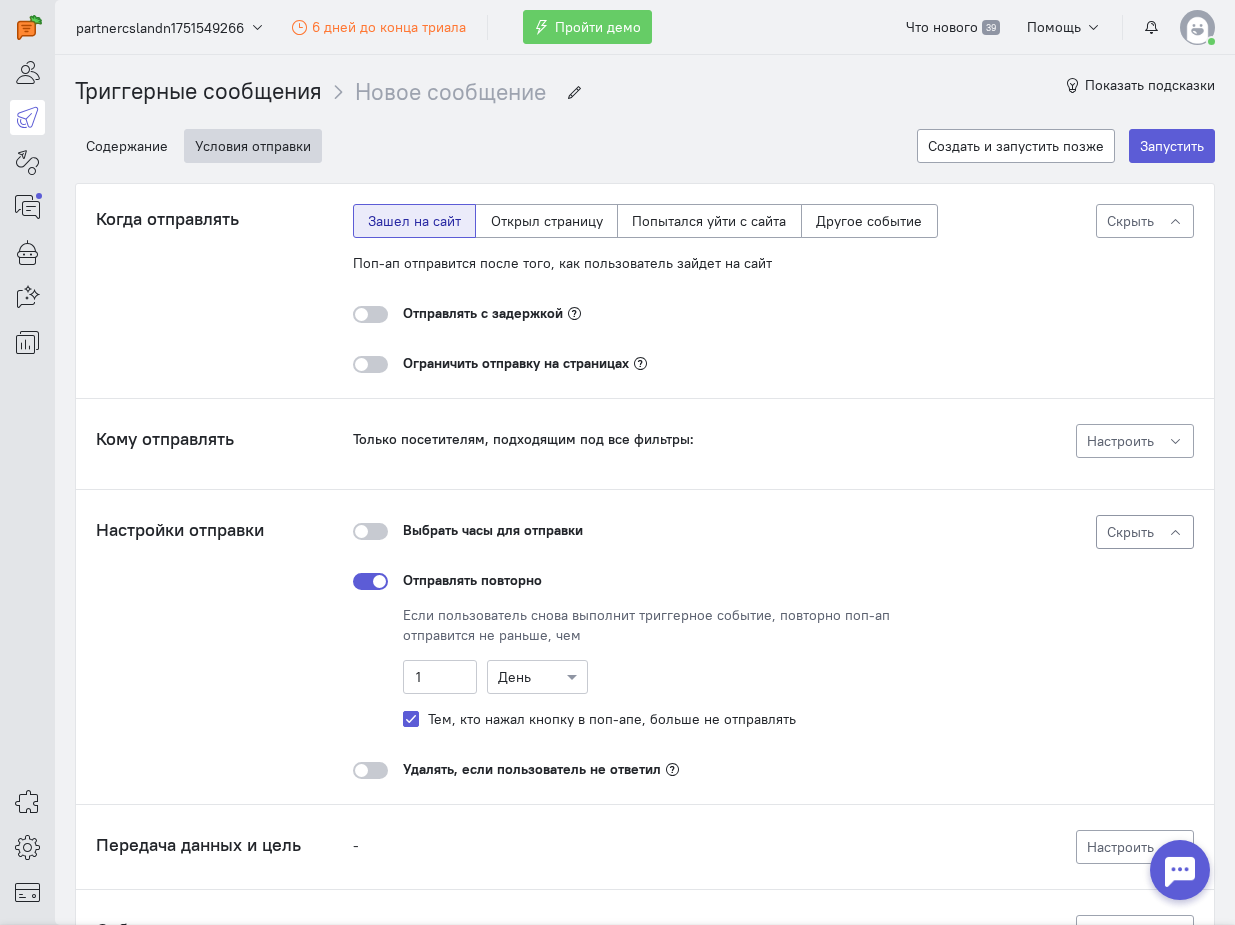 click 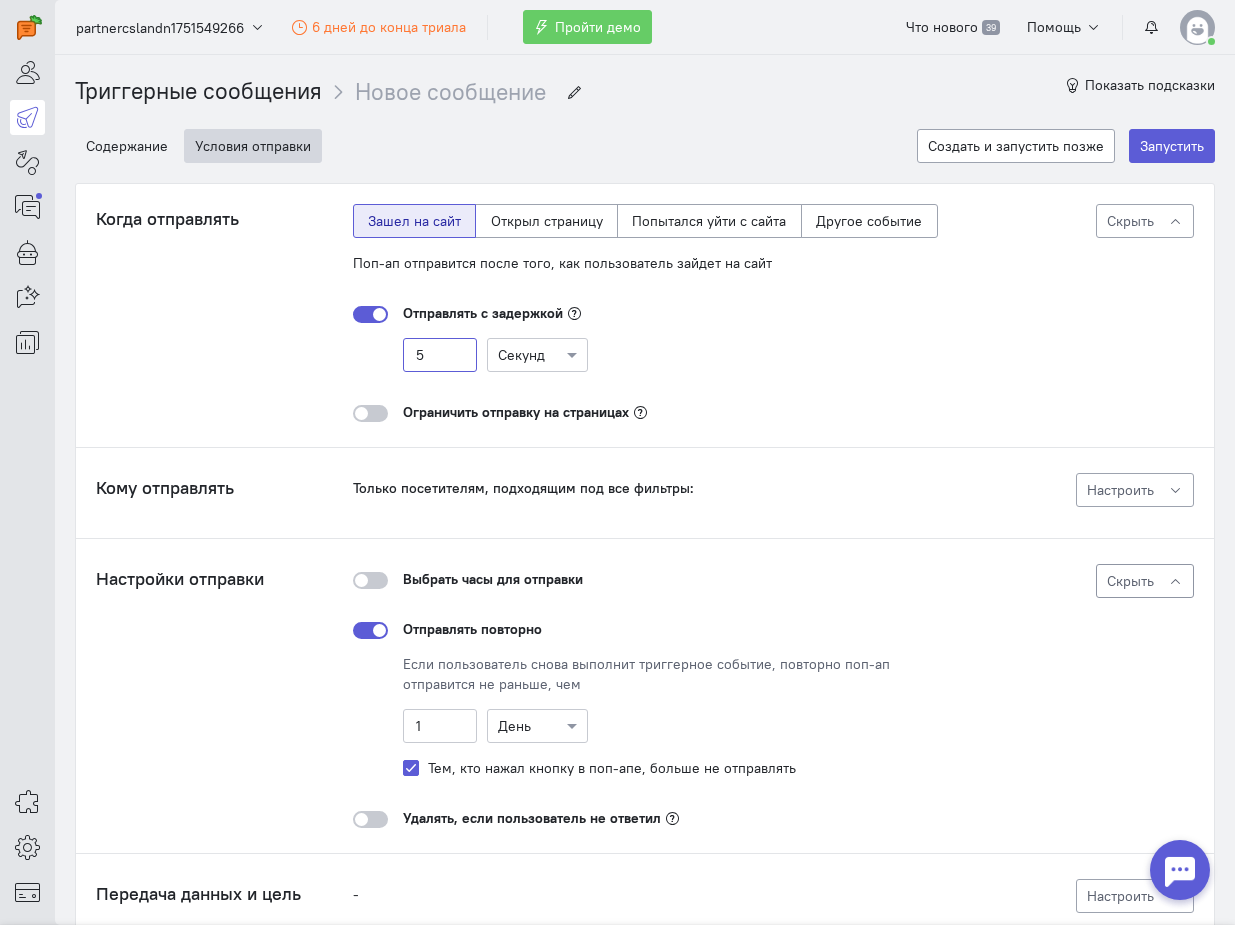 click on "5" 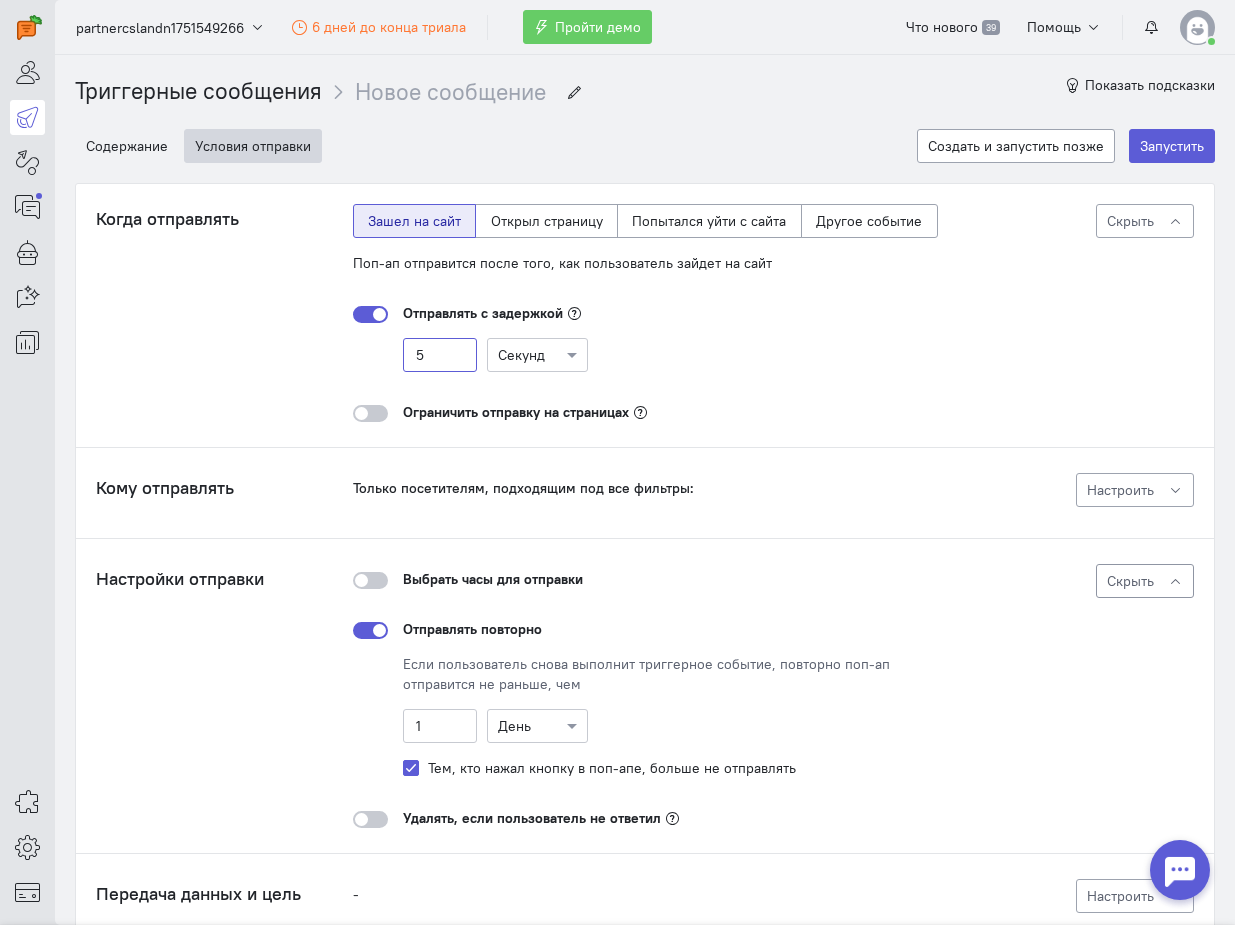 drag, startPoint x: 433, startPoint y: 354, endPoint x: 408, endPoint y: 354, distance: 25 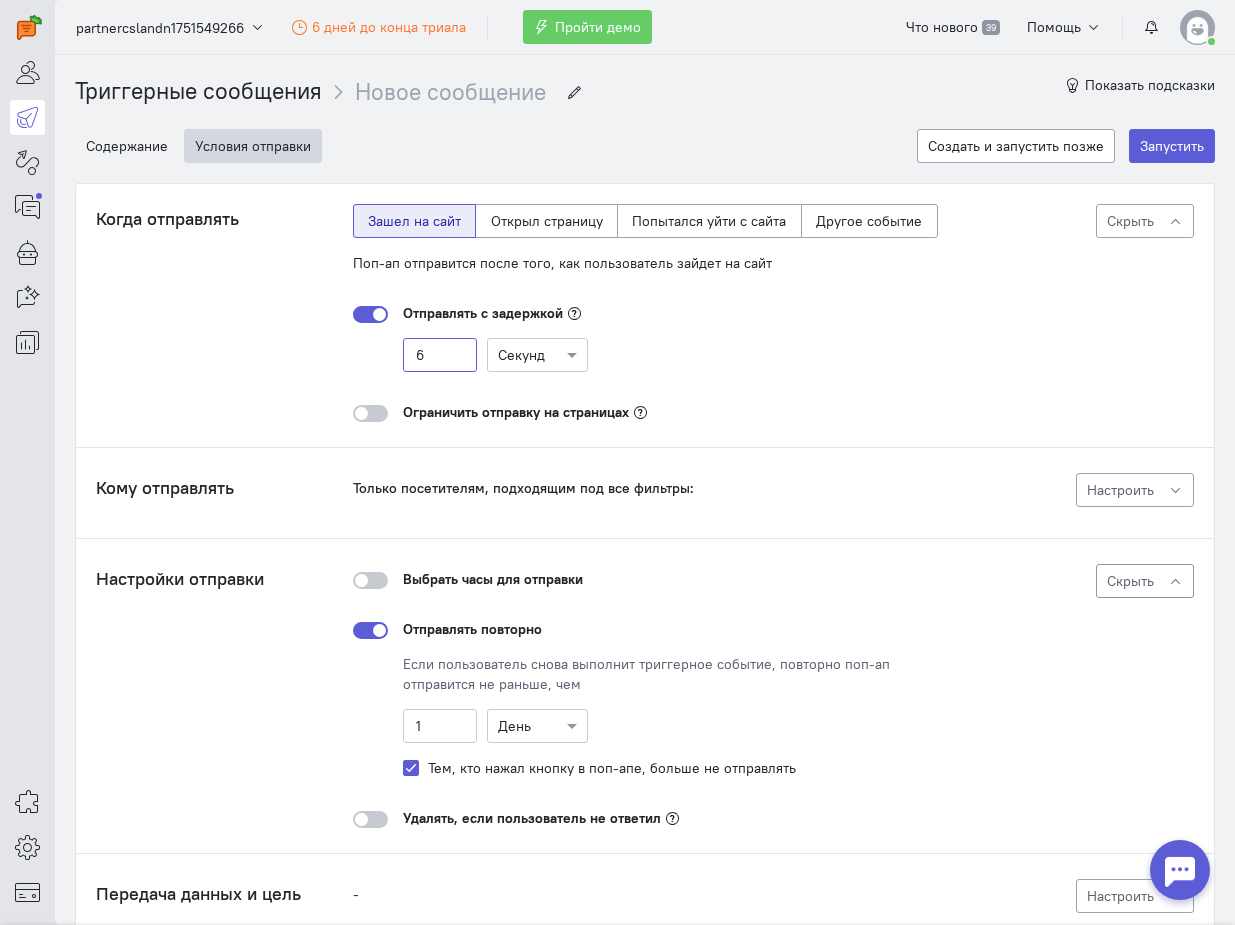 type on "6" 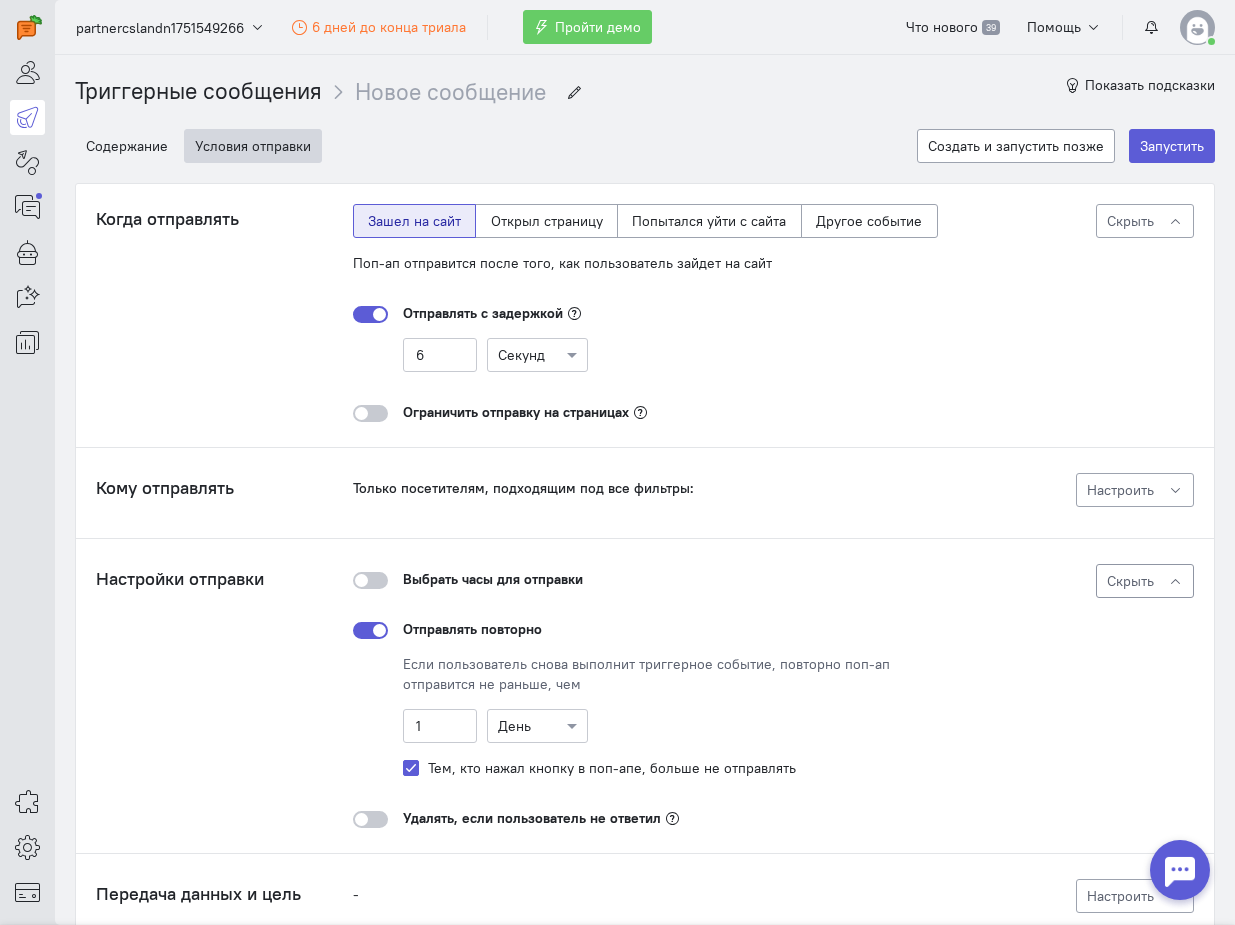 click on "6
Секунд" 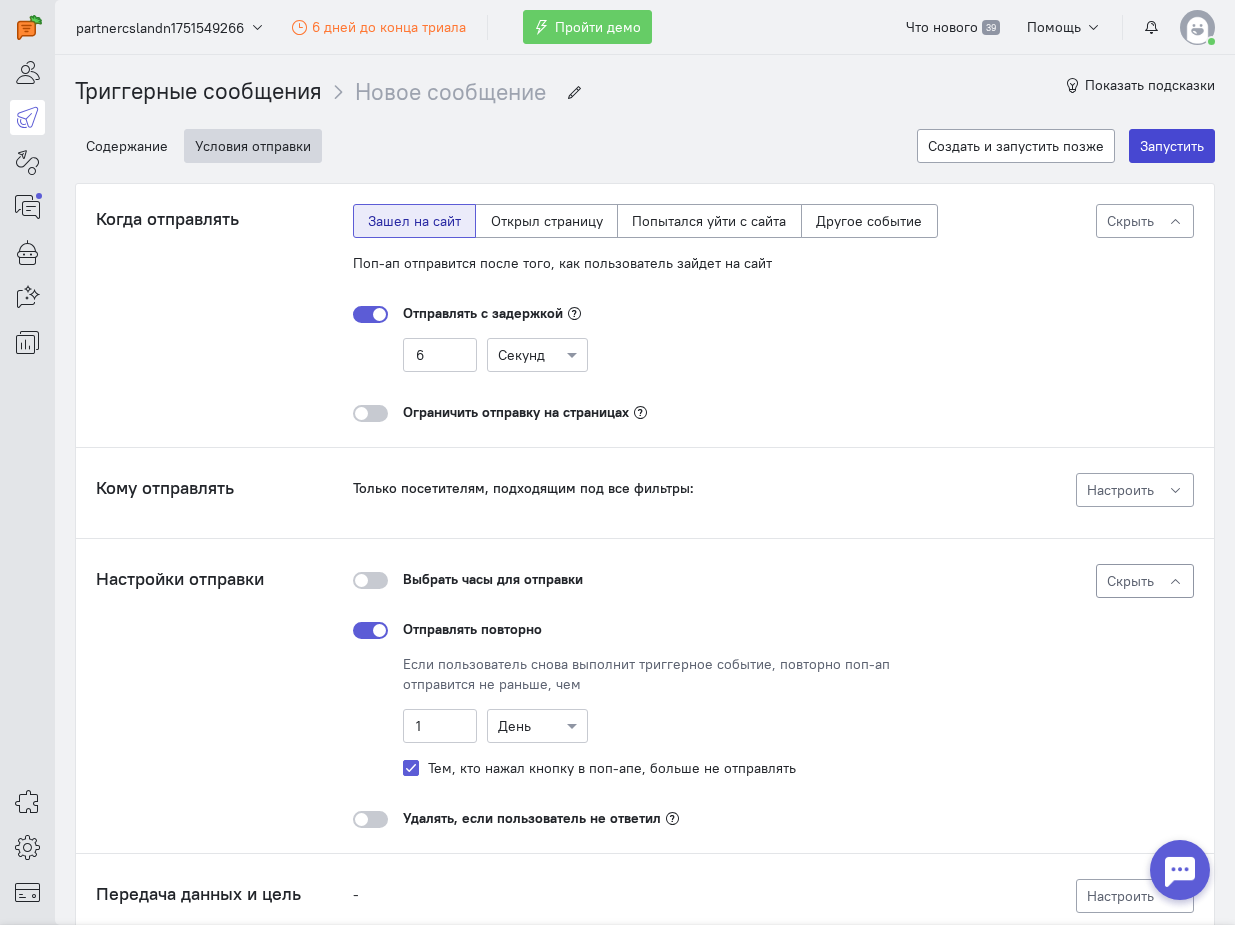 click on "Запустить" at bounding box center [1172, 146] 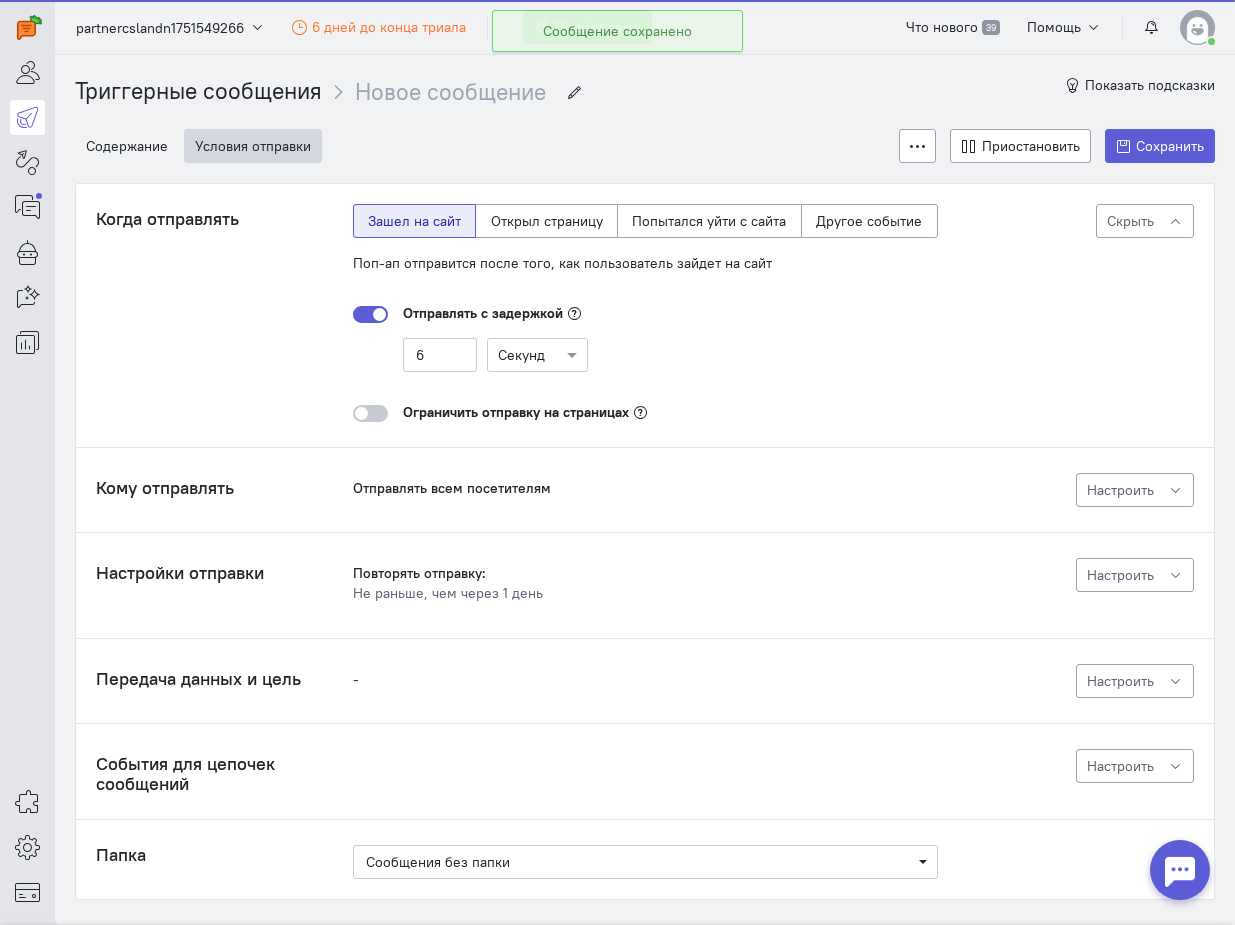 scroll, scrollTop: 0, scrollLeft: 0, axis: both 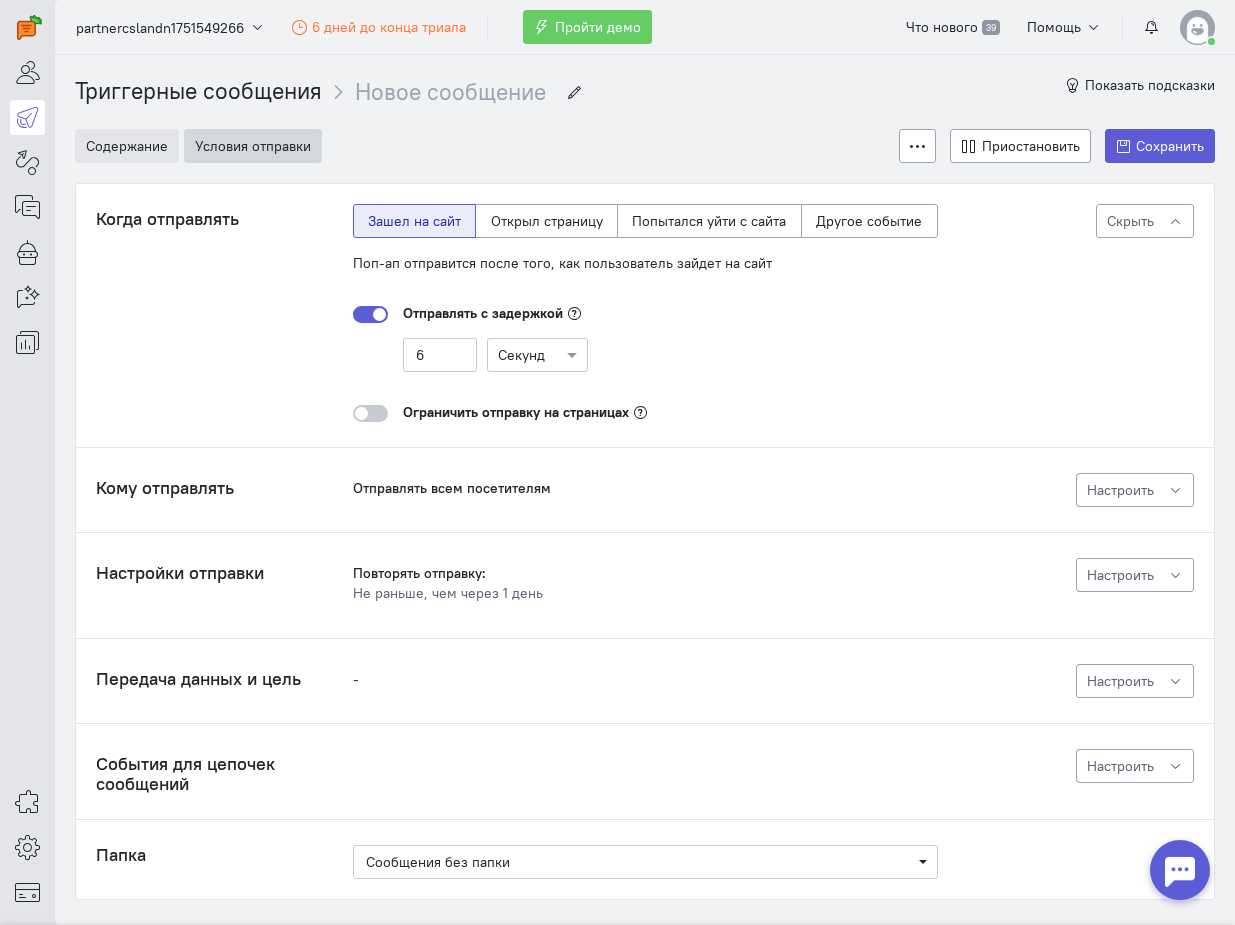 click on "Содержание" at bounding box center [127, 146] 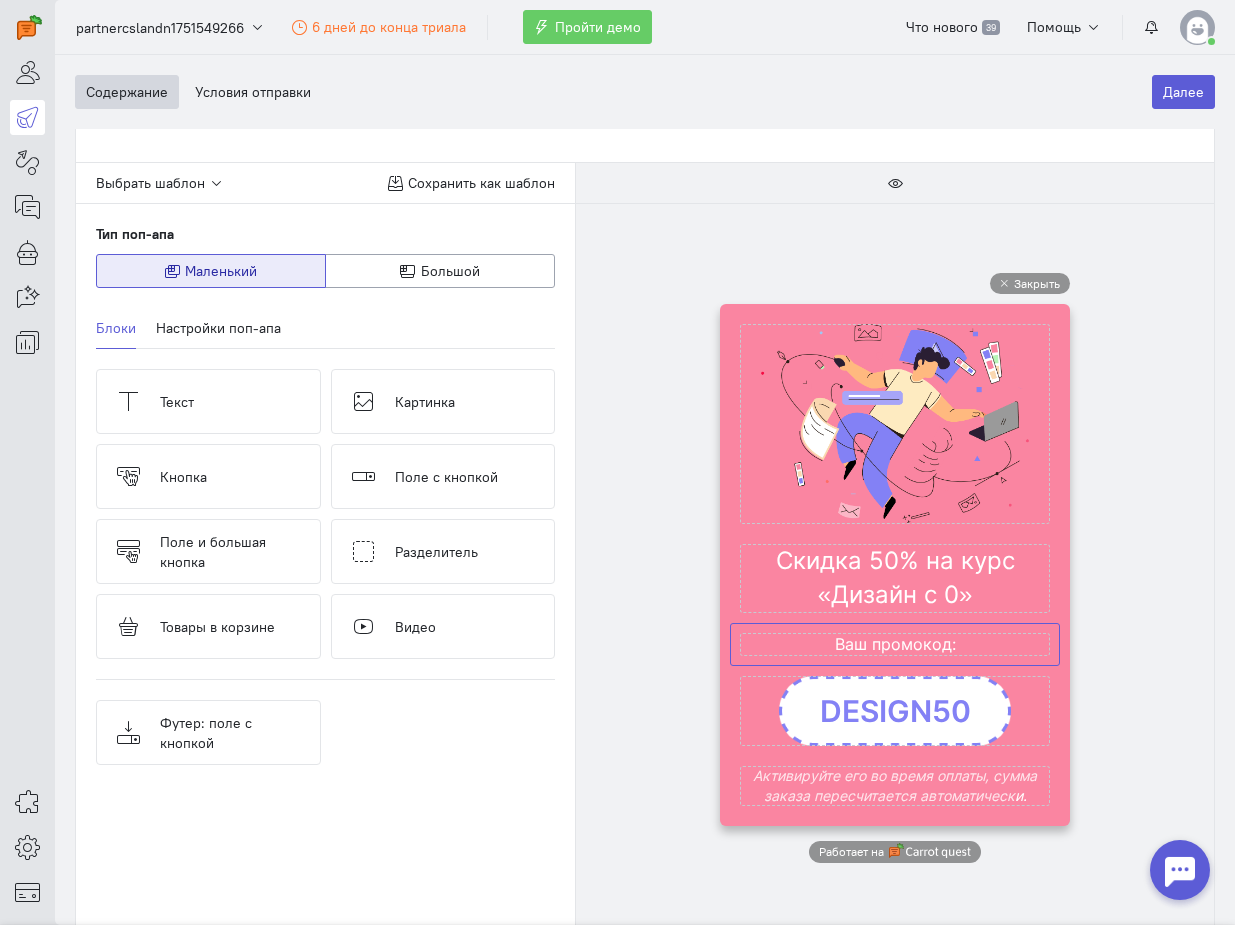 scroll, scrollTop: 113, scrollLeft: 0, axis: vertical 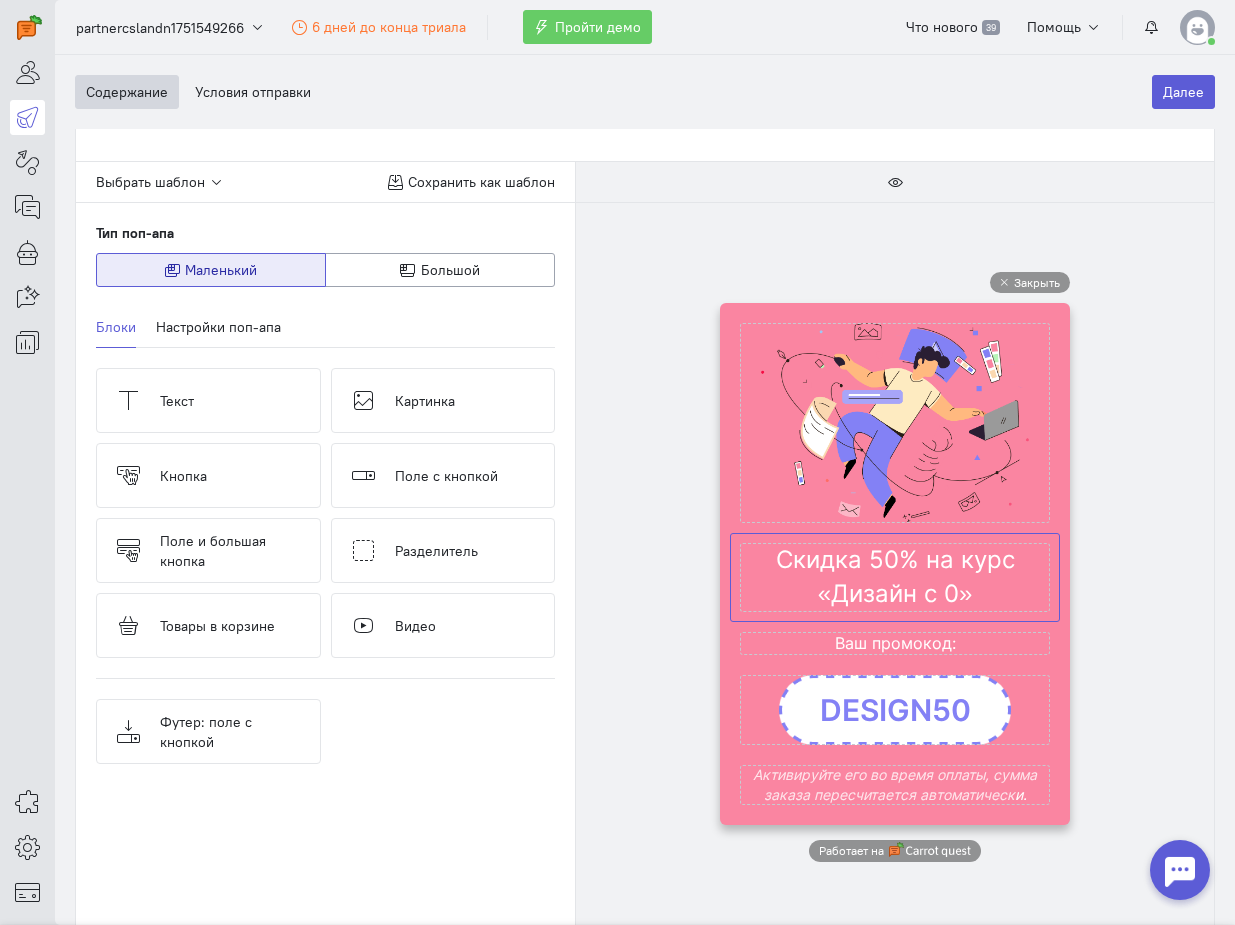 click at bounding box center (895, 577) 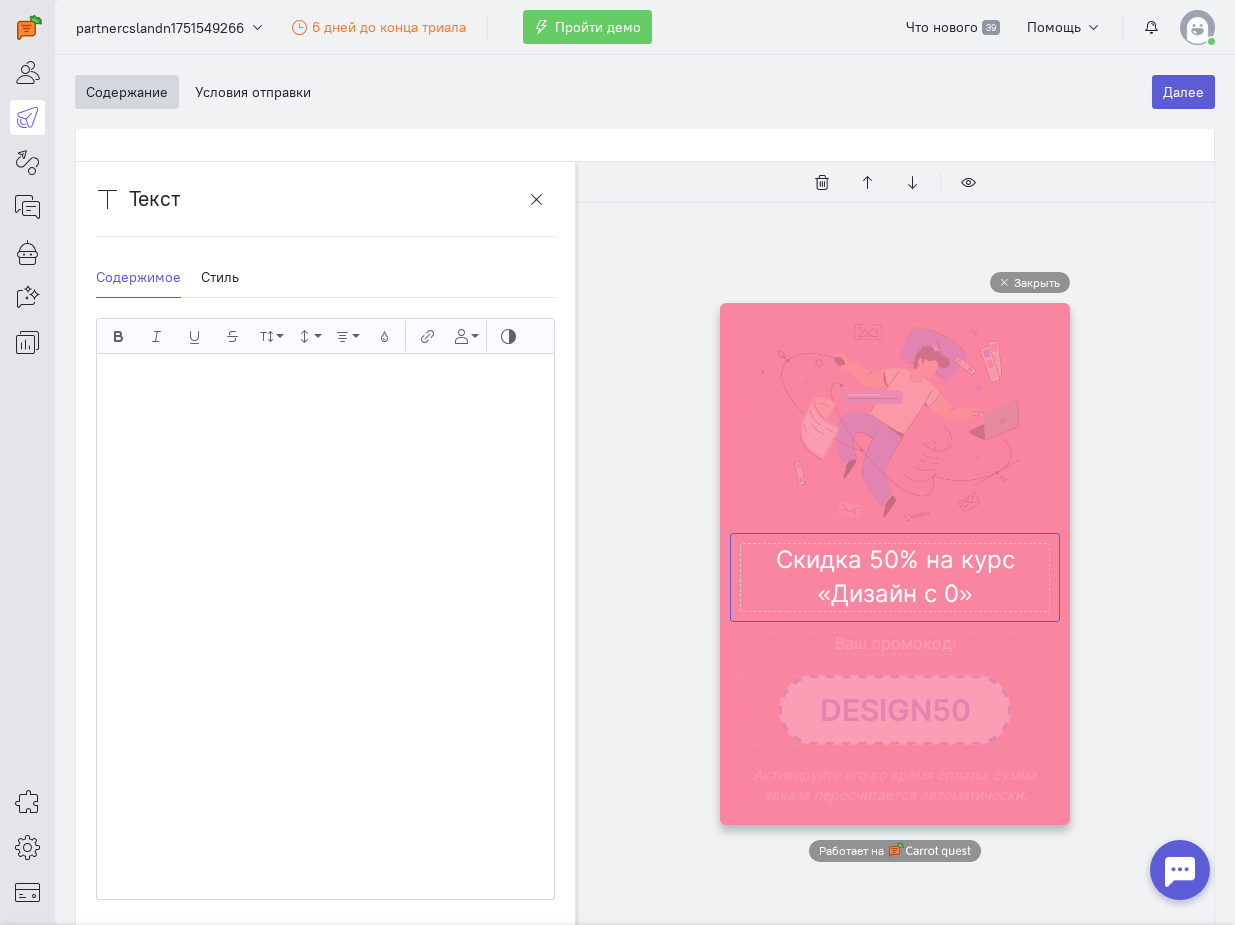 click on "Скидка 50% на курс «Дизайн с 0»" at bounding box center (325, 626) 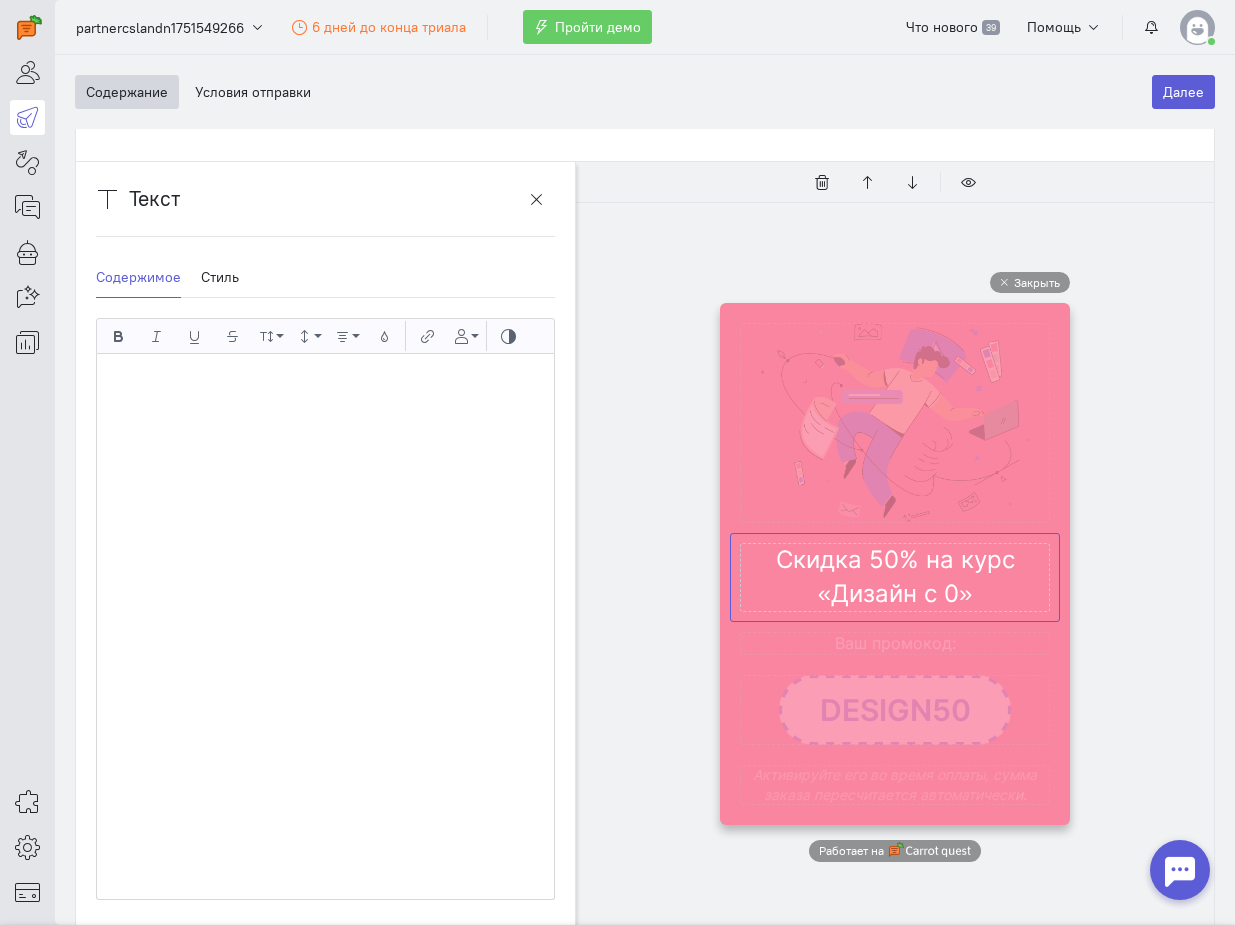 click on "Скидка 50% на курс «Дизайн с 0»" at bounding box center (325, 380) 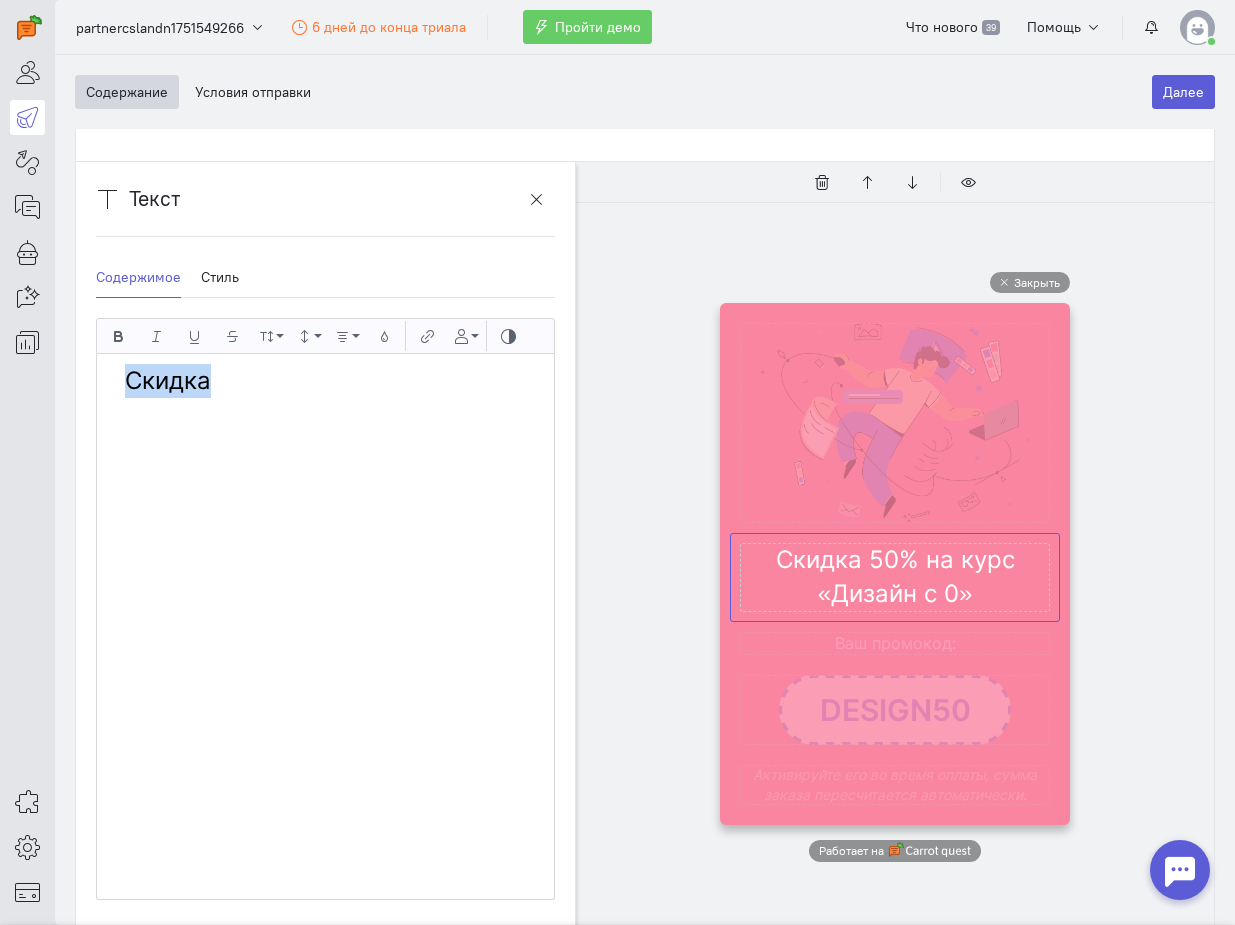 click on "Скидка 50% на курс «Дизайн с 0»" at bounding box center [325, 380] 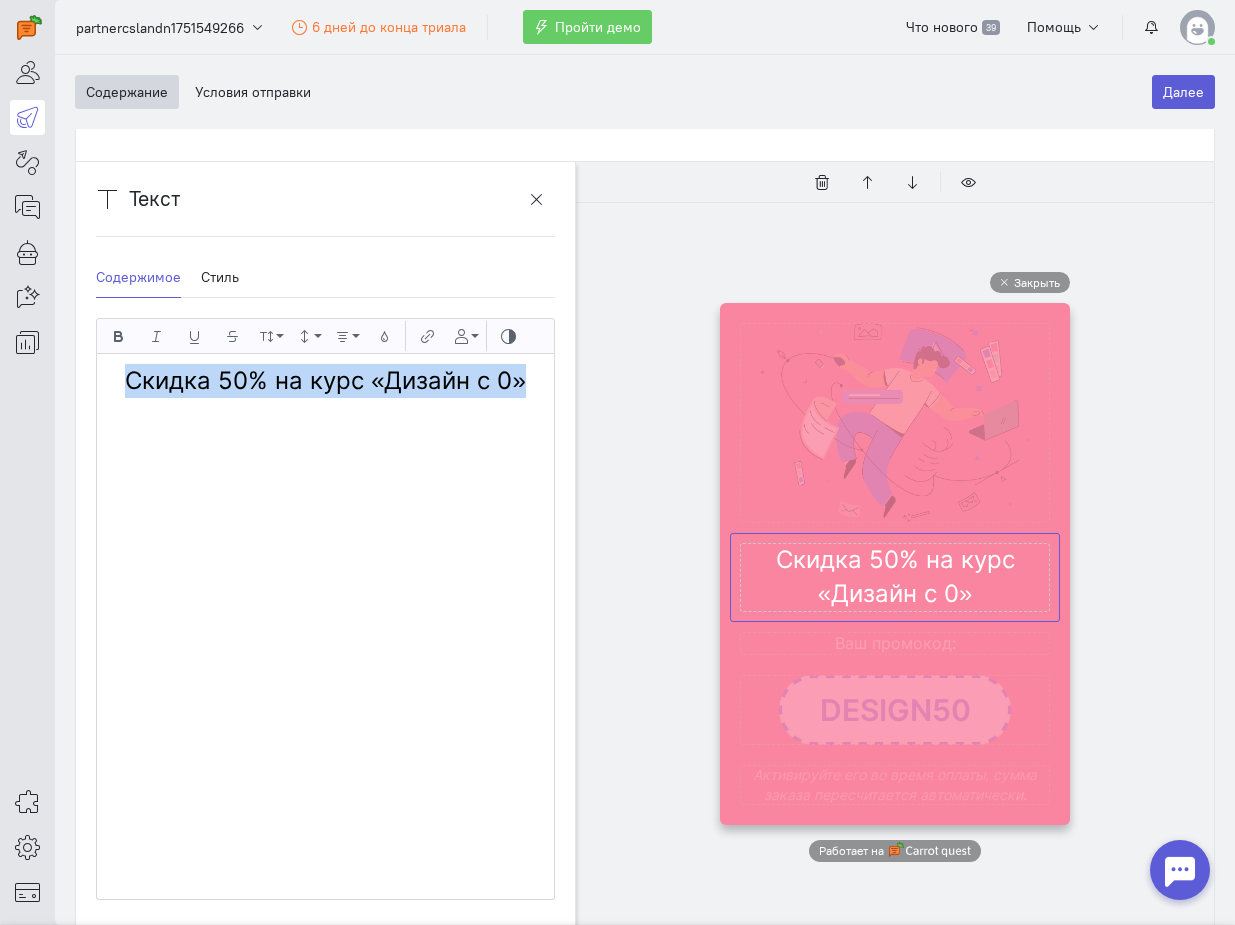 click on "Скидка 50% на курс «Дизайн с 0»" at bounding box center [325, 380] 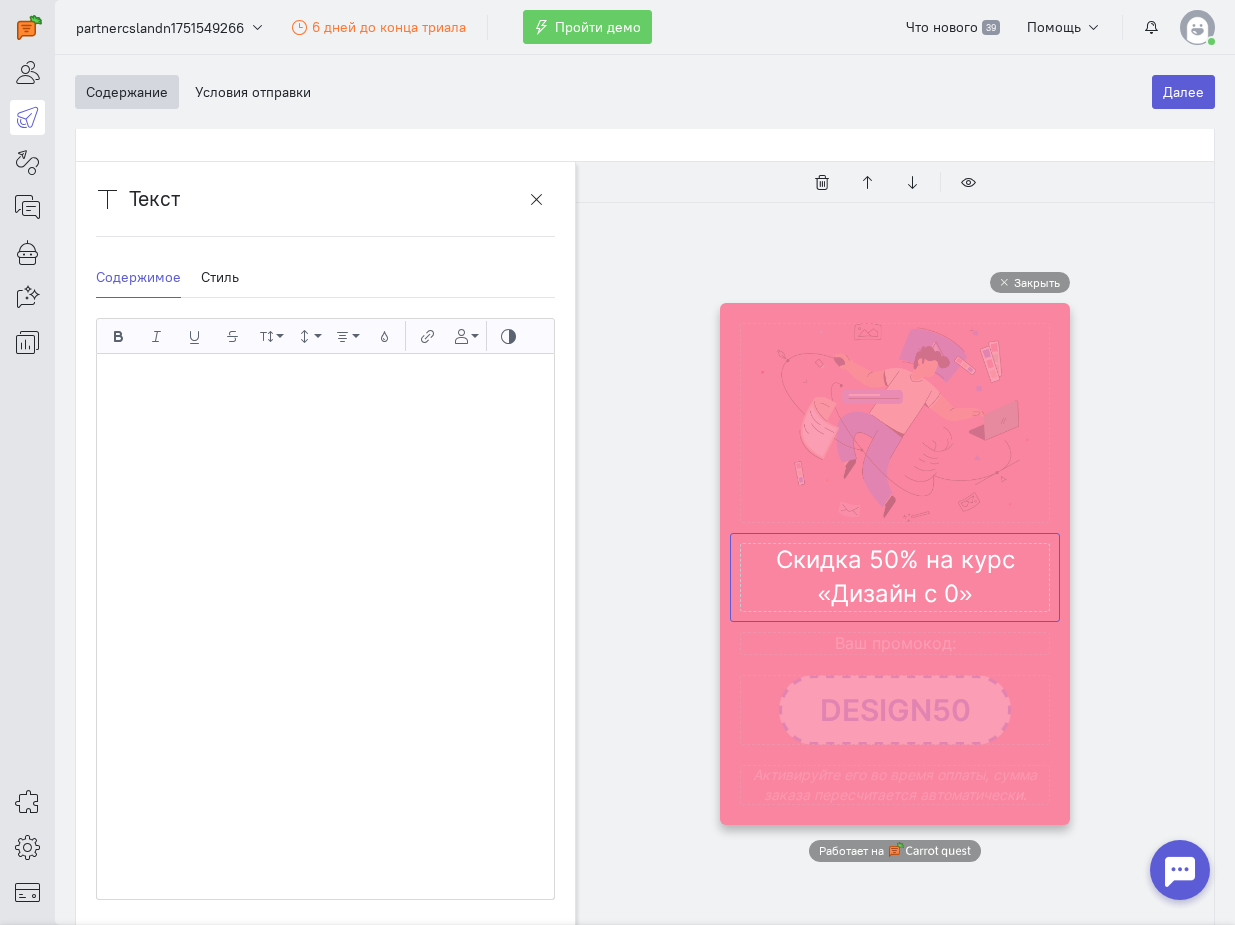 click on "Скидка 50% на курс «Дизайн с 0»" at bounding box center (325, 380) 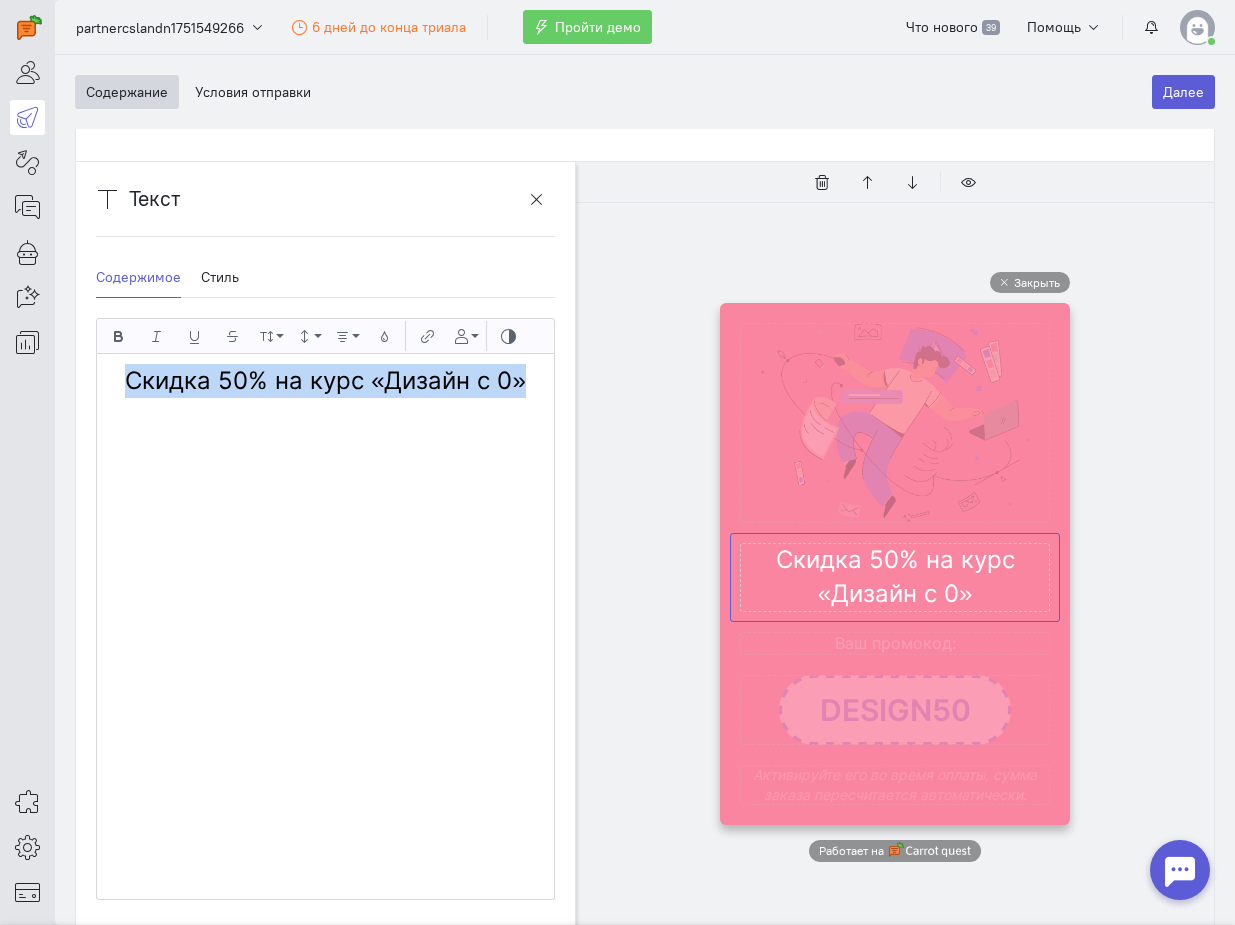 drag, startPoint x: 165, startPoint y: 387, endPoint x: 552, endPoint y: 387, distance: 387 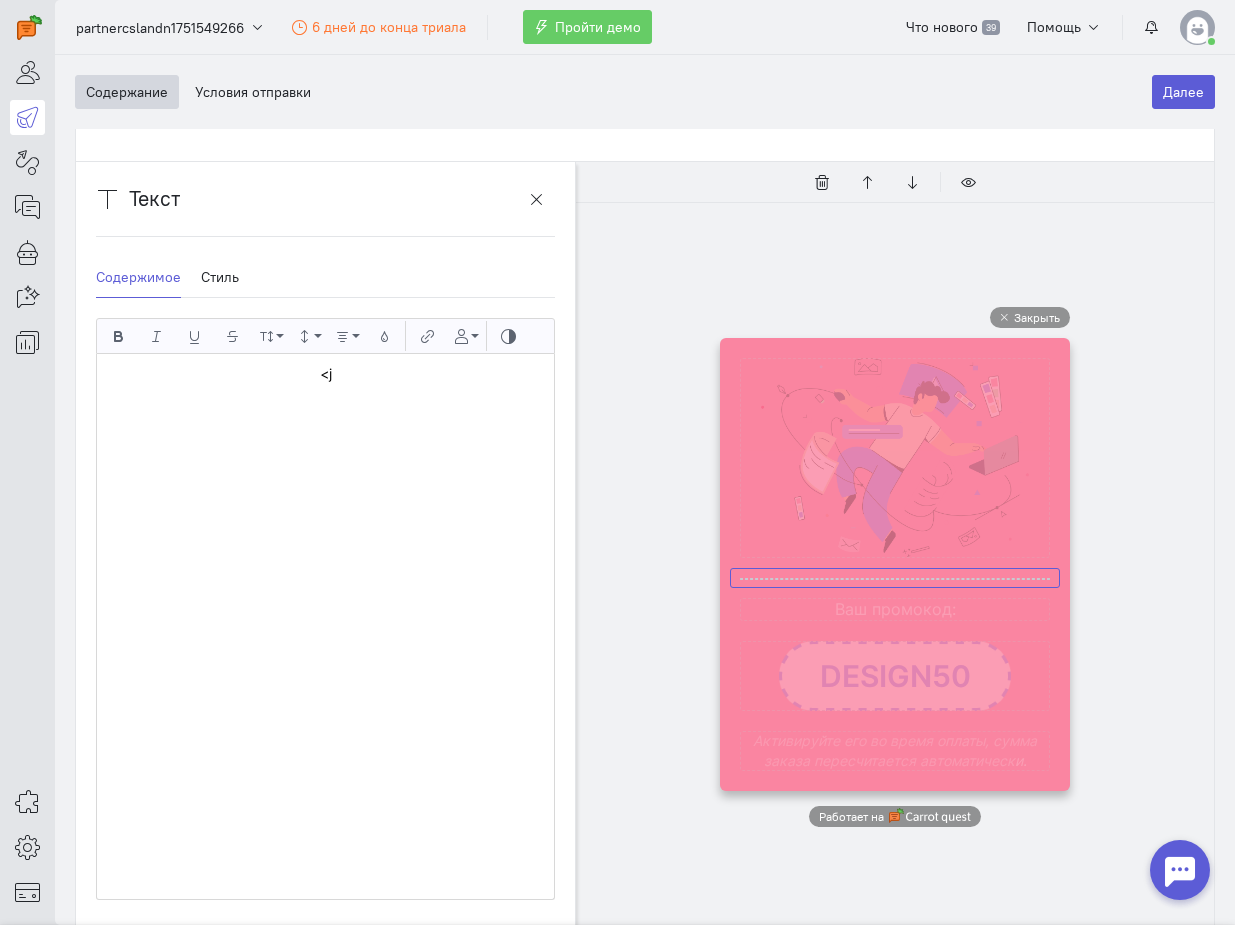 scroll, scrollTop: 0, scrollLeft: 0, axis: both 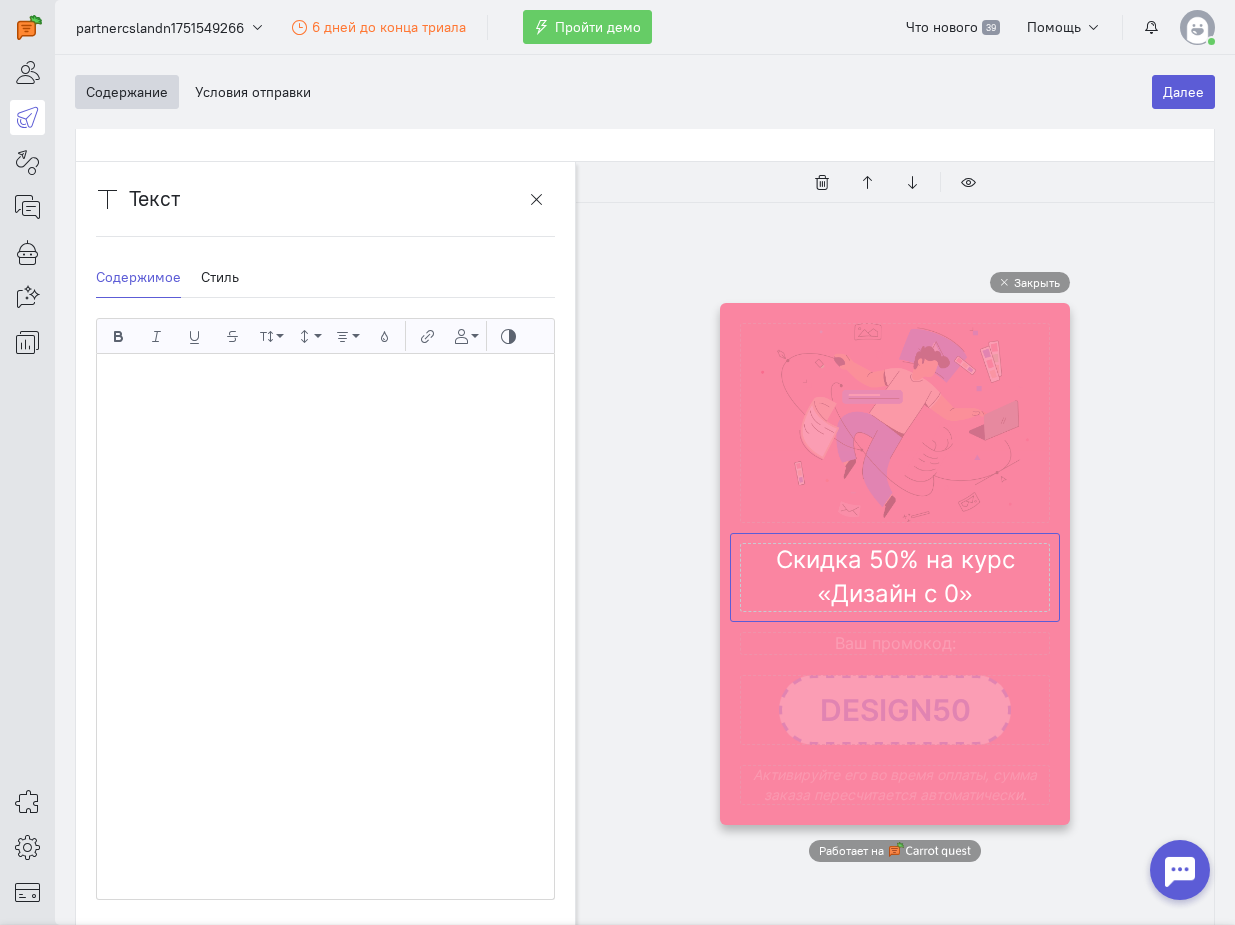 click on "Скидка 50% на курс «Дизайн с 0»" at bounding box center (325, 380) 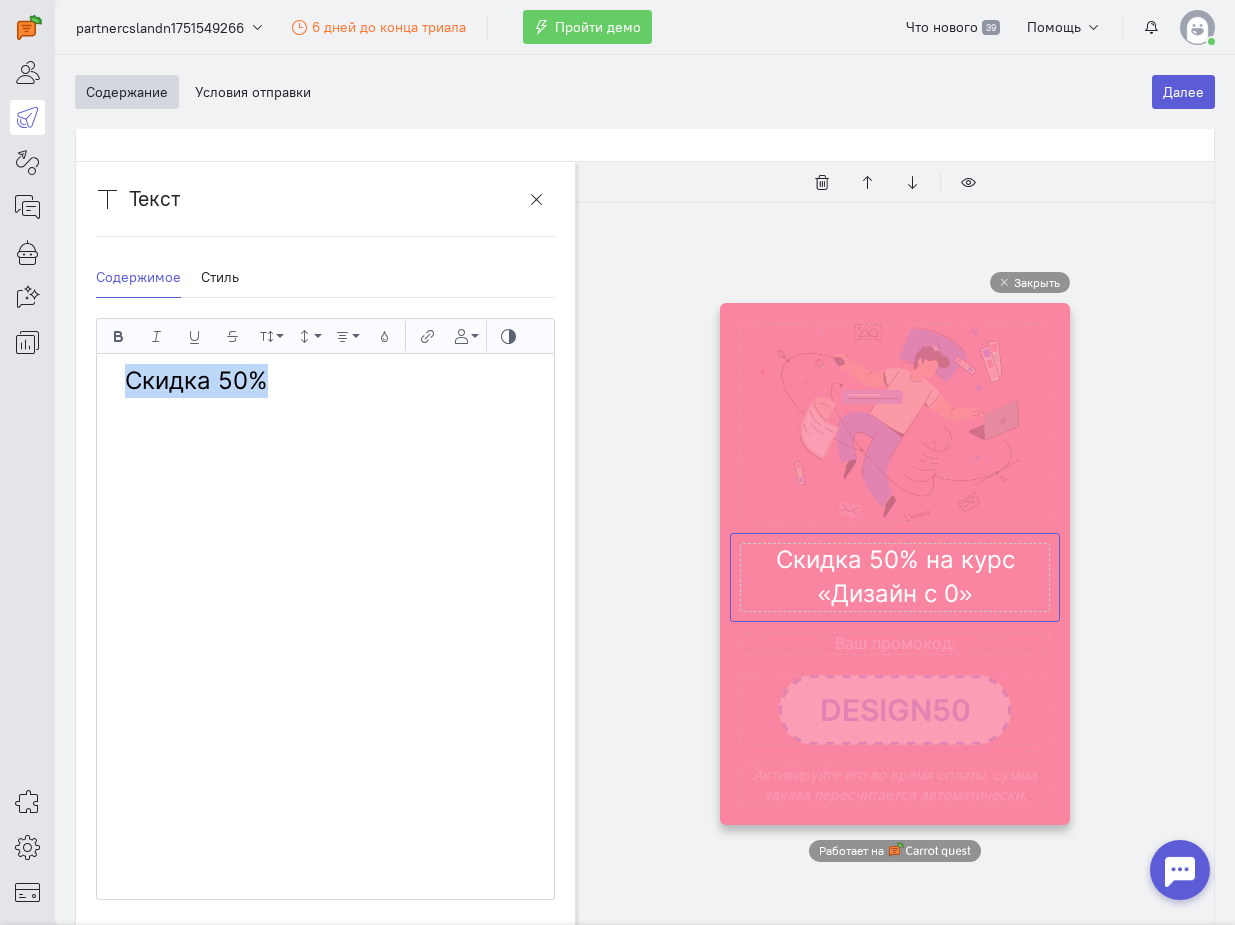 drag, startPoint x: 252, startPoint y: 372, endPoint x: 161, endPoint y: 370, distance: 91.02197 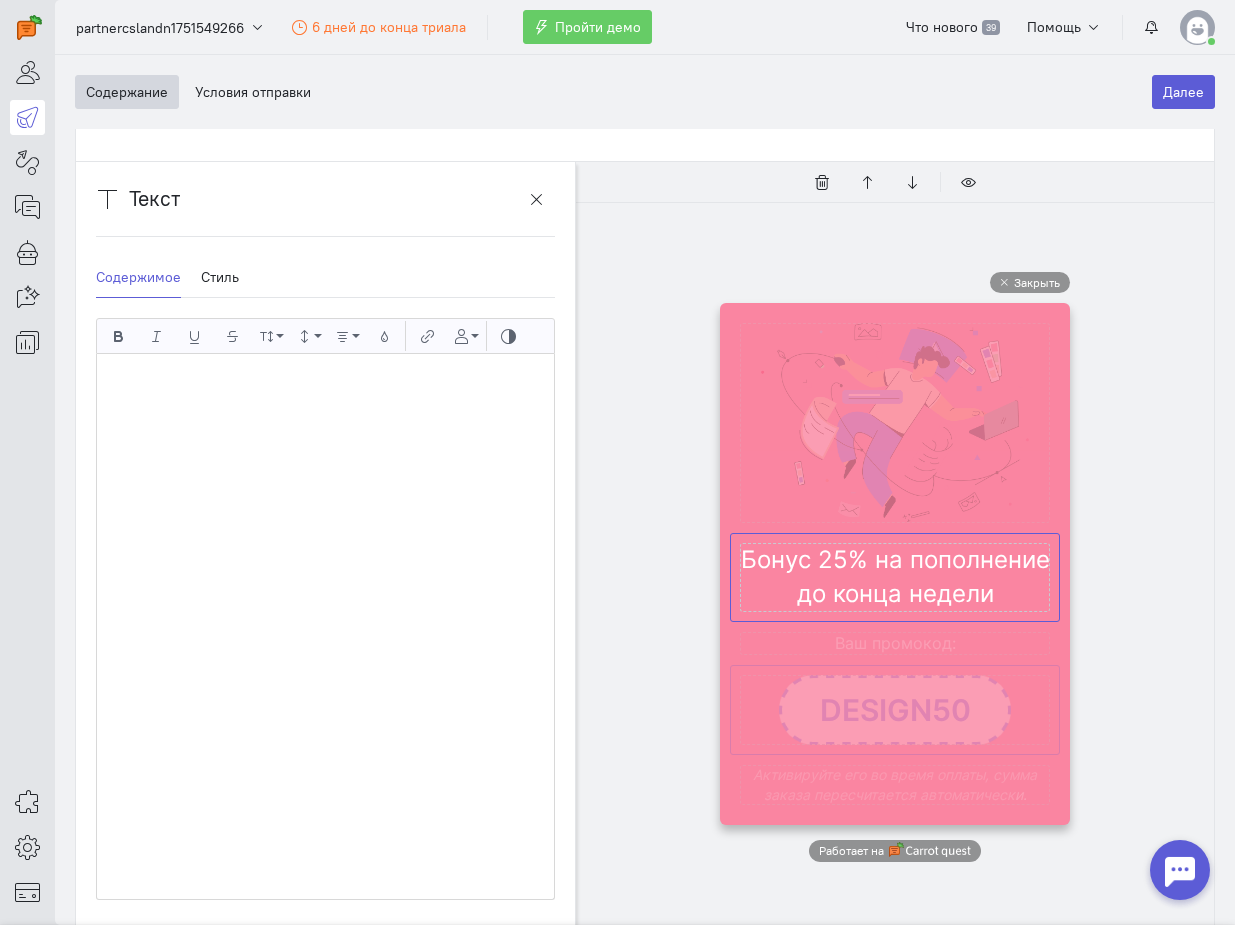 click at bounding box center [895, 710] 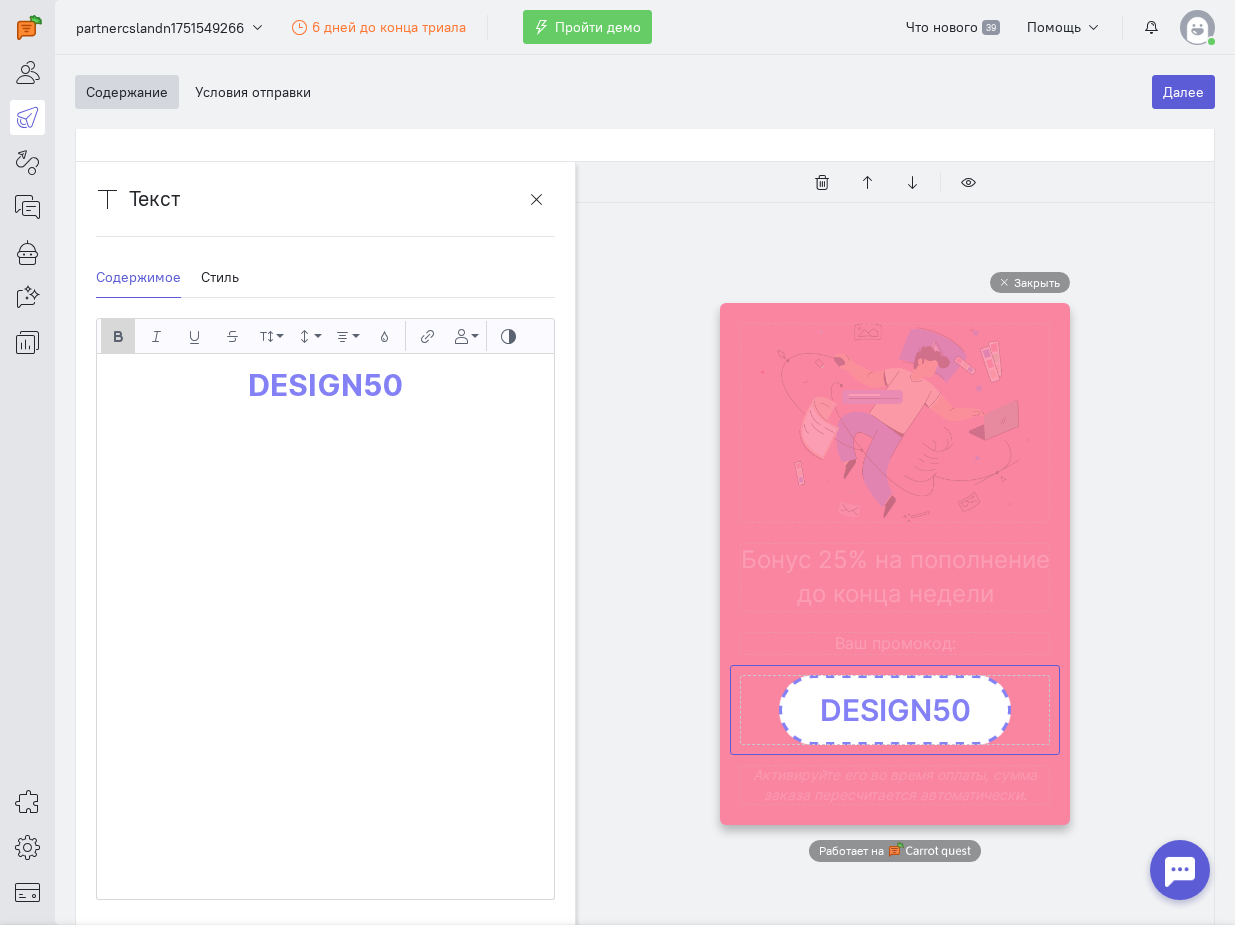 click at bounding box center (895, 710) 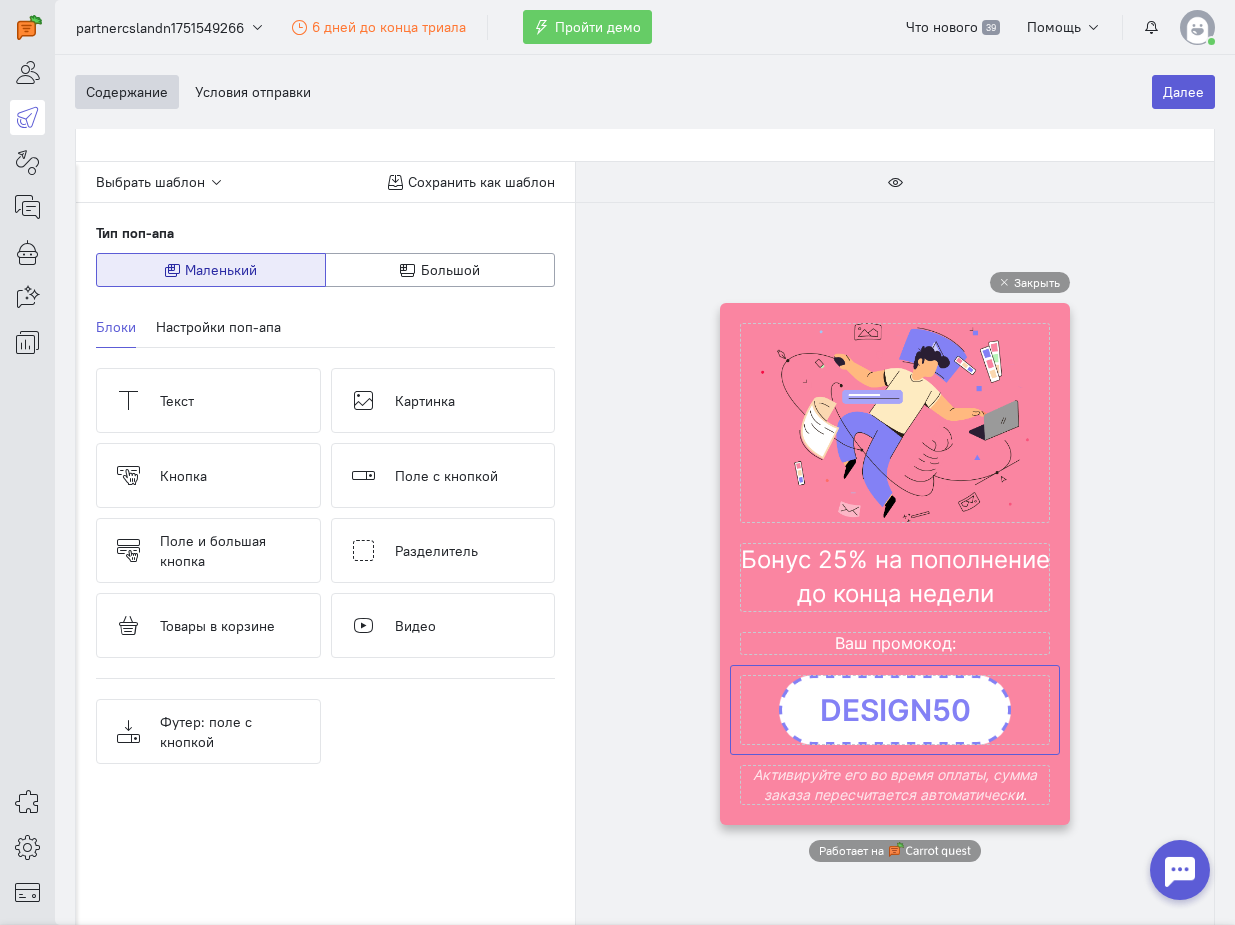 click at bounding box center [895, 710] 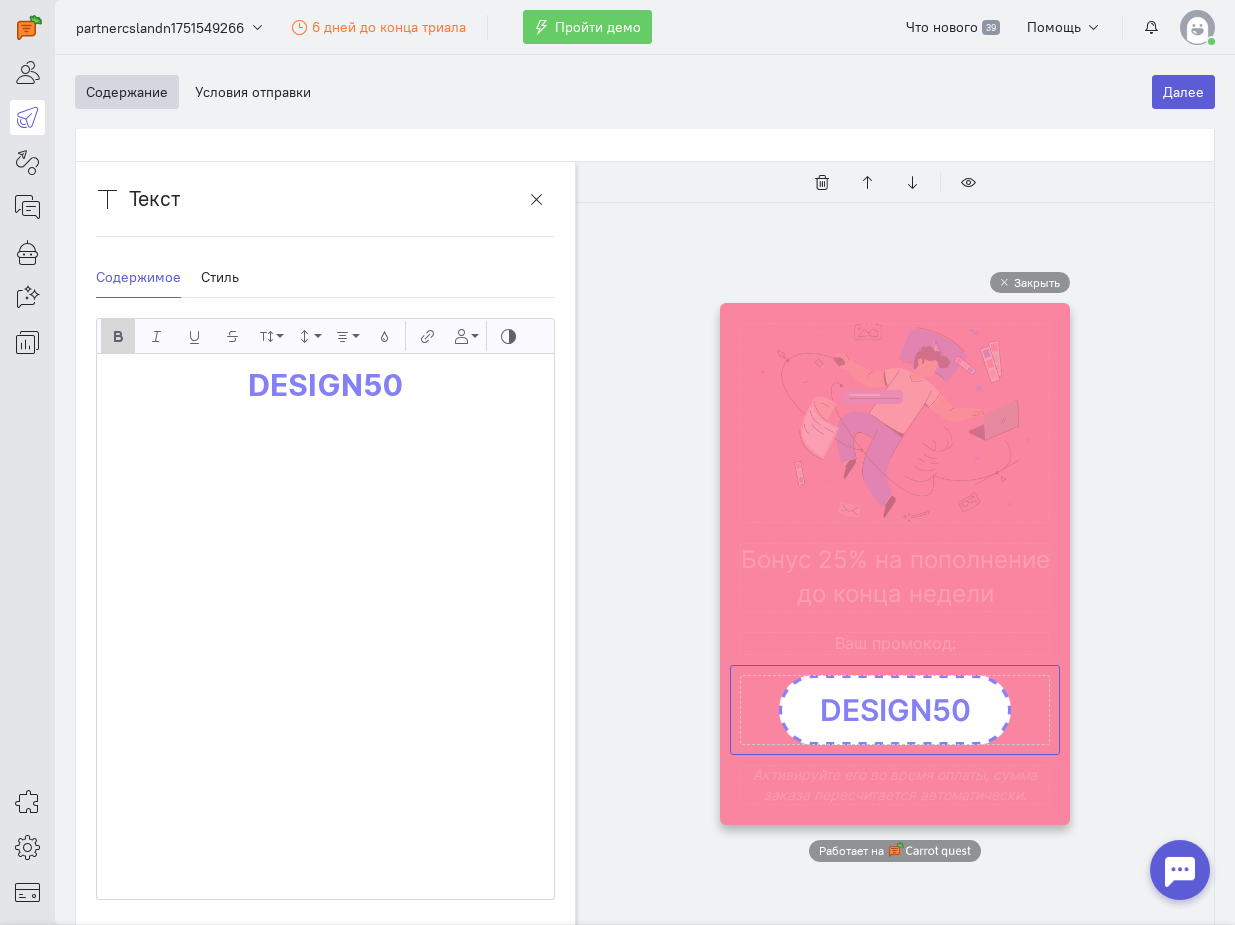 click on "DESIGN50" at bounding box center (325, 385) 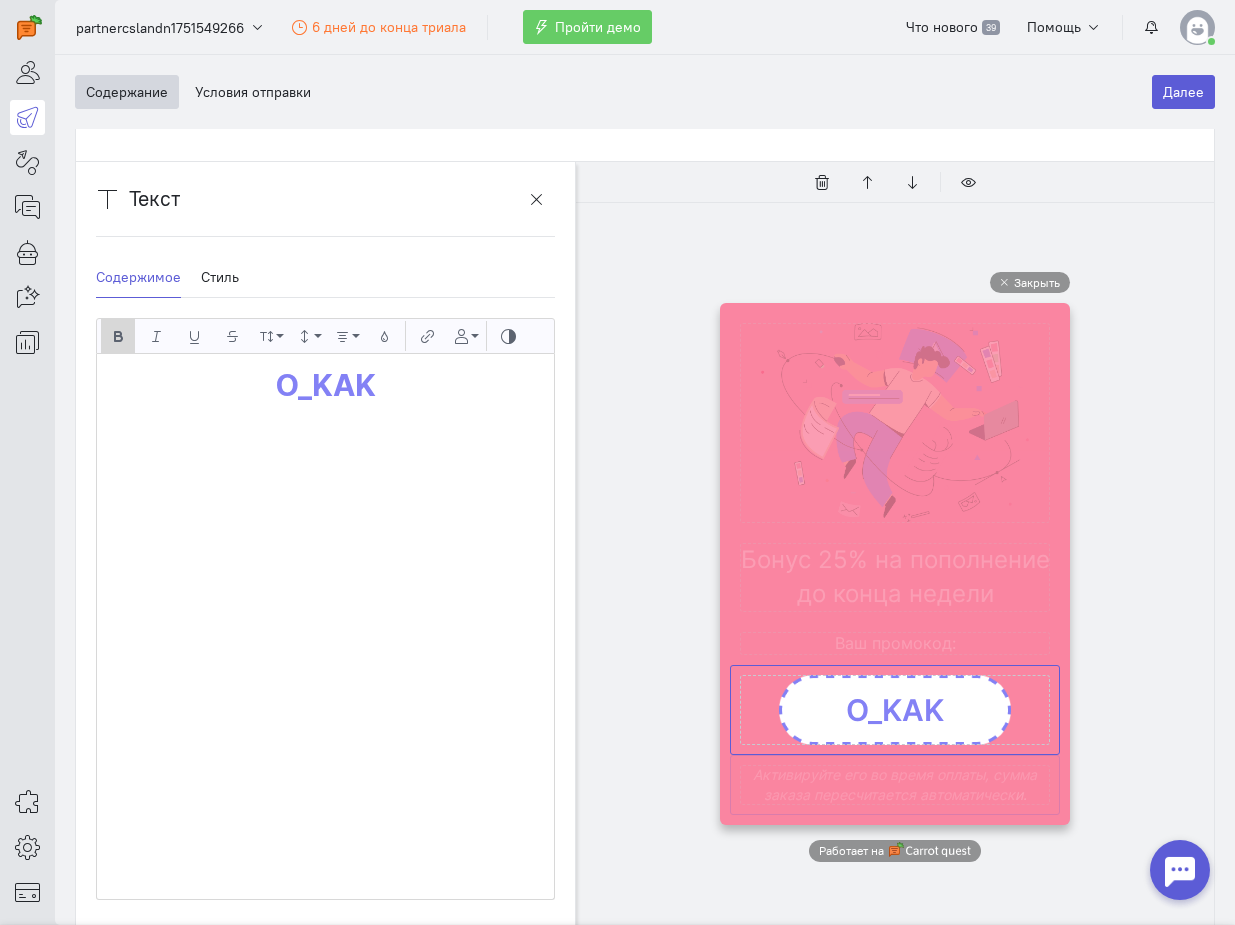 click at bounding box center [895, 785] 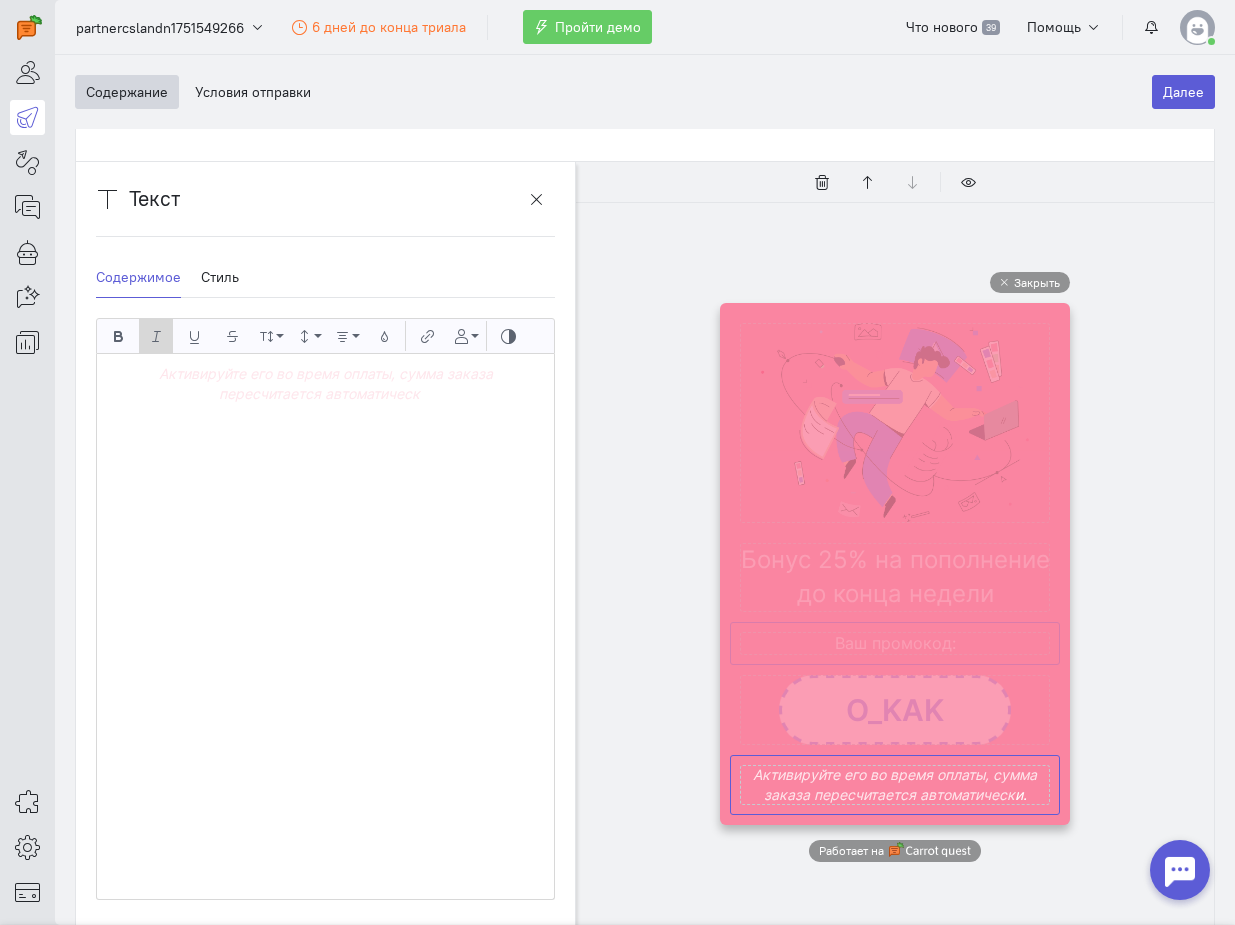 click at bounding box center [895, 643] 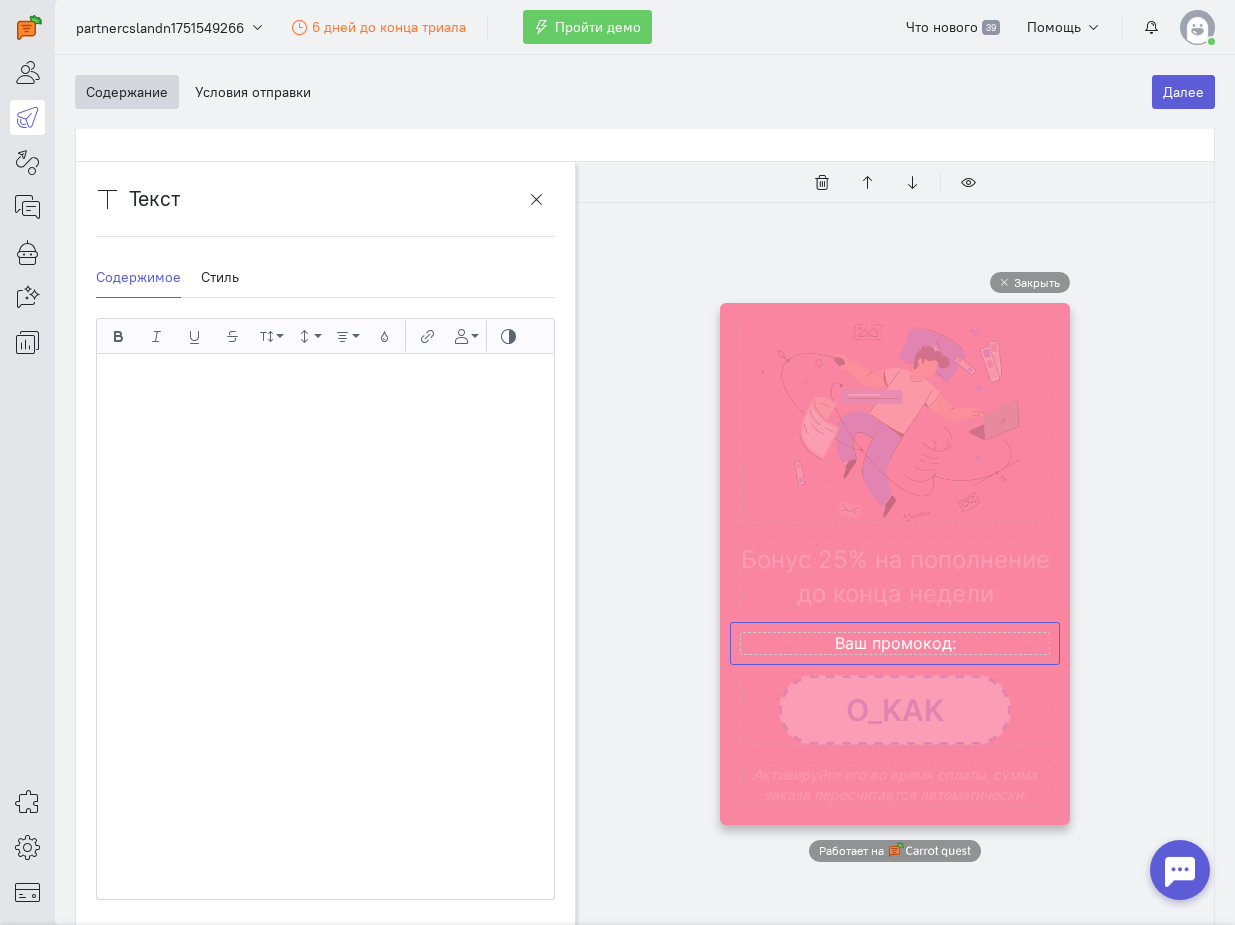 click on "Закрыть
Работает на" at bounding box center [895, 567] 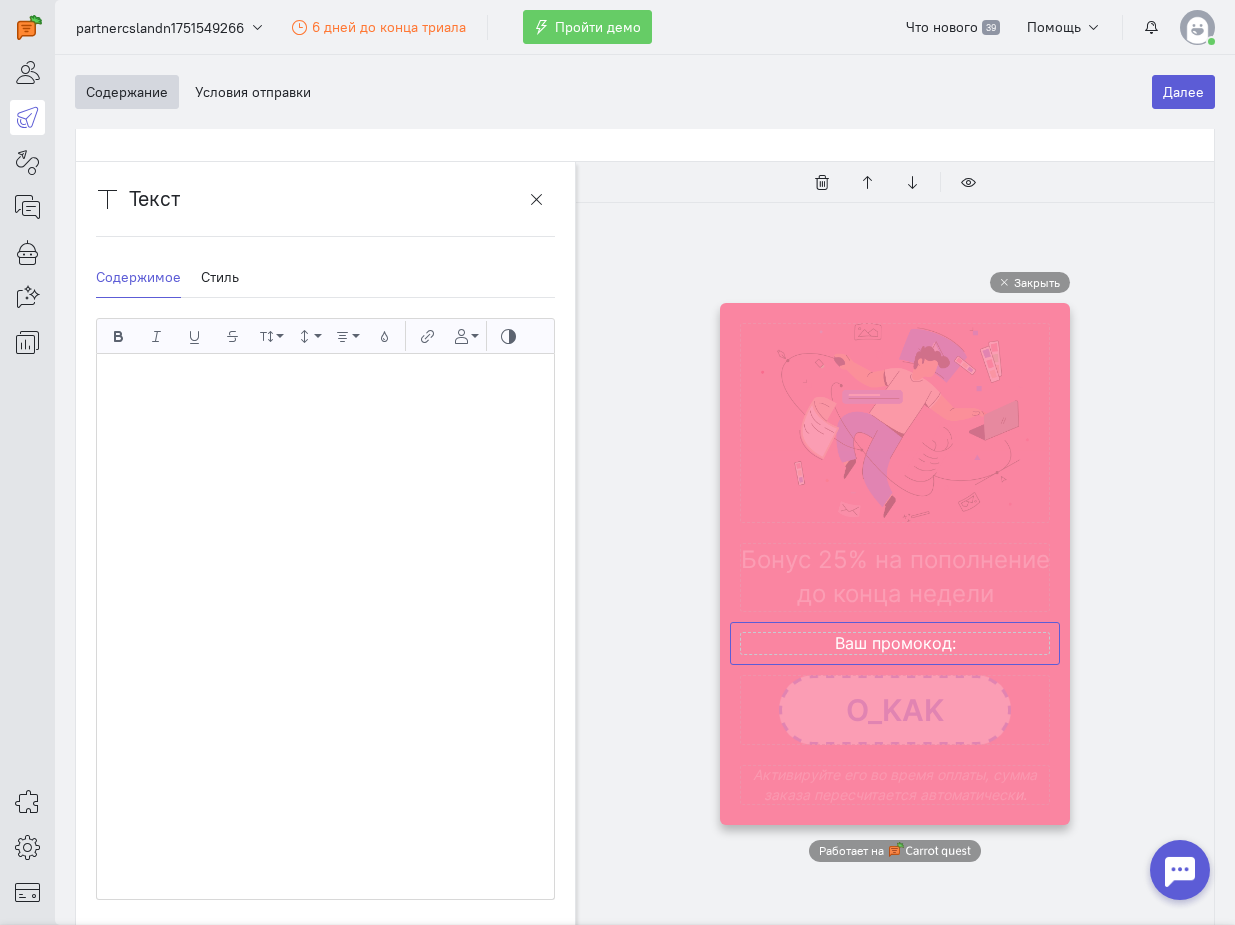 click on "Закрыть
Работает на" at bounding box center [895, 567] 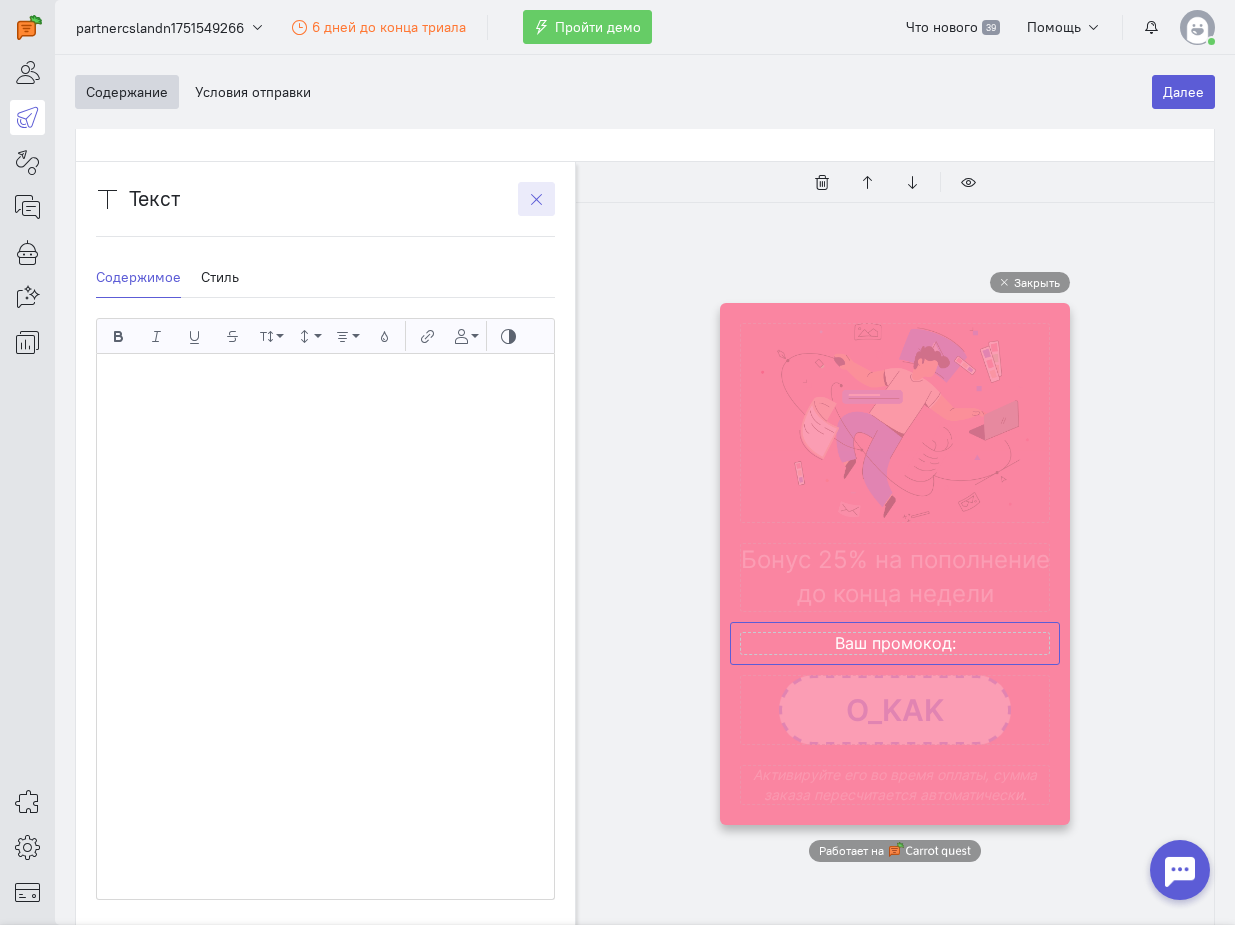 click at bounding box center (536, 199) 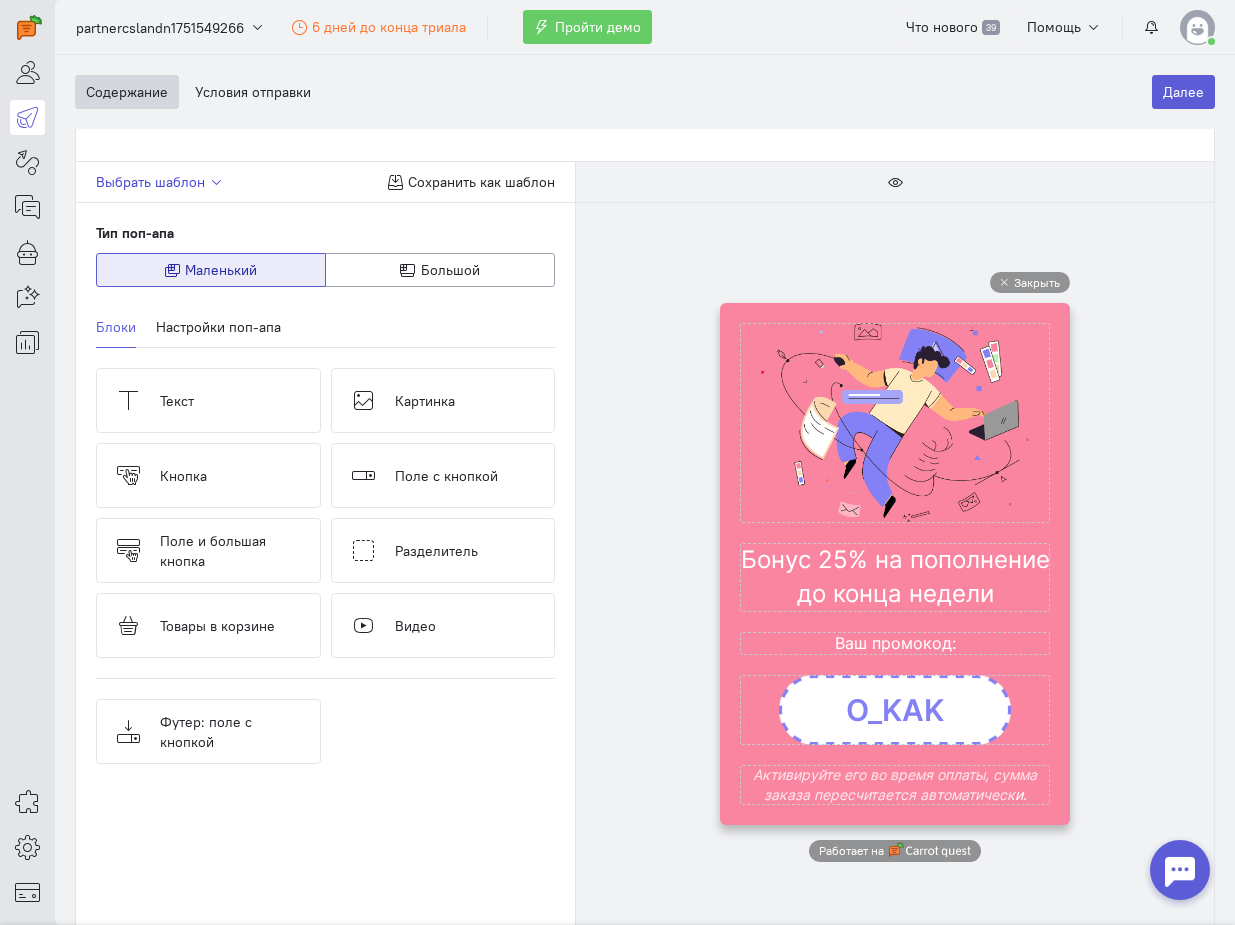 click on "Выбрать шаблон" at bounding box center [150, 182] 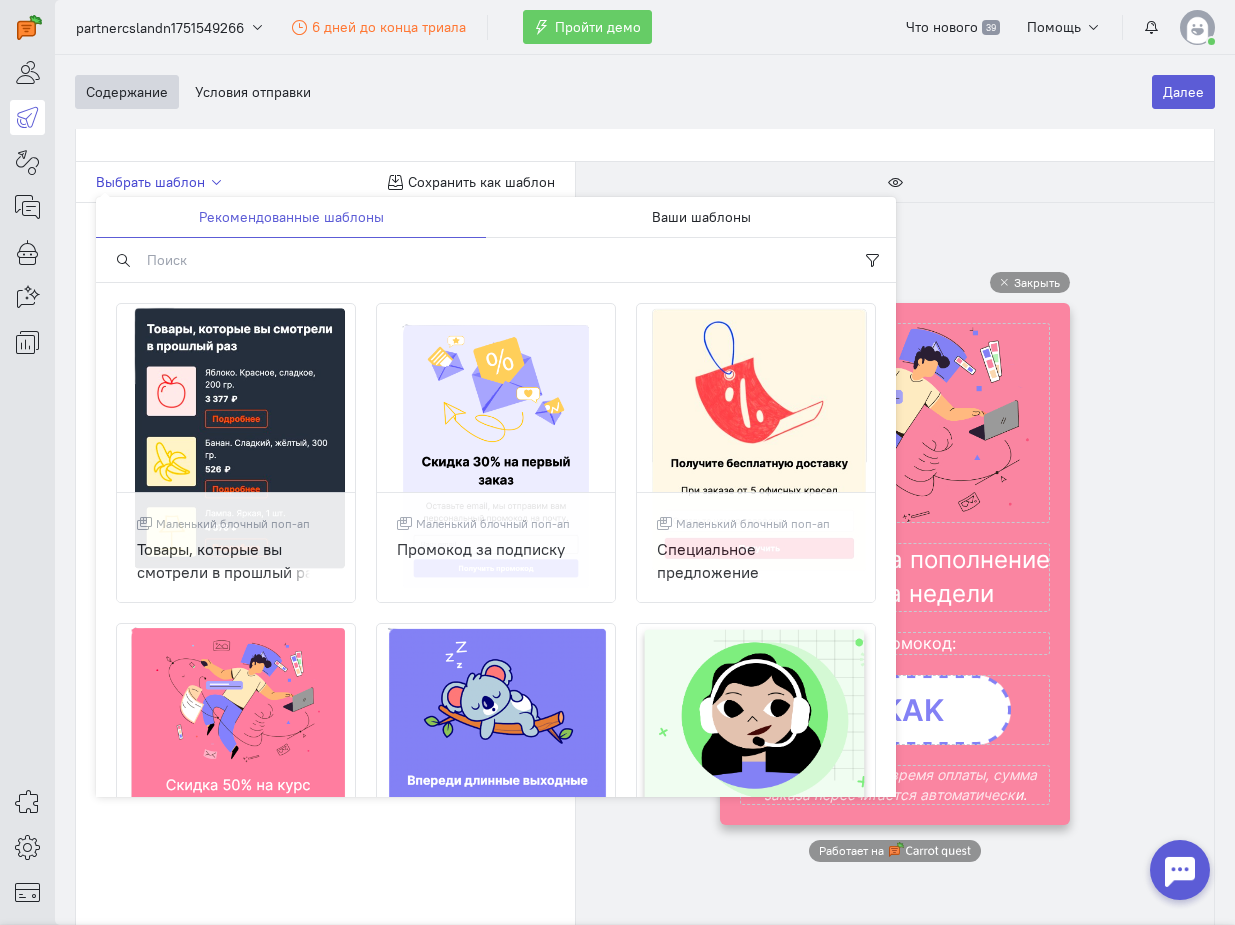 click on "Выбрать шаблон" at bounding box center (150, 182) 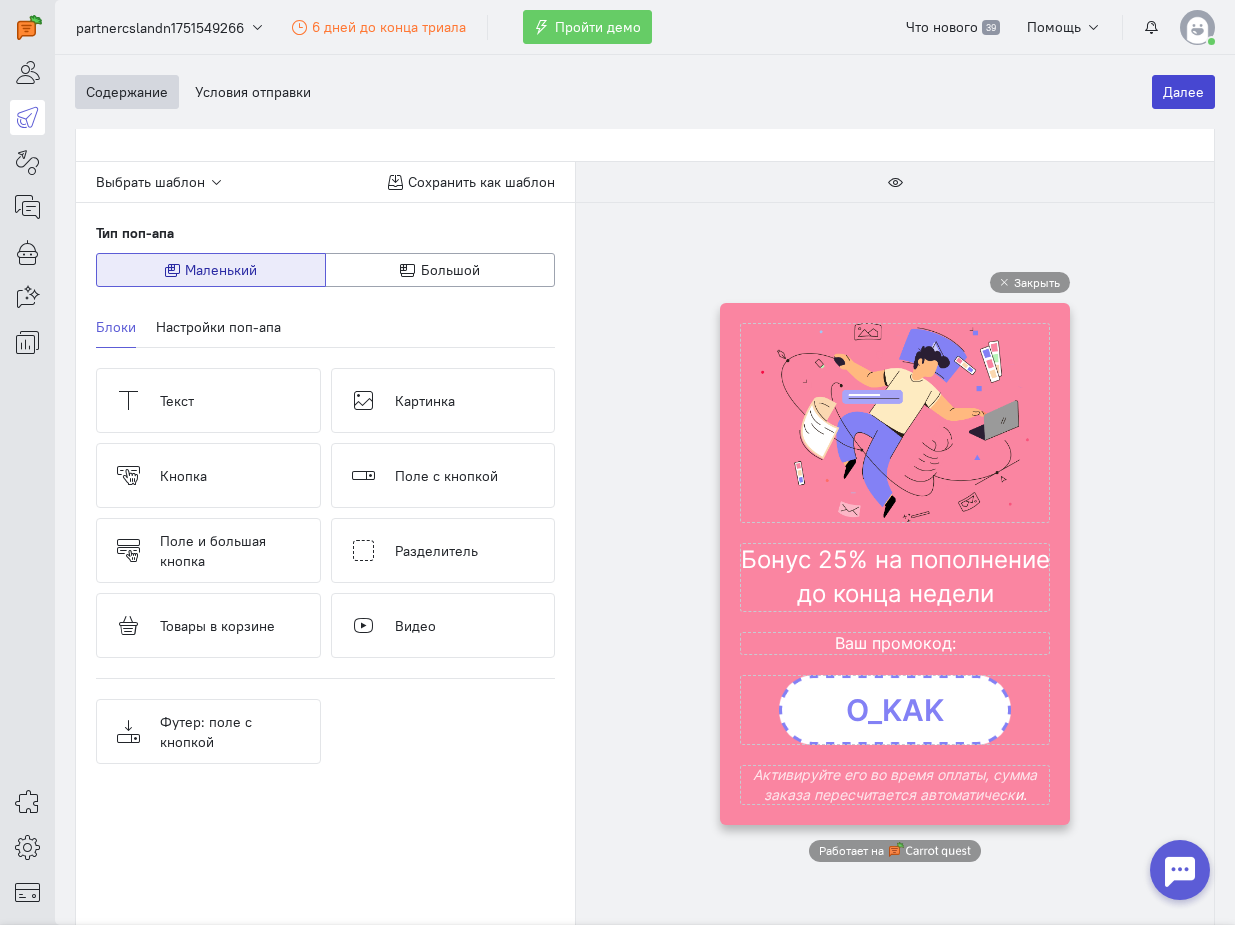 click on "Далее" at bounding box center (1183, 92) 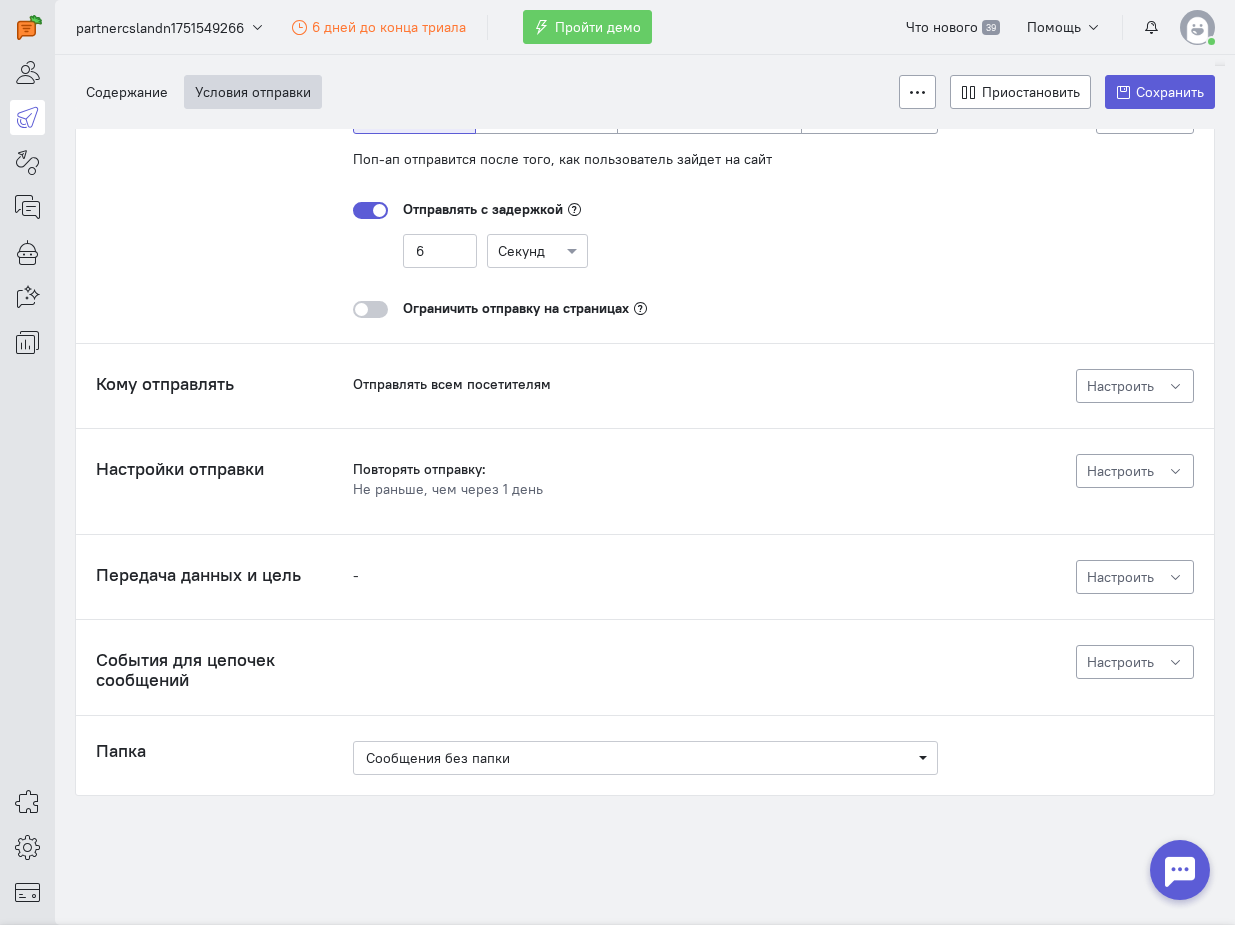 scroll, scrollTop: 0, scrollLeft: 0, axis: both 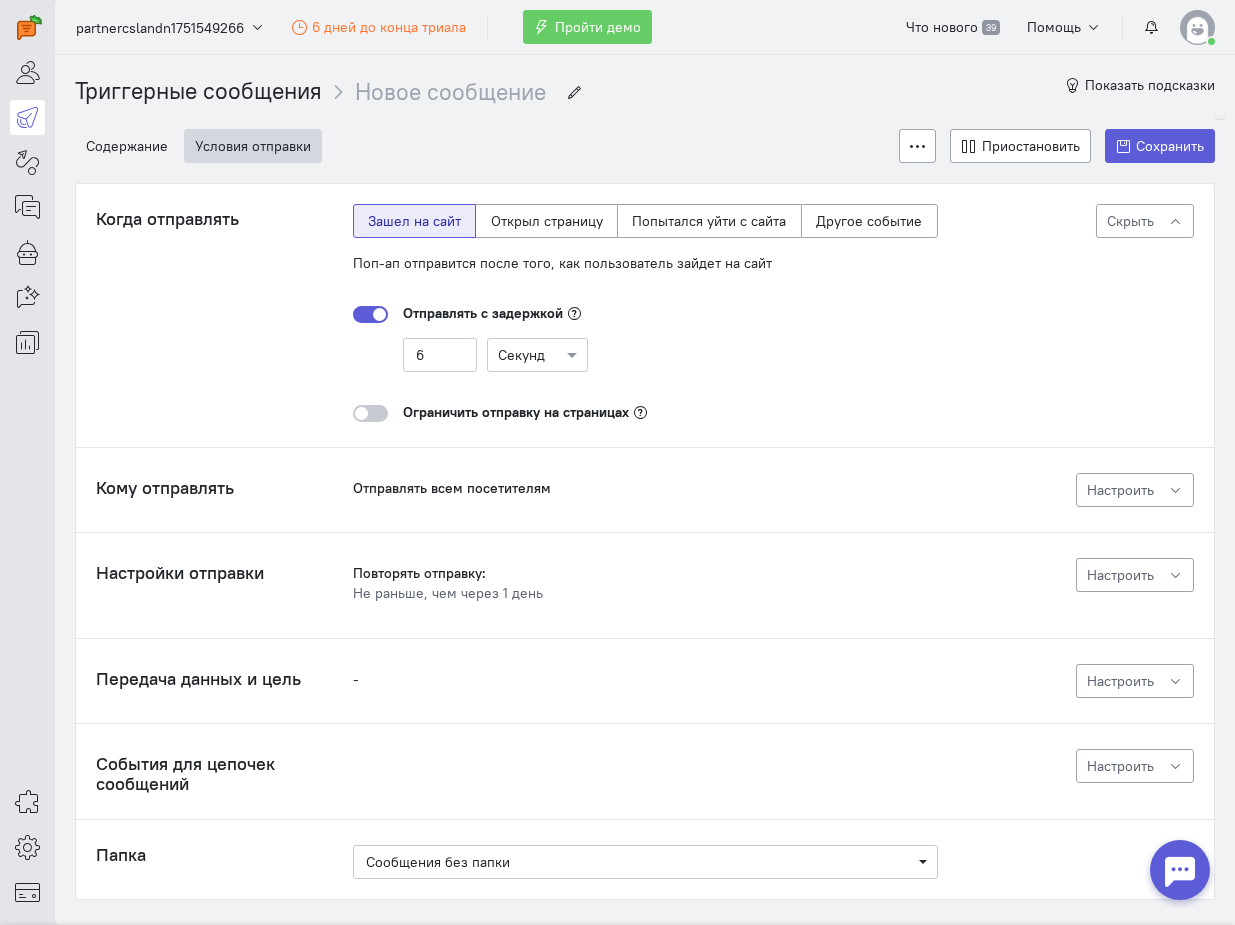 click on "Архивировать
Создать копию
Приостановить
Сохранить" at bounding box center [1057, 146] 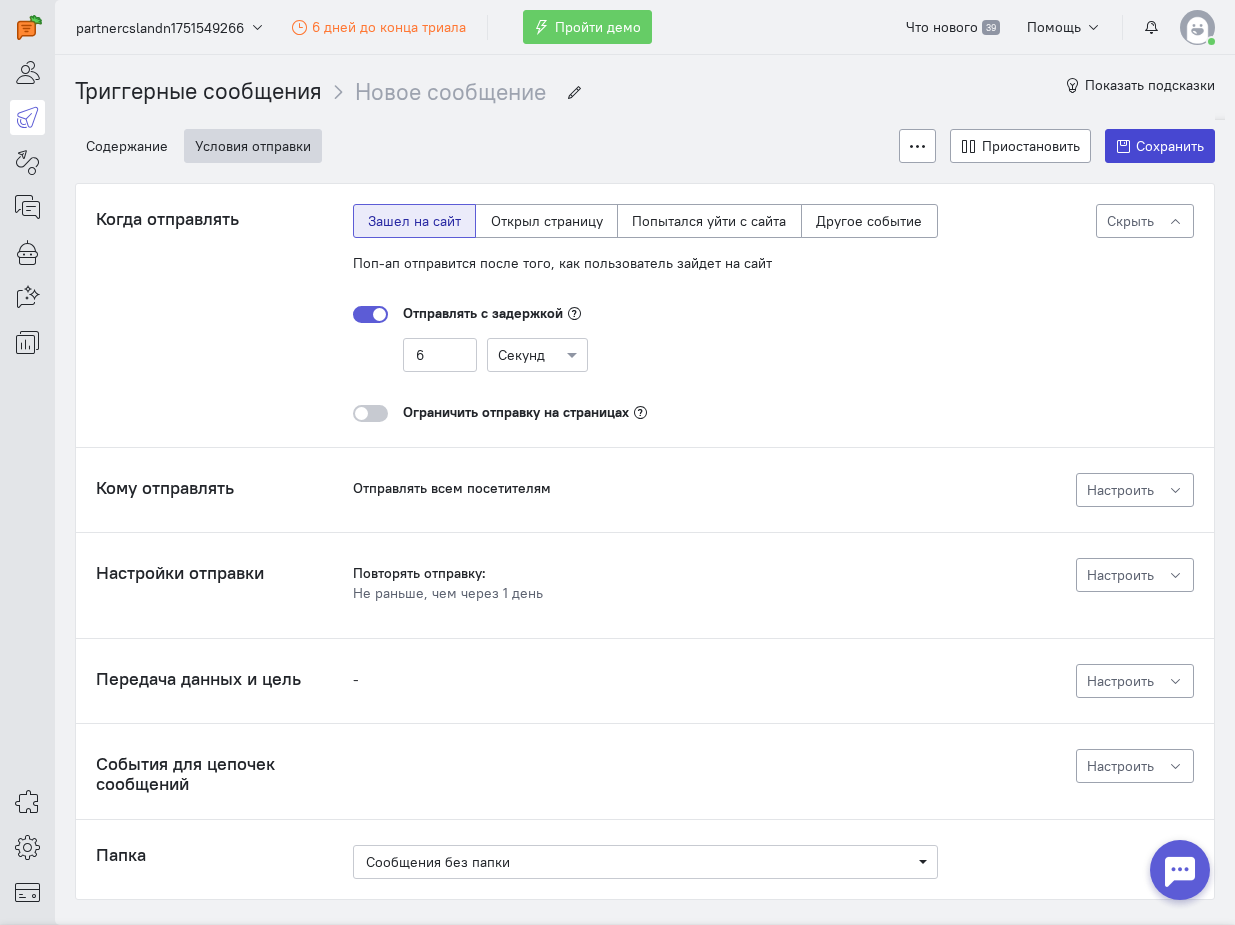click on "Сохранить" at bounding box center [1170, 146] 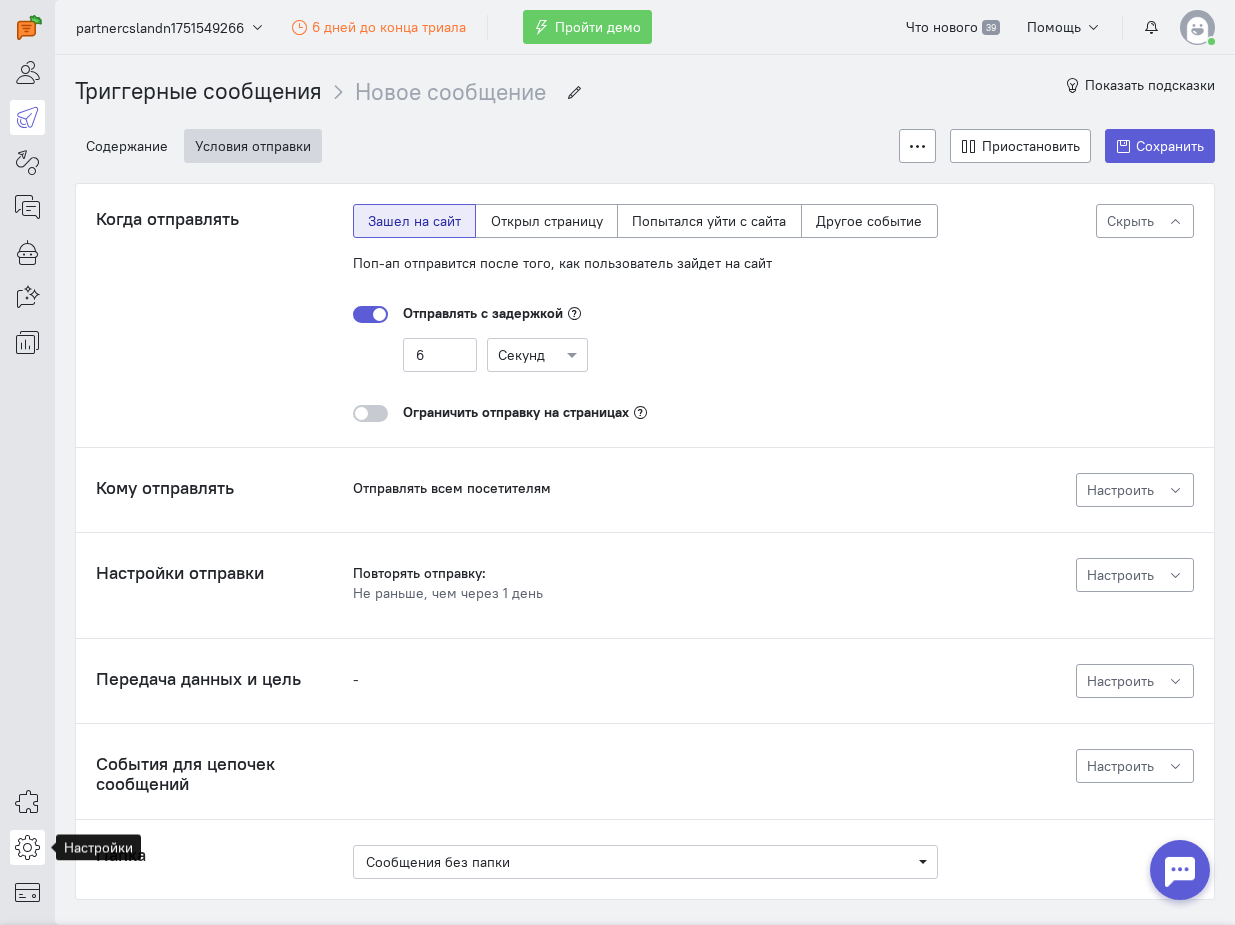 click at bounding box center [27, 847] 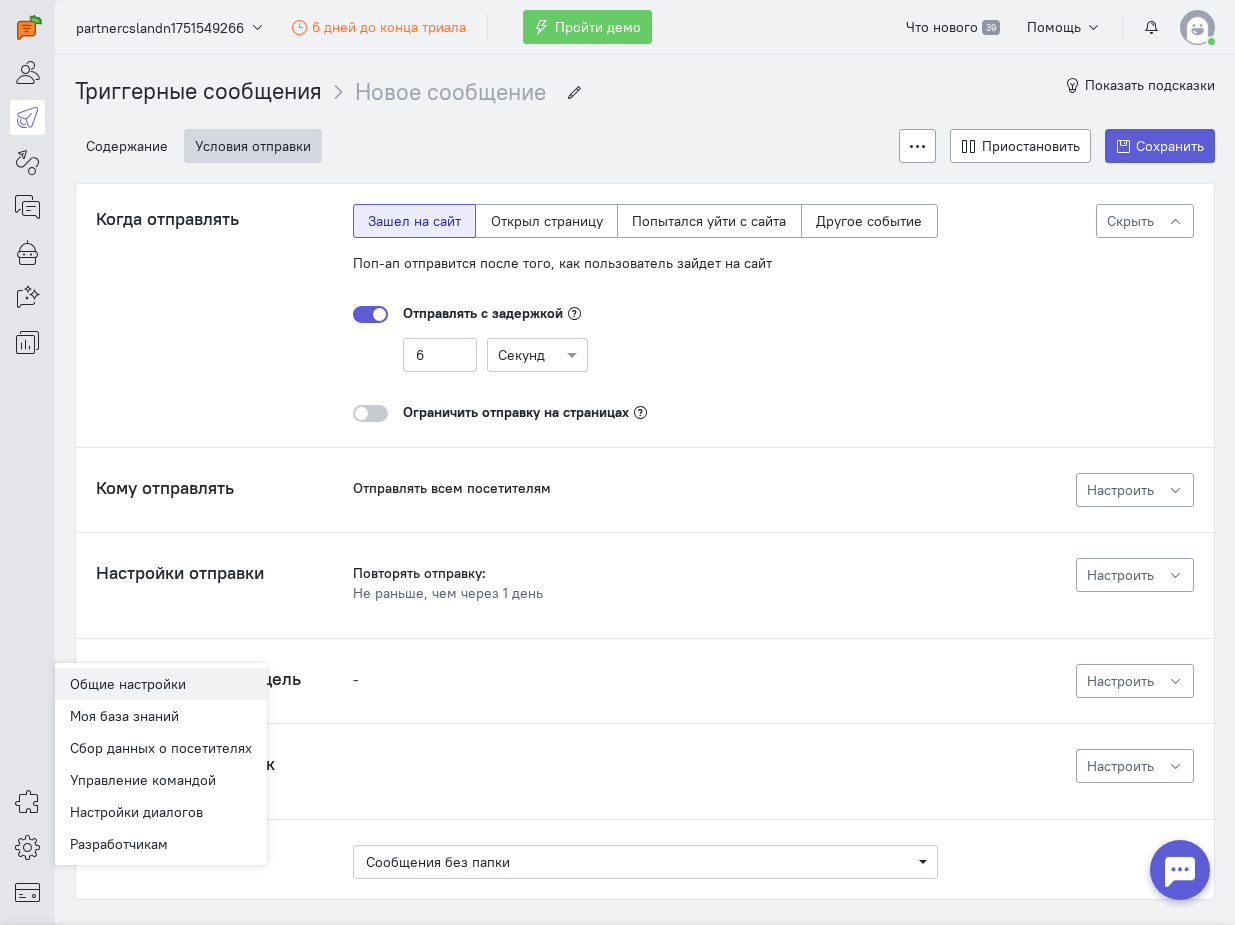 click on "Общие настройки" at bounding box center (161, 684) 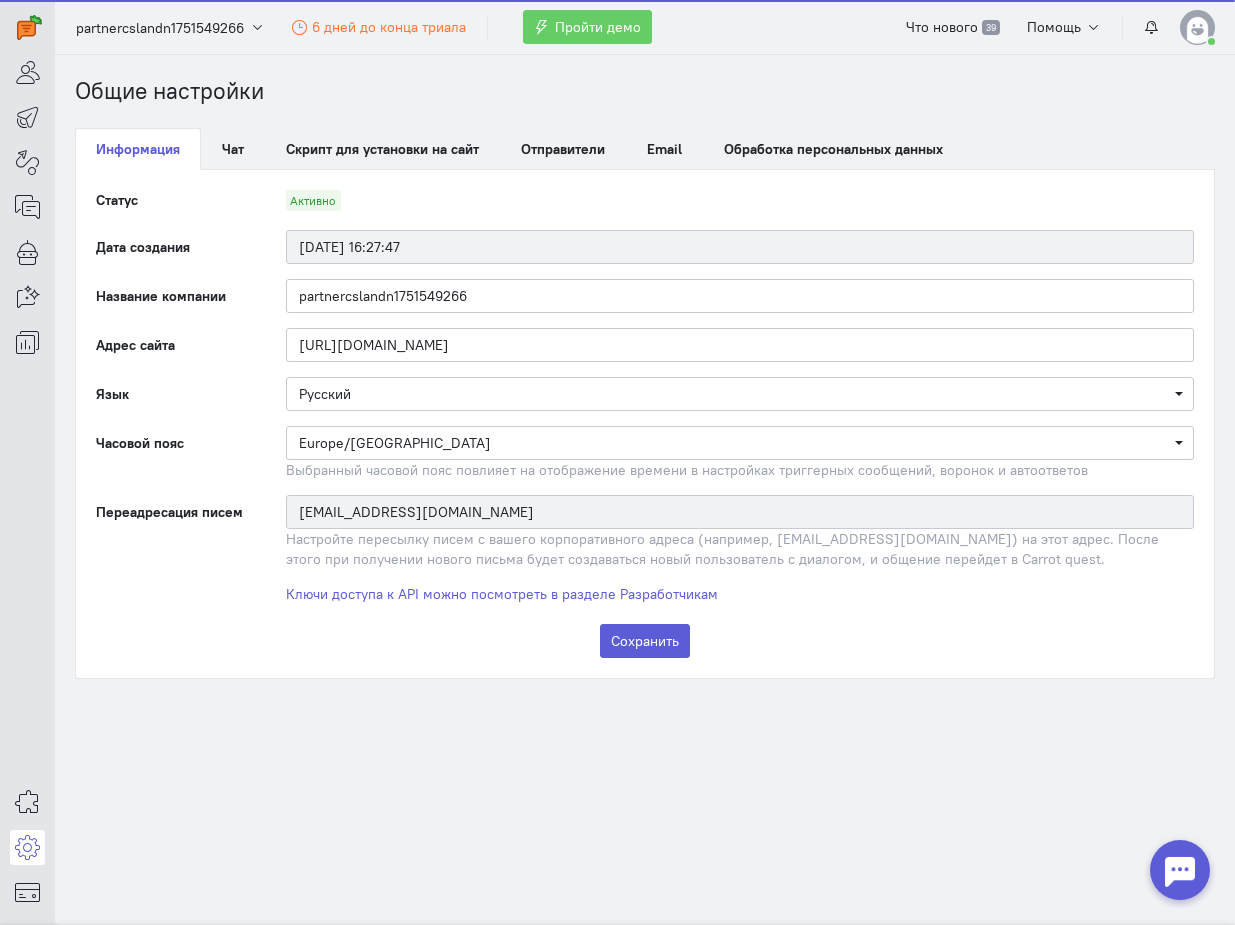 scroll, scrollTop: 0, scrollLeft: 0, axis: both 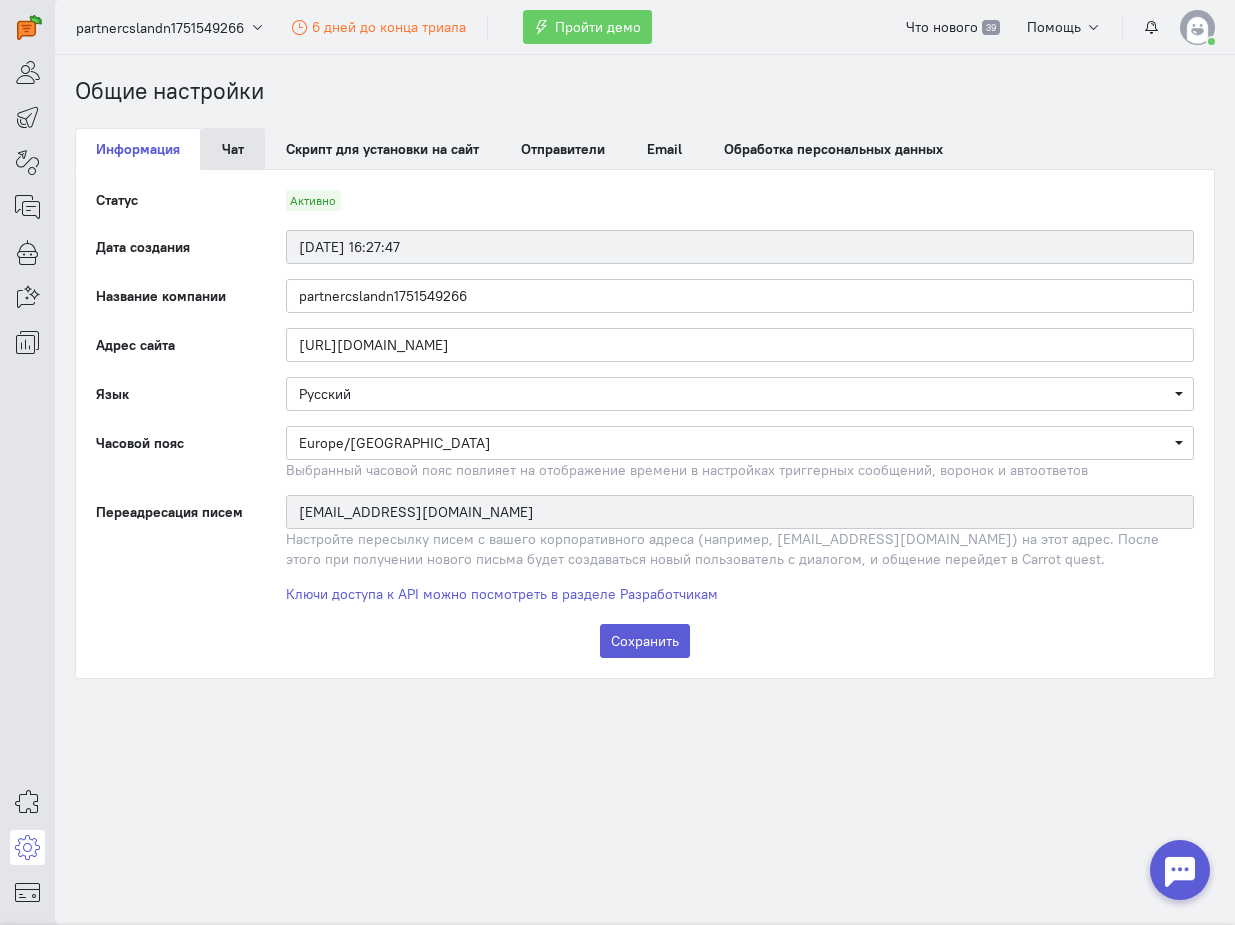 click on "Чат" at bounding box center (233, 149) 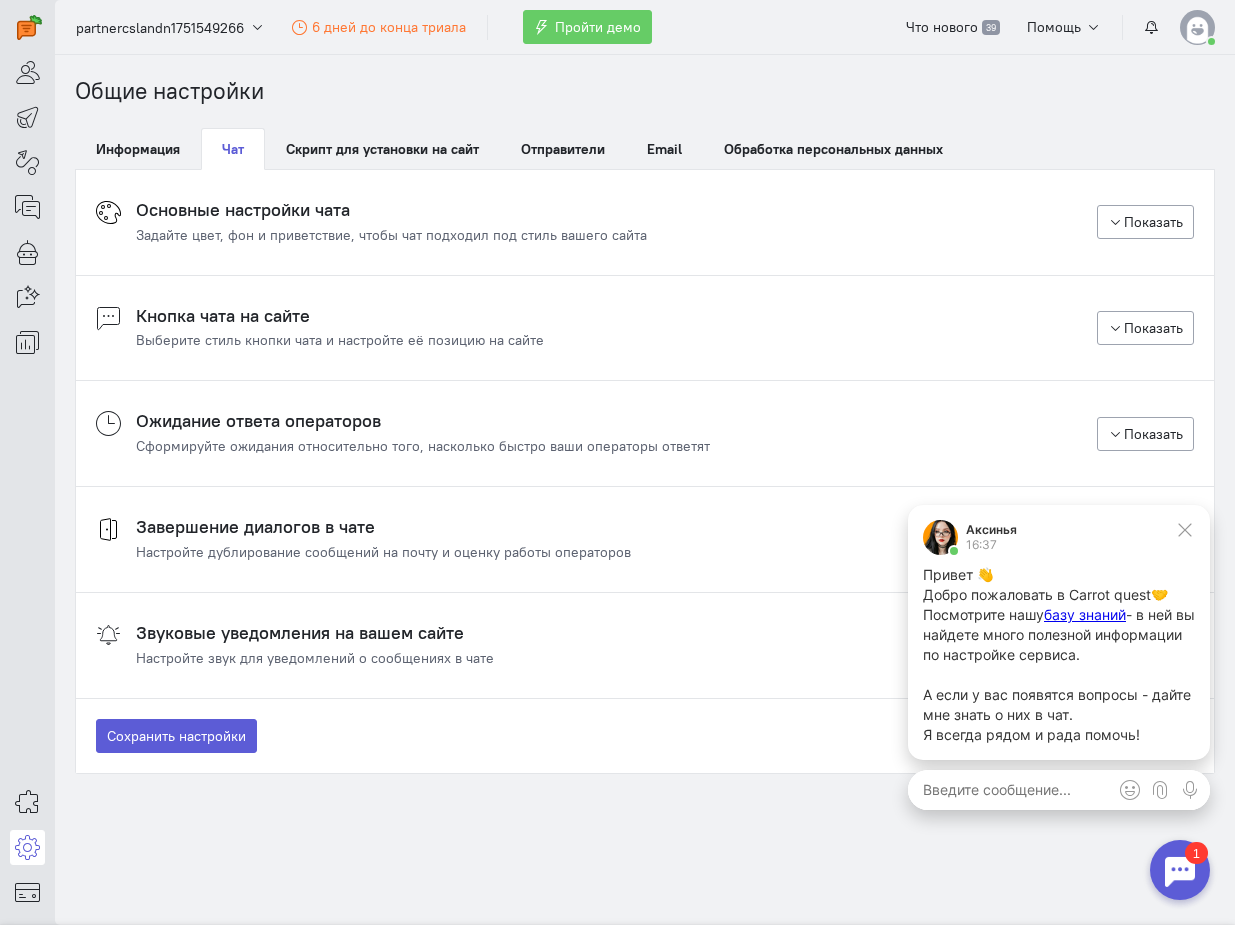 scroll, scrollTop: 0, scrollLeft: 0, axis: both 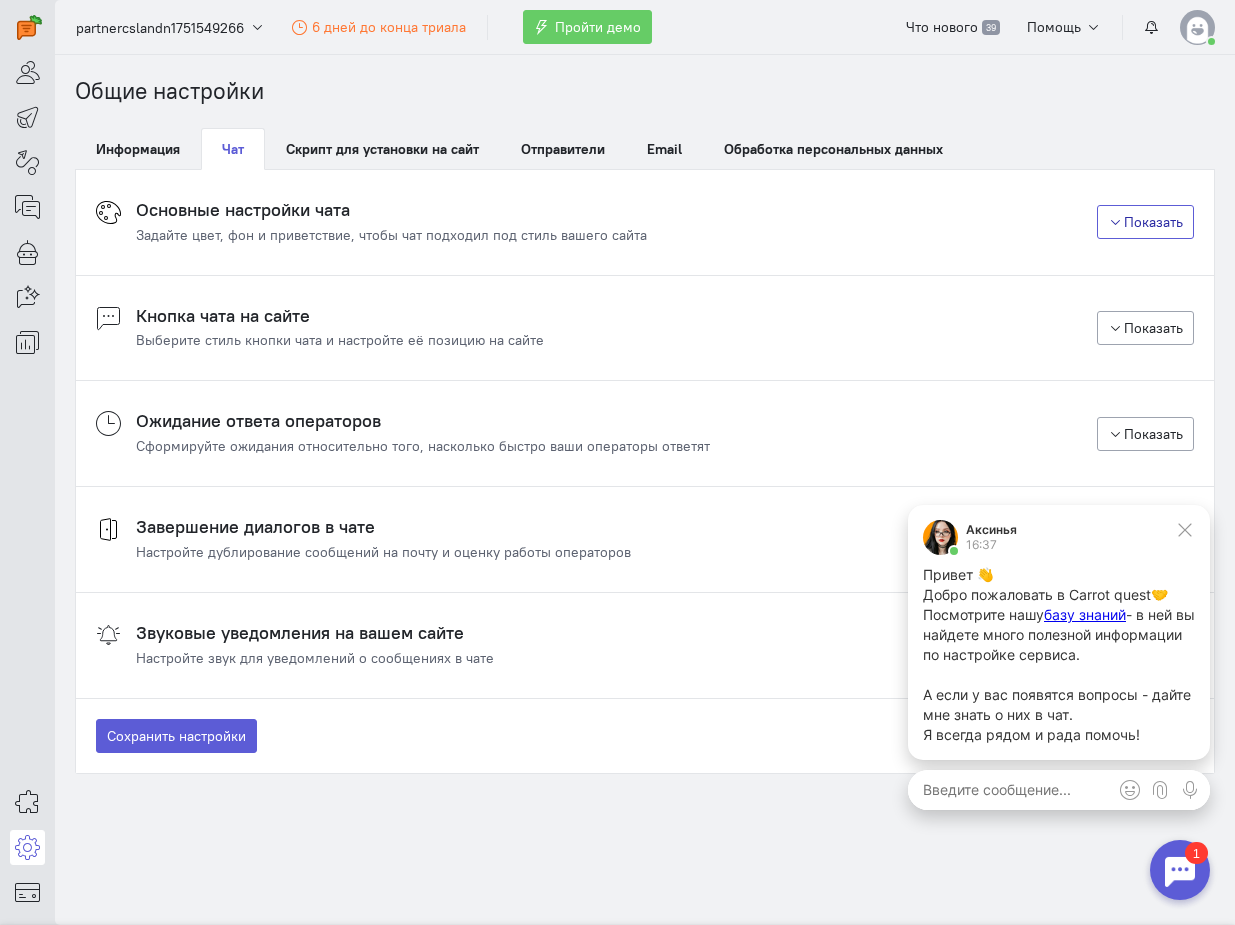 click at bounding box center [1115, 222] 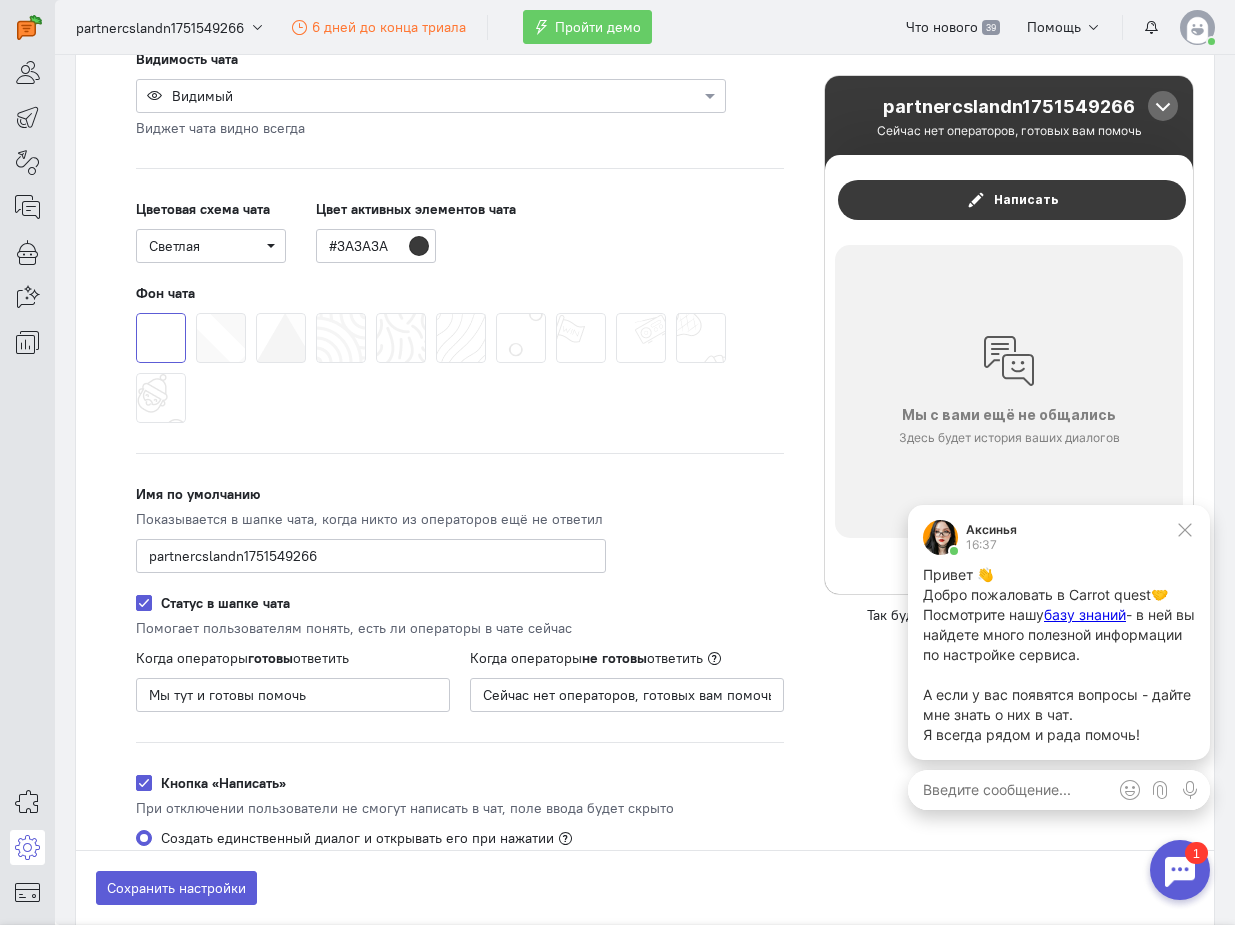 scroll, scrollTop: 267, scrollLeft: 0, axis: vertical 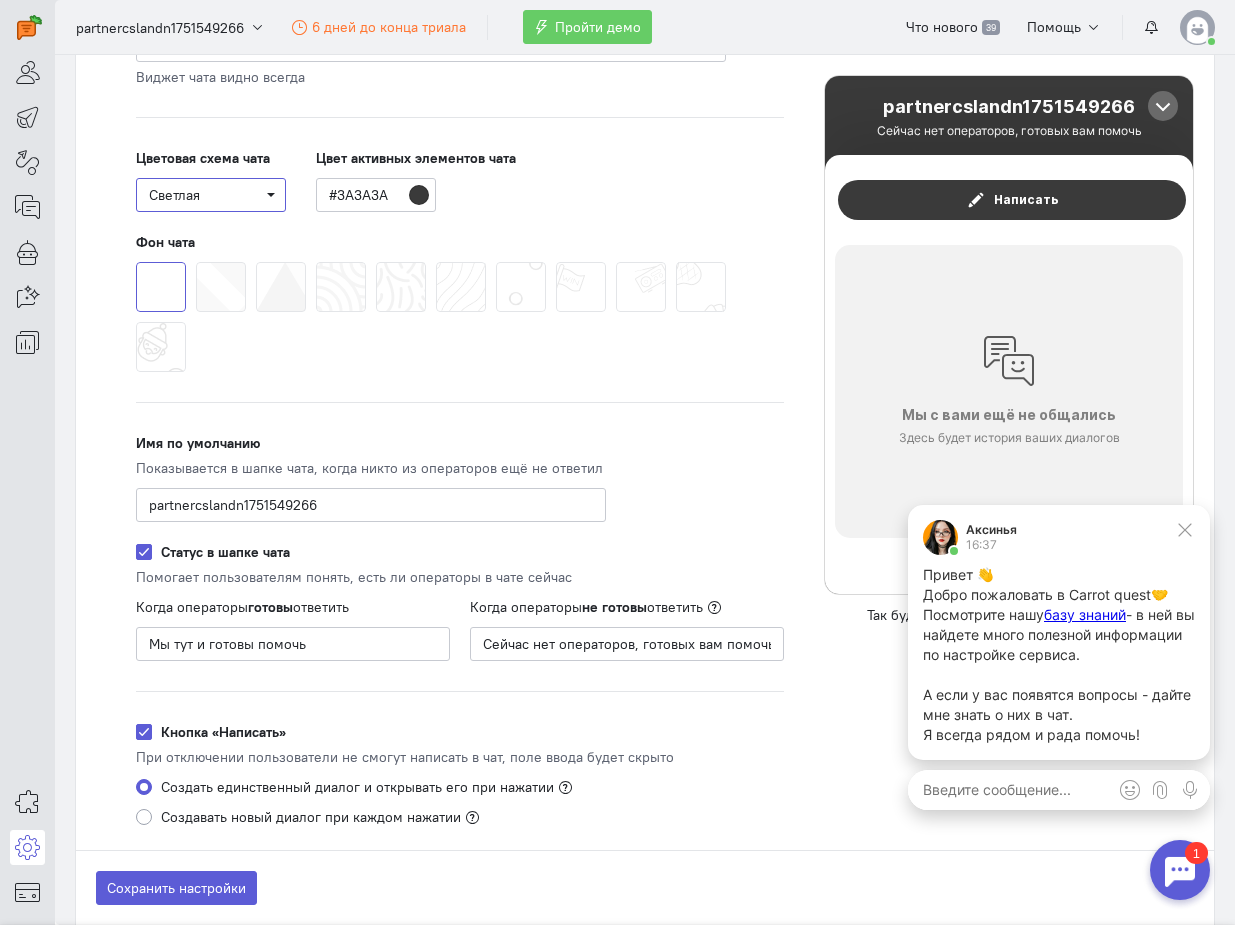 click on "Светлая" at bounding box center [211, 195] 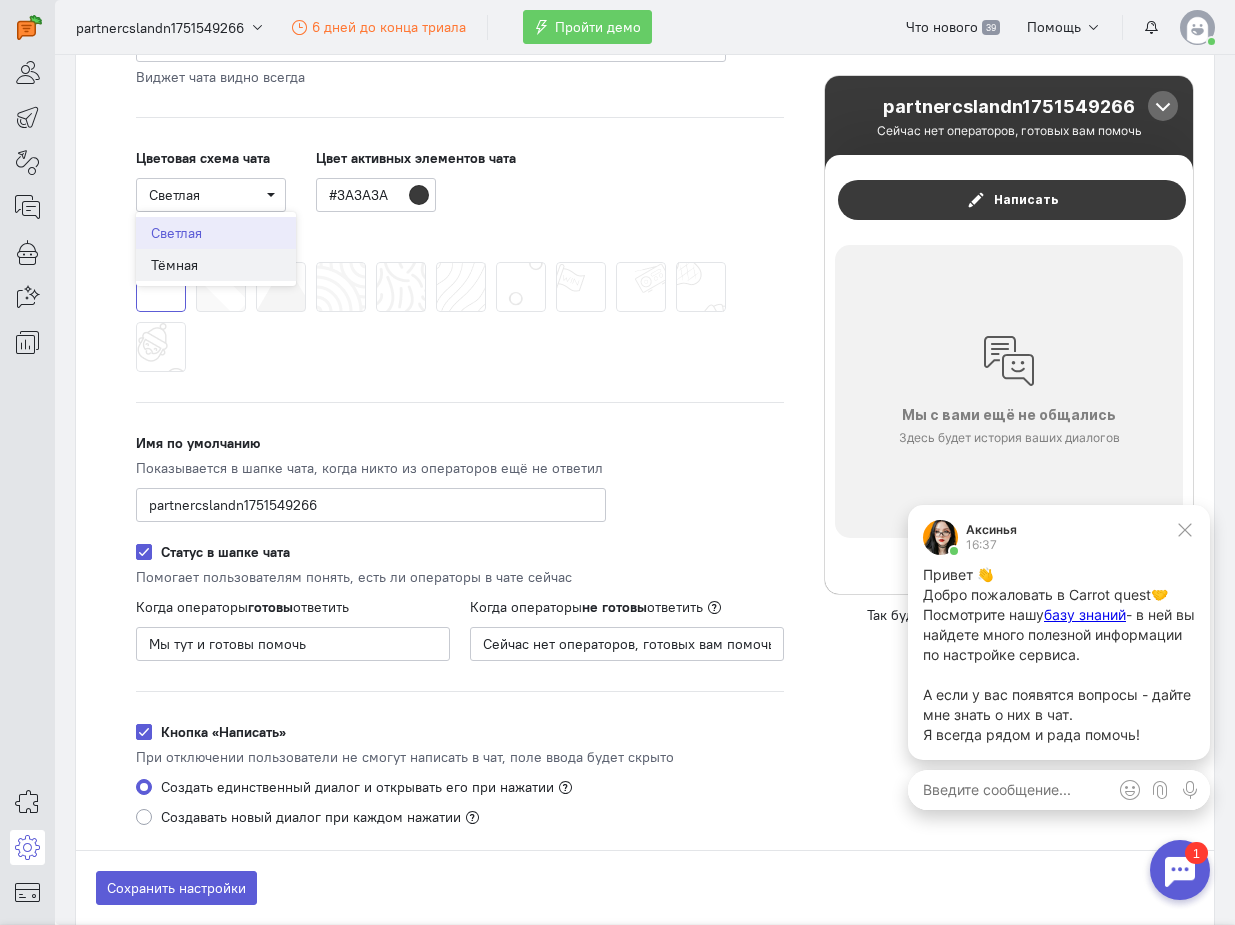 click on "Тёмная" at bounding box center [216, 265] 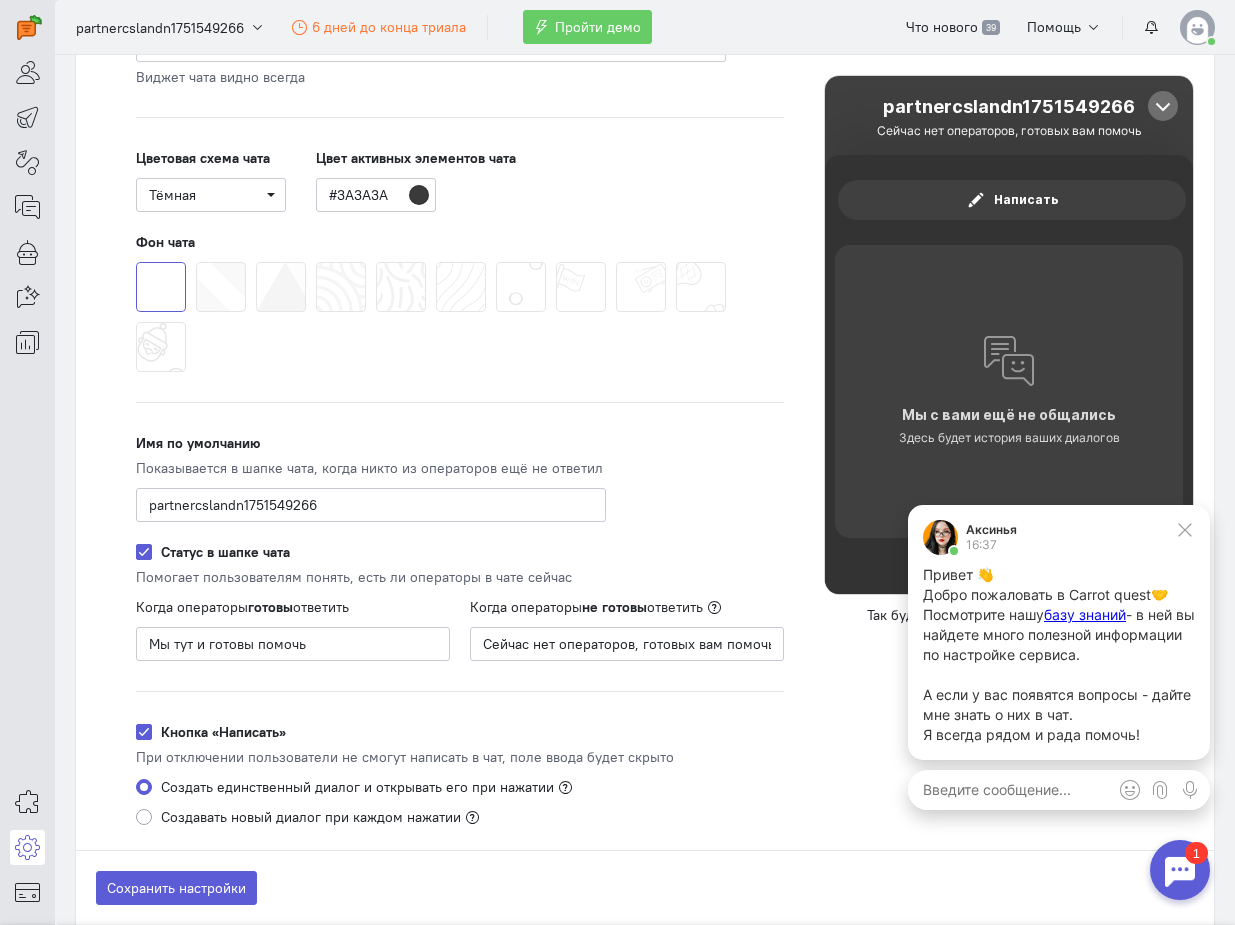 click 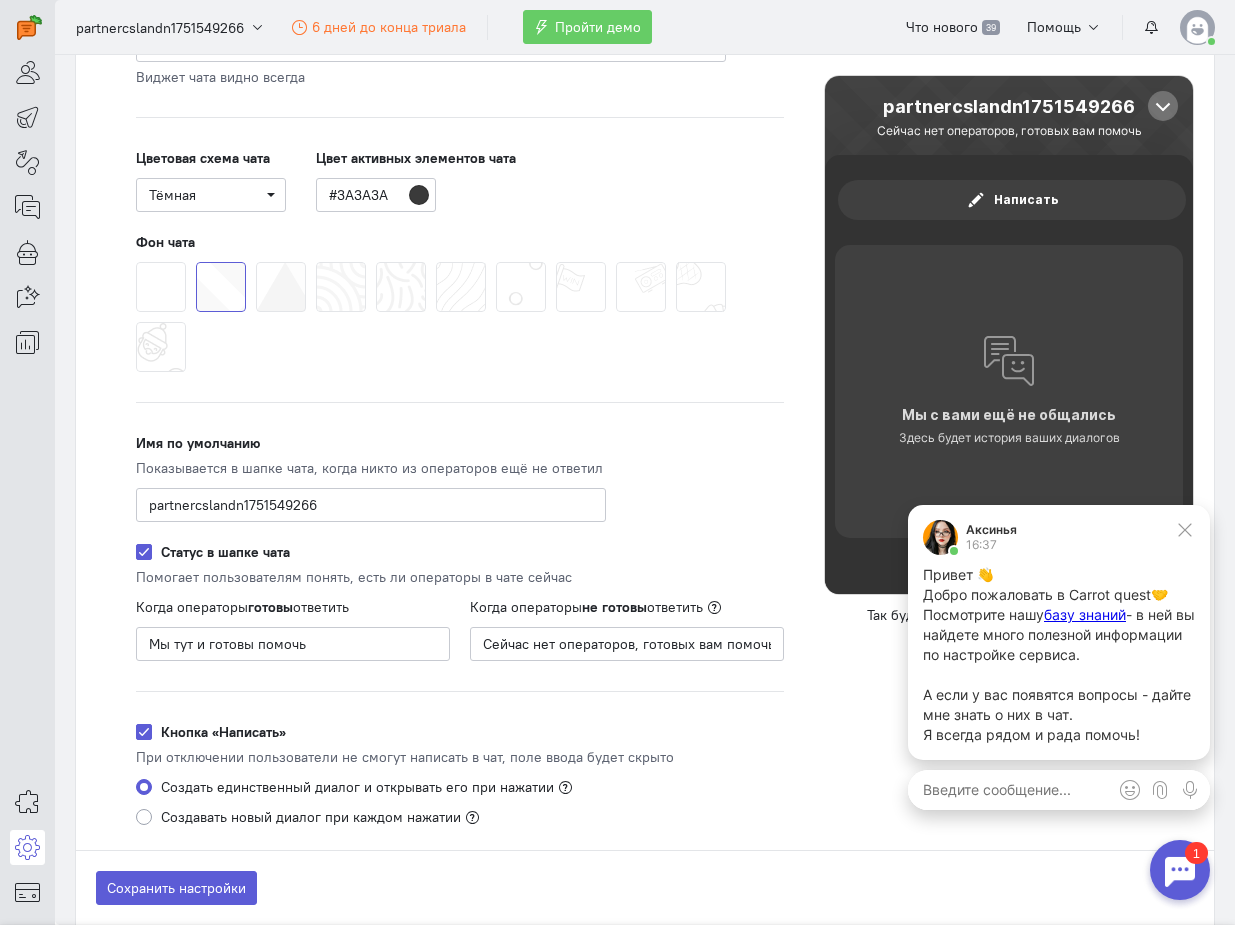click 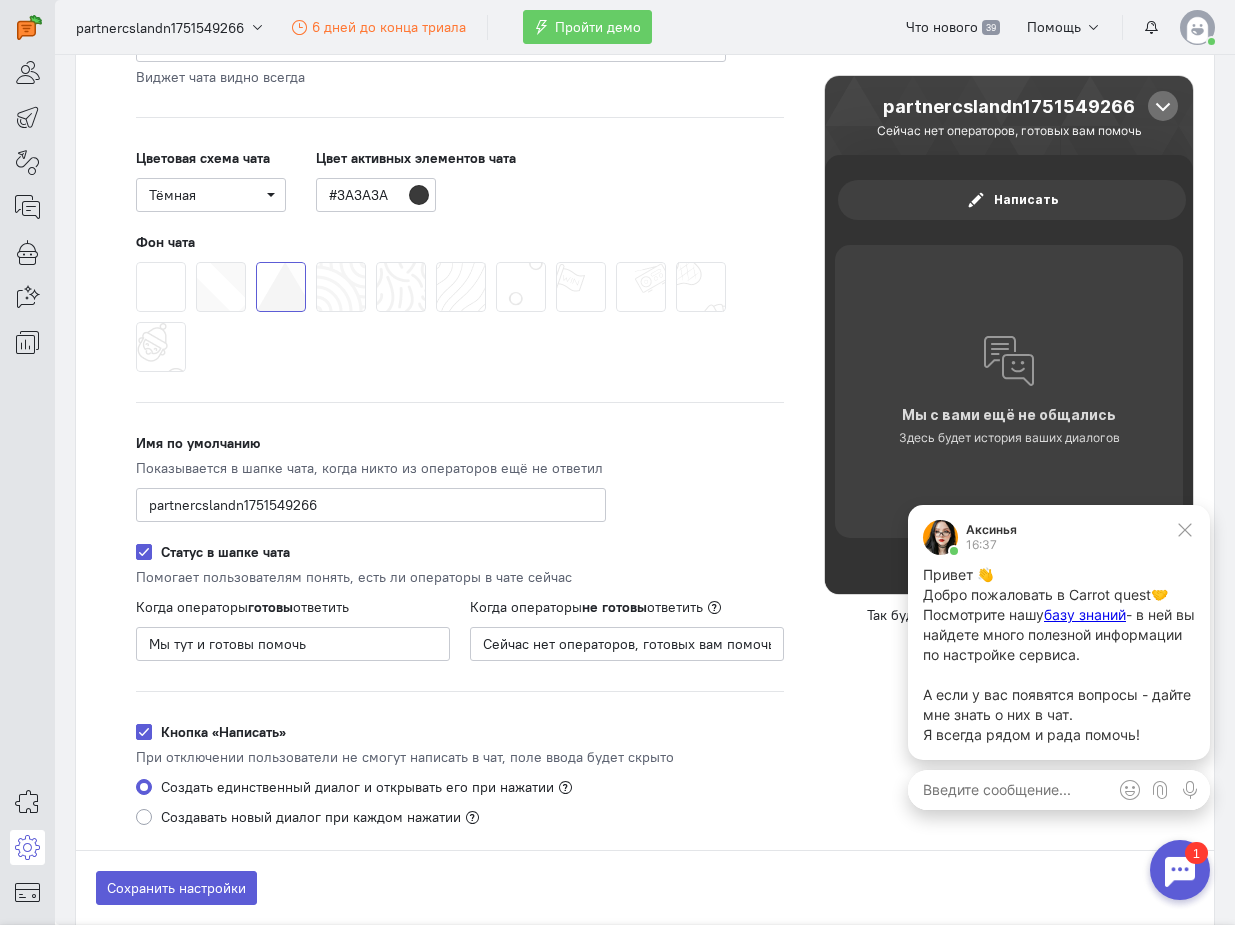 click 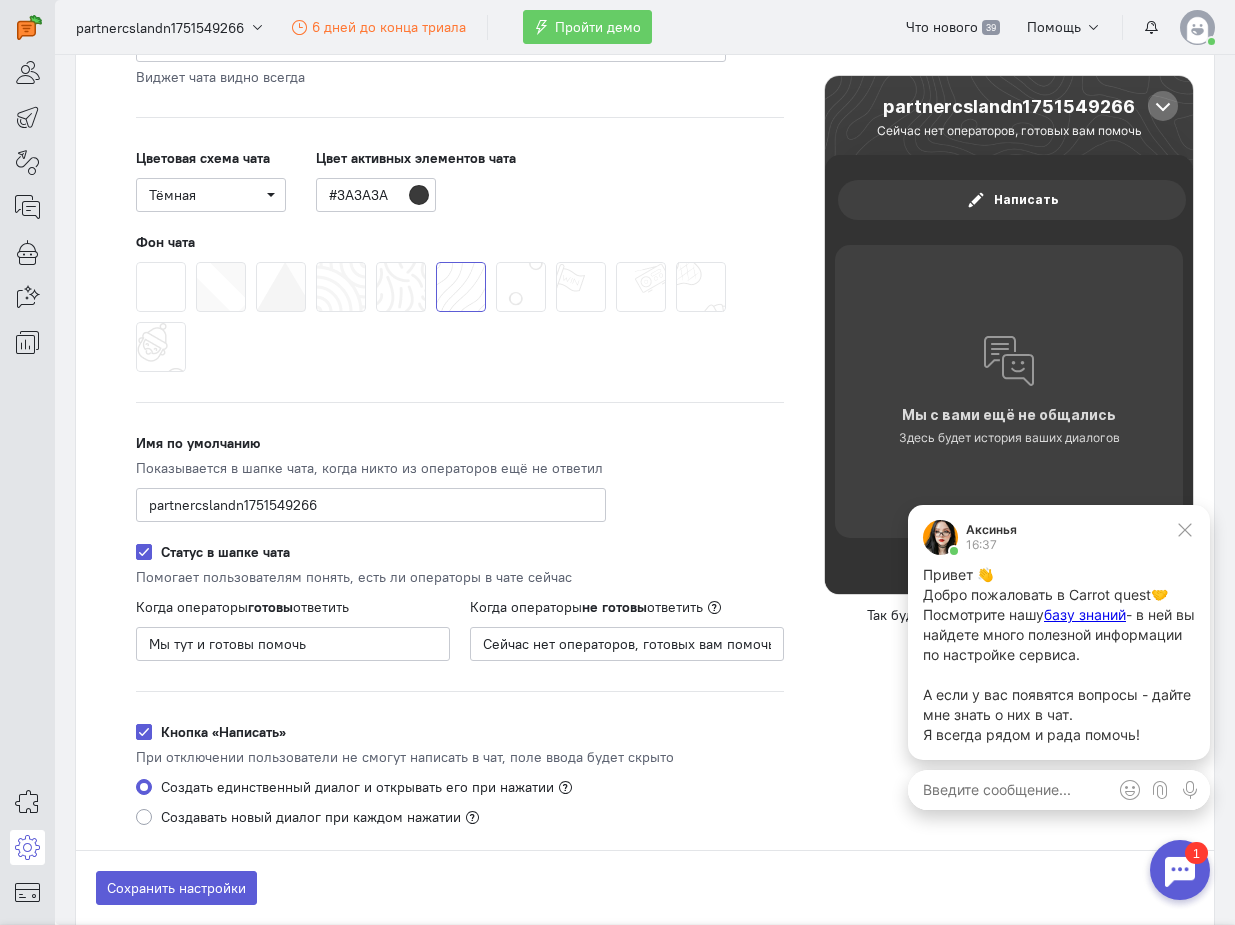 click 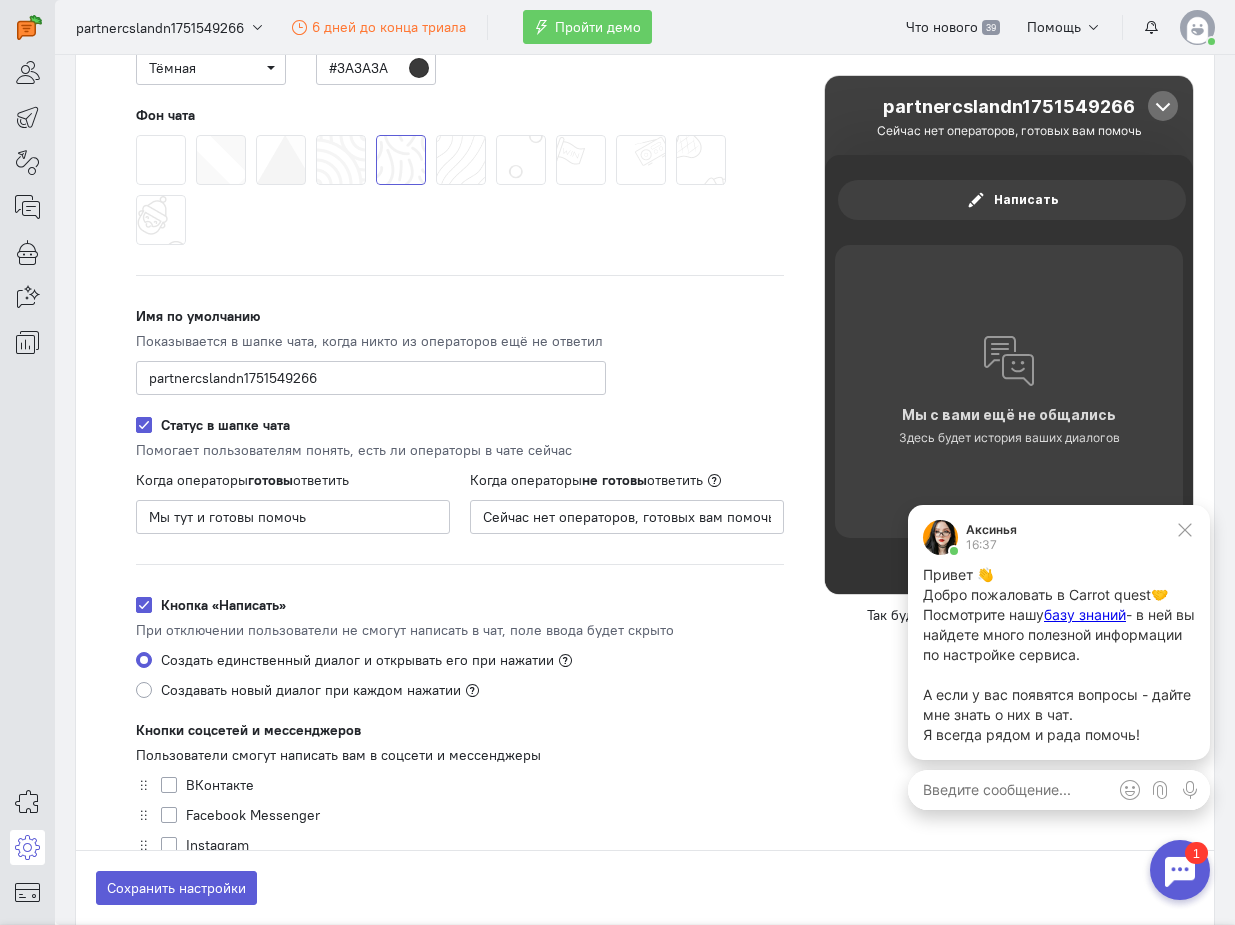 scroll, scrollTop: 398, scrollLeft: 0, axis: vertical 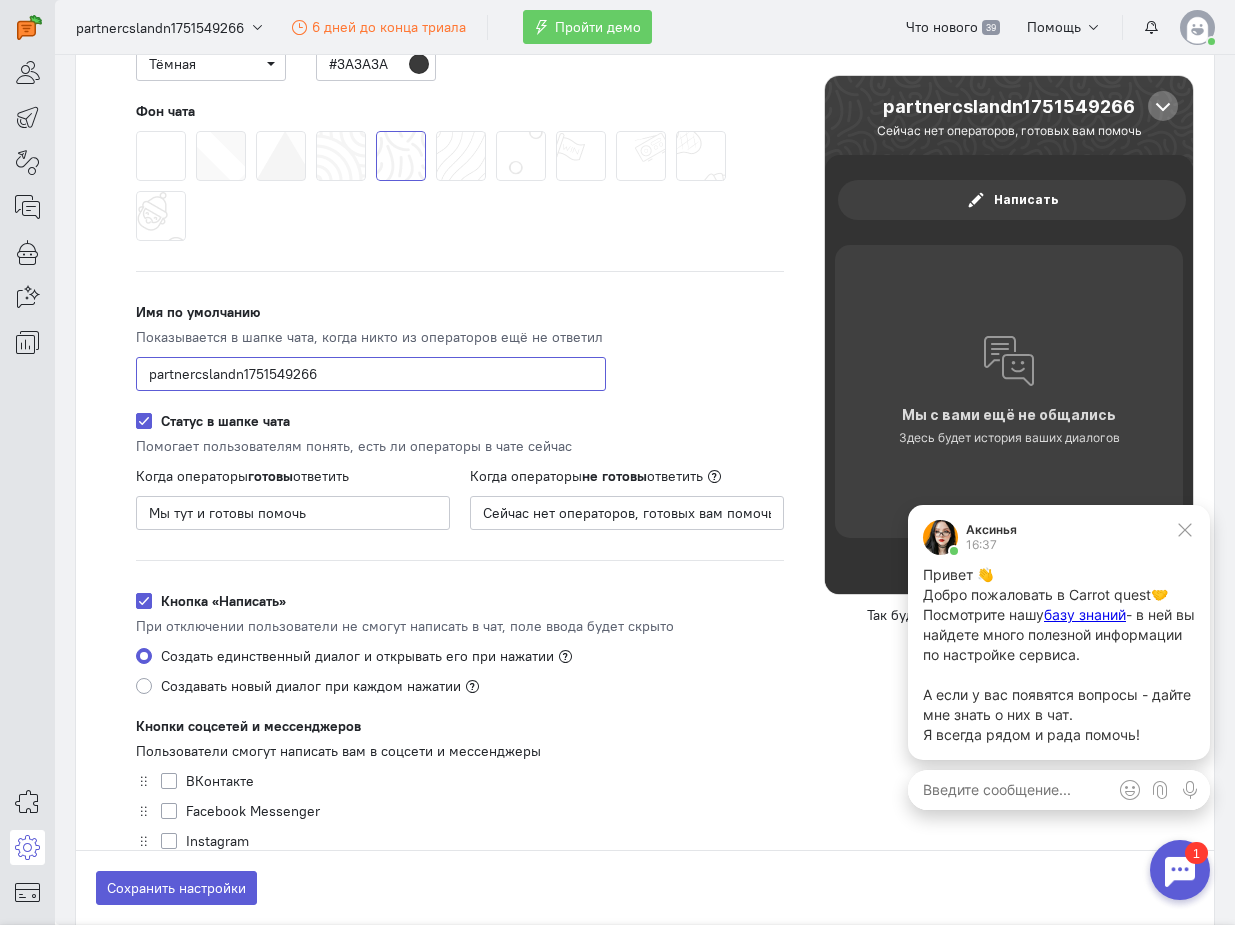 click on "partnercslandn1751549266" 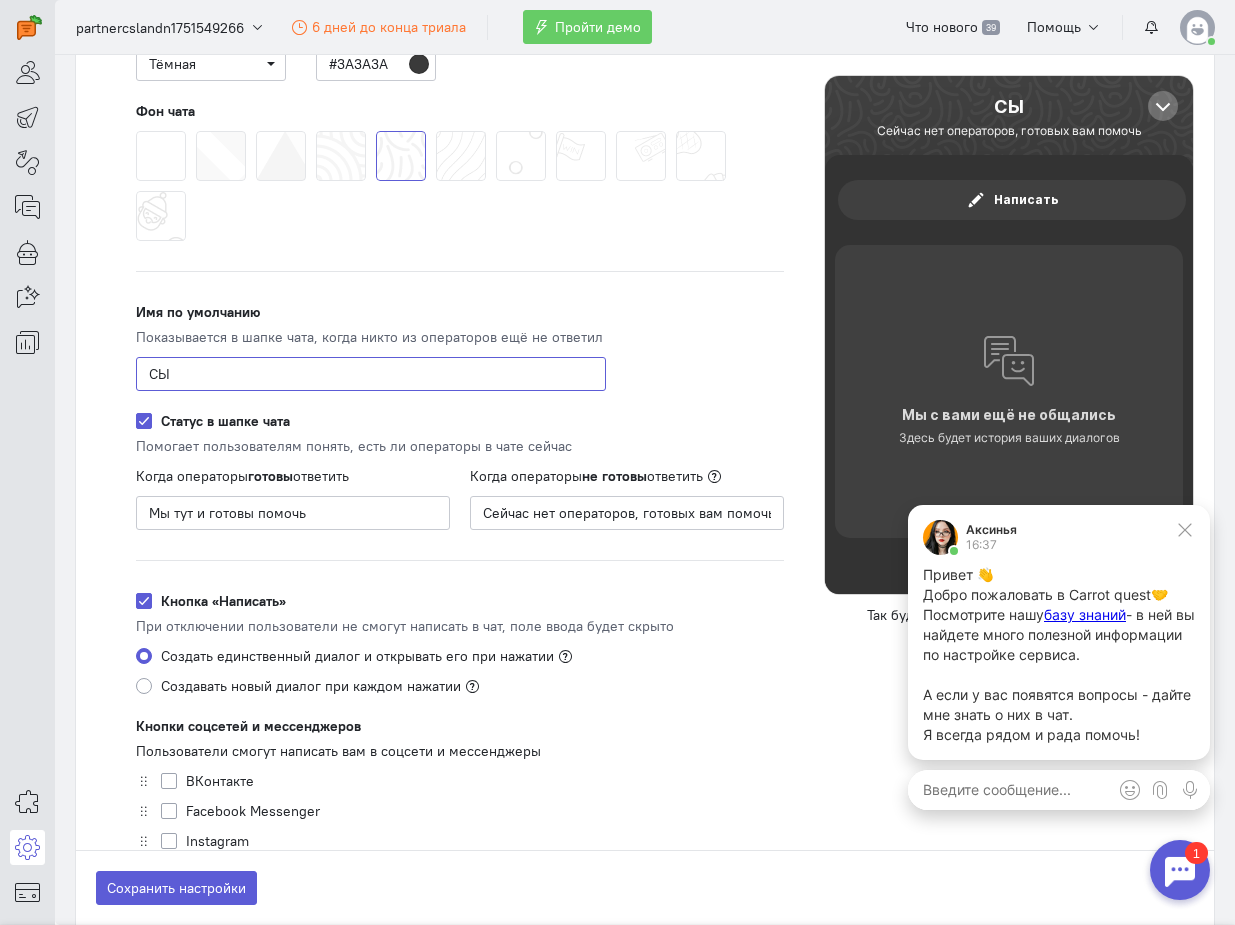 type on "С" 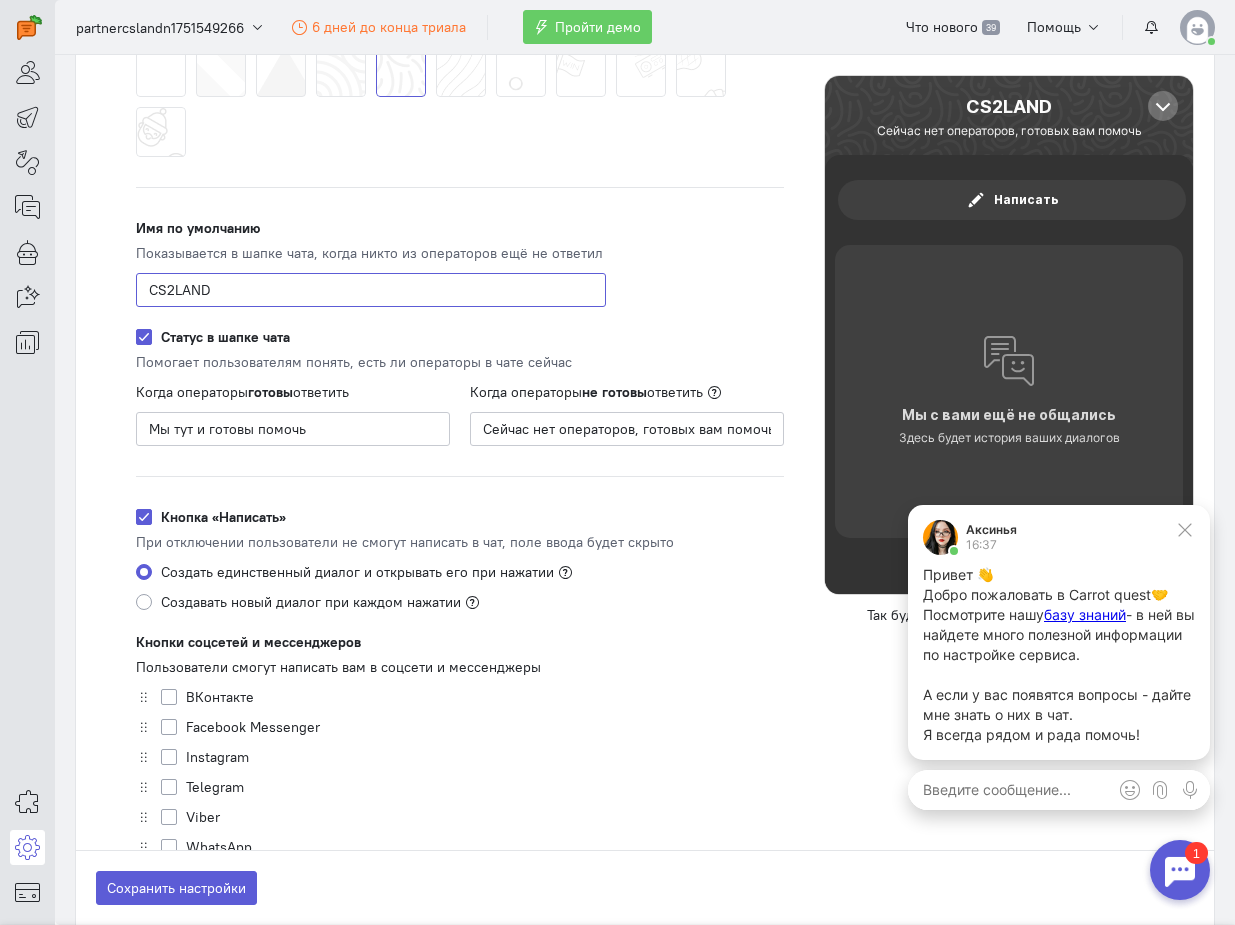 scroll, scrollTop: 483, scrollLeft: 0, axis: vertical 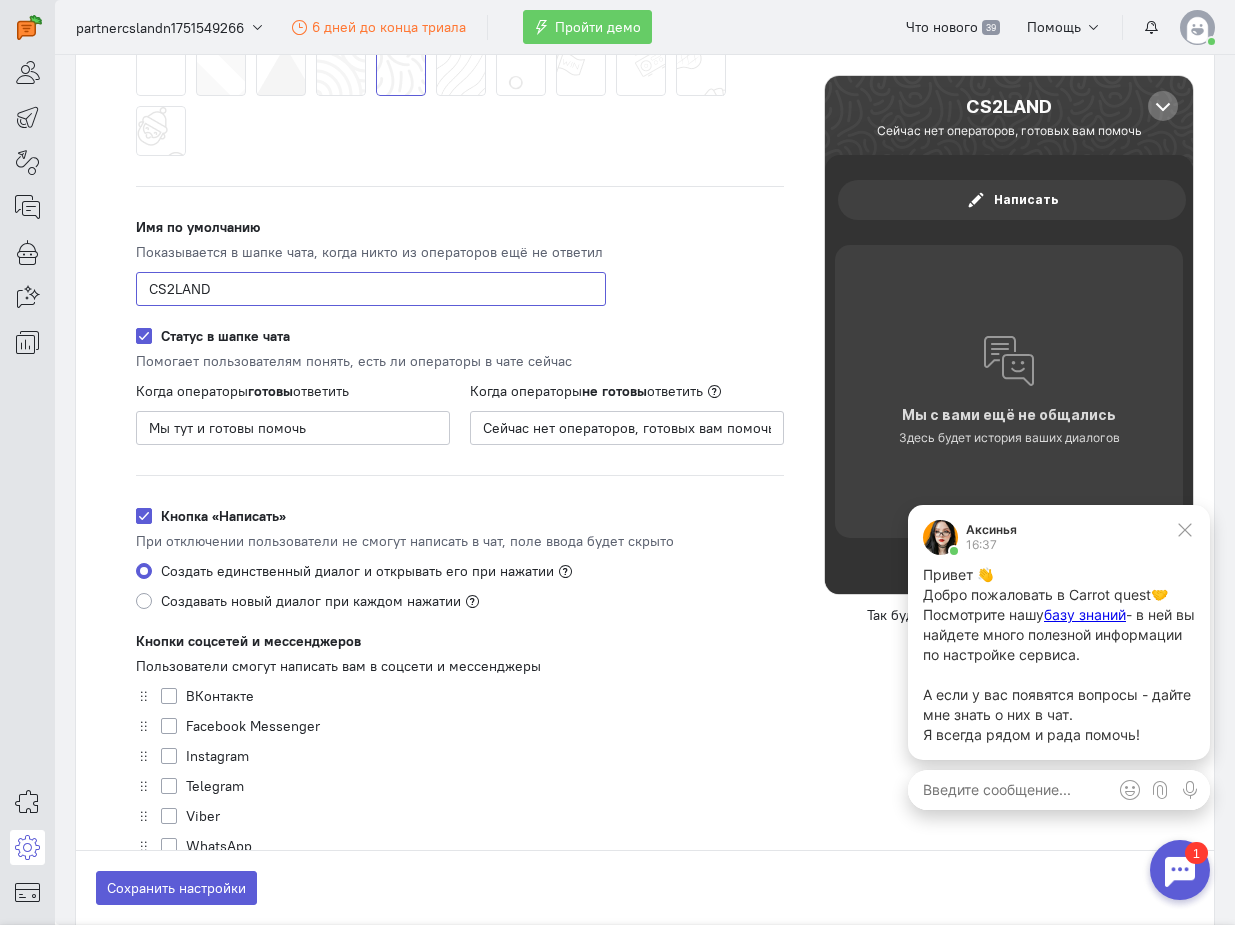 type on "CS2LAND" 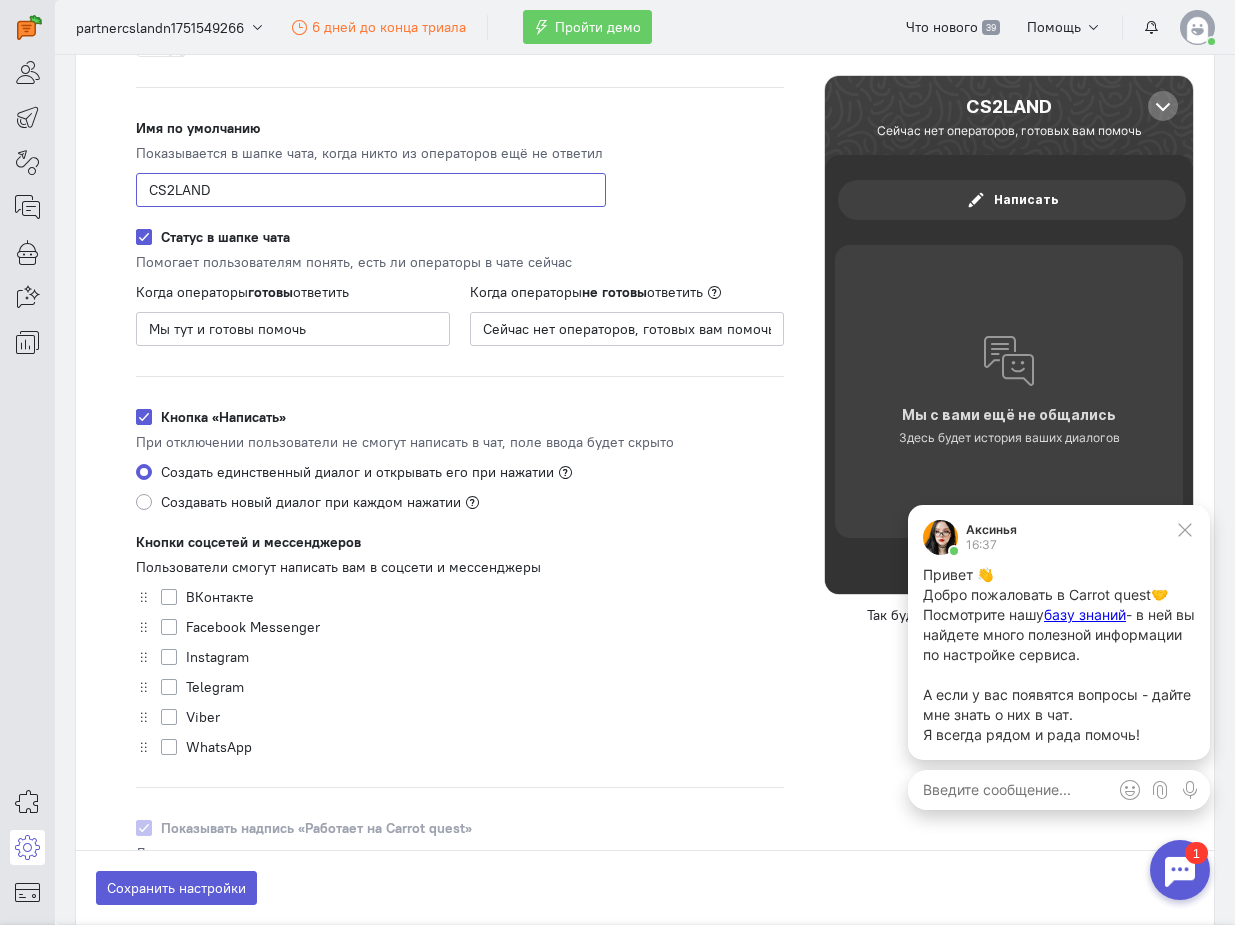 scroll, scrollTop: 583, scrollLeft: 0, axis: vertical 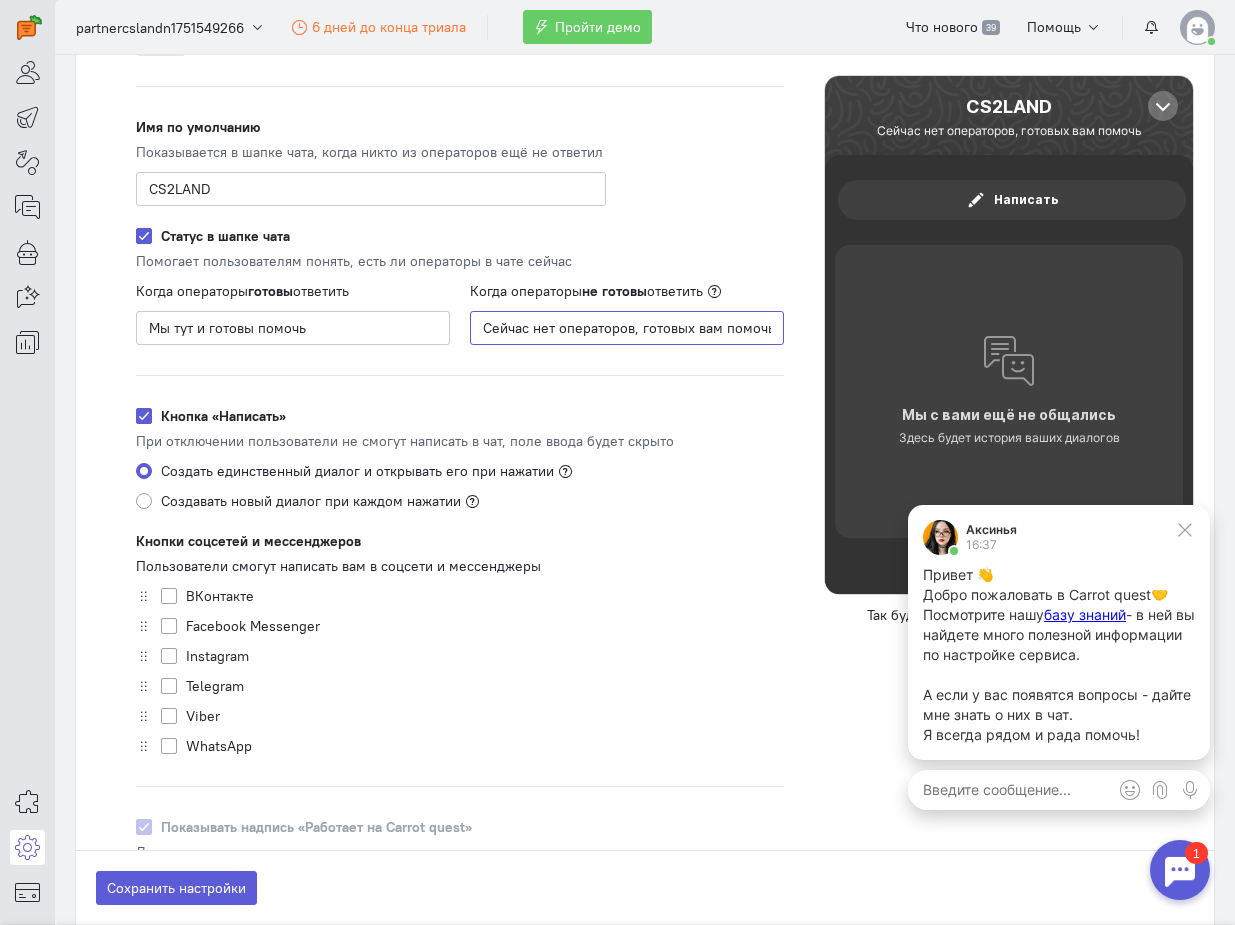 click on "Сейчас нет операторов, готовых вам помочь" 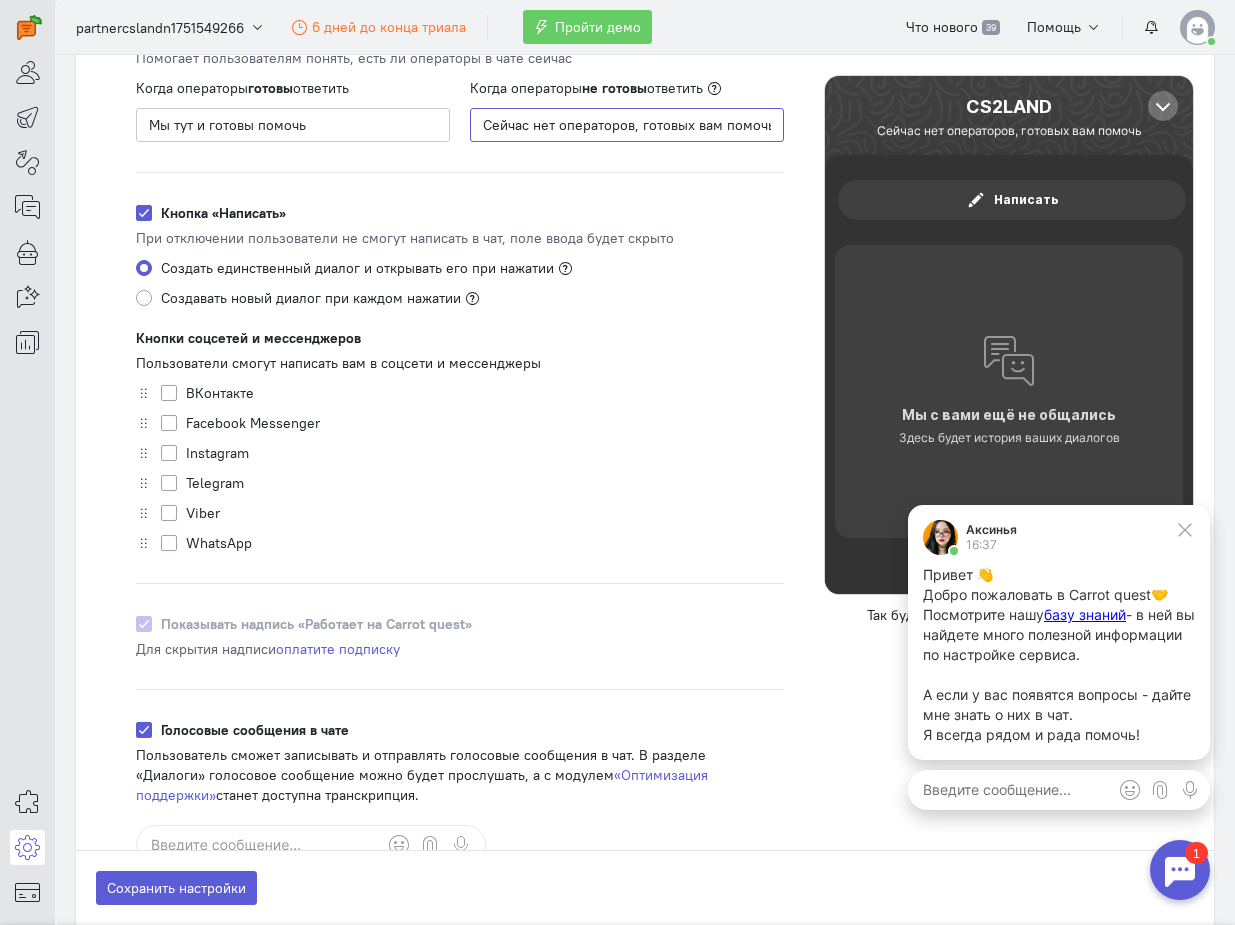 scroll, scrollTop: 804, scrollLeft: 0, axis: vertical 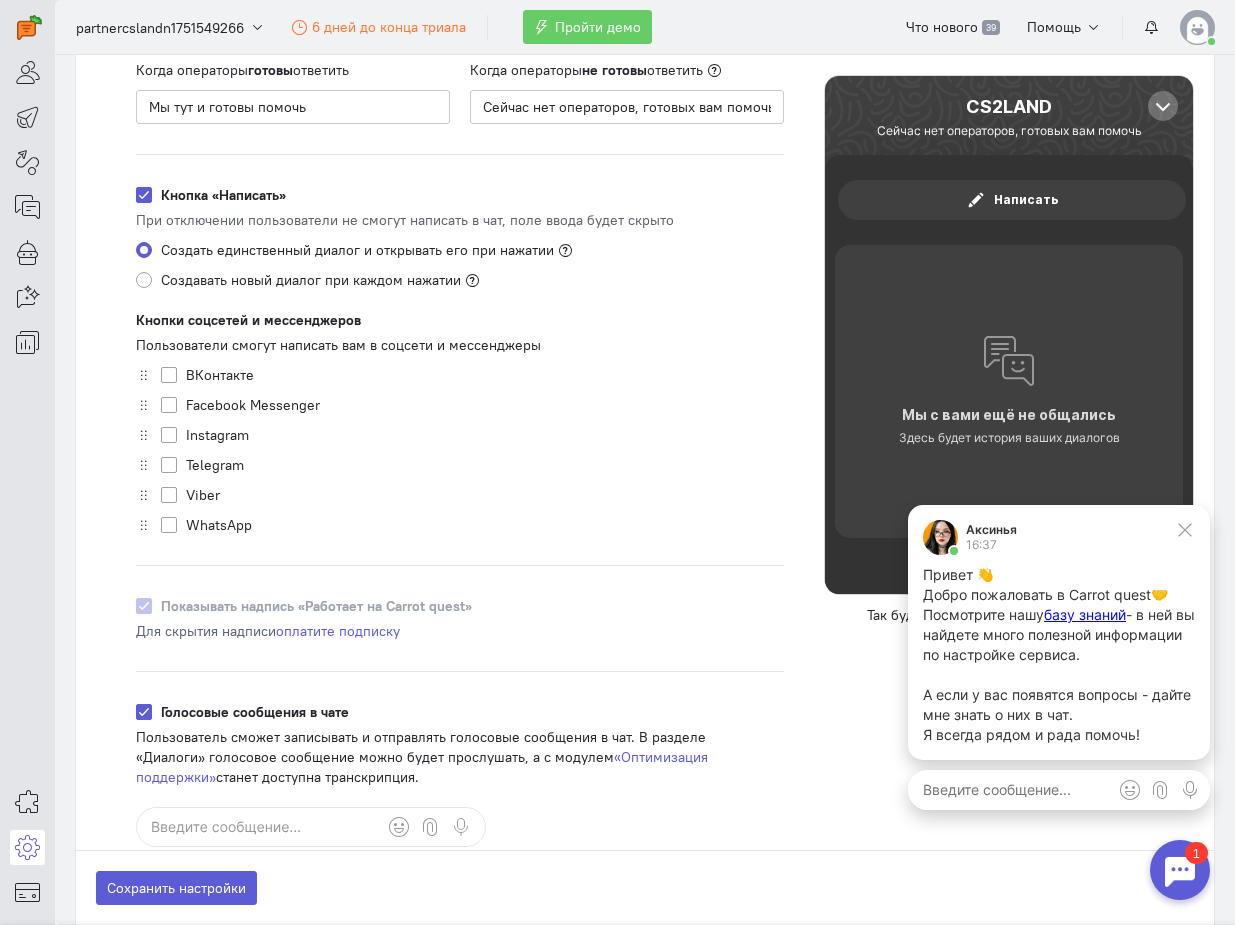 click on "Telegram" 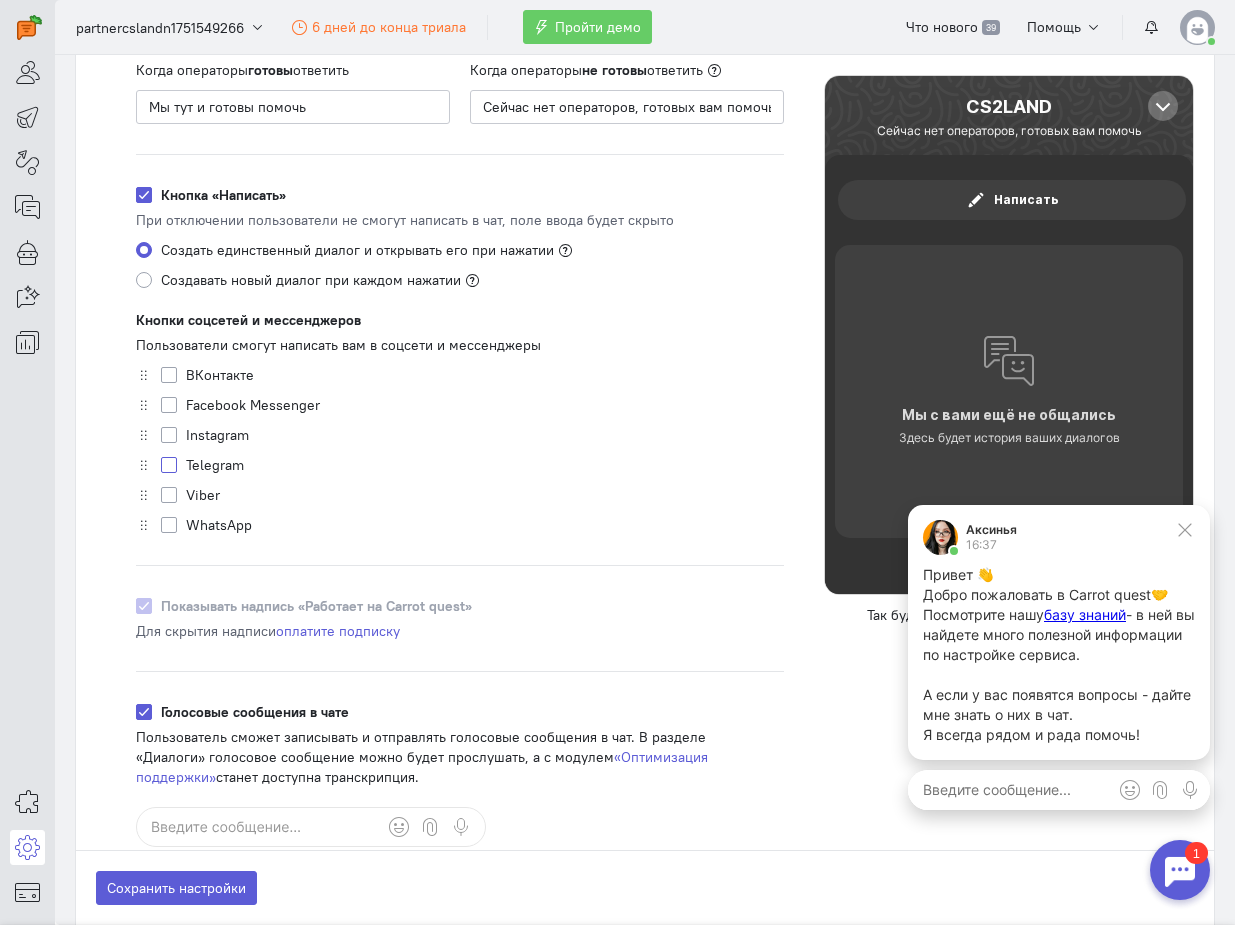 click on "Telegram" at bounding box center [169, 464] 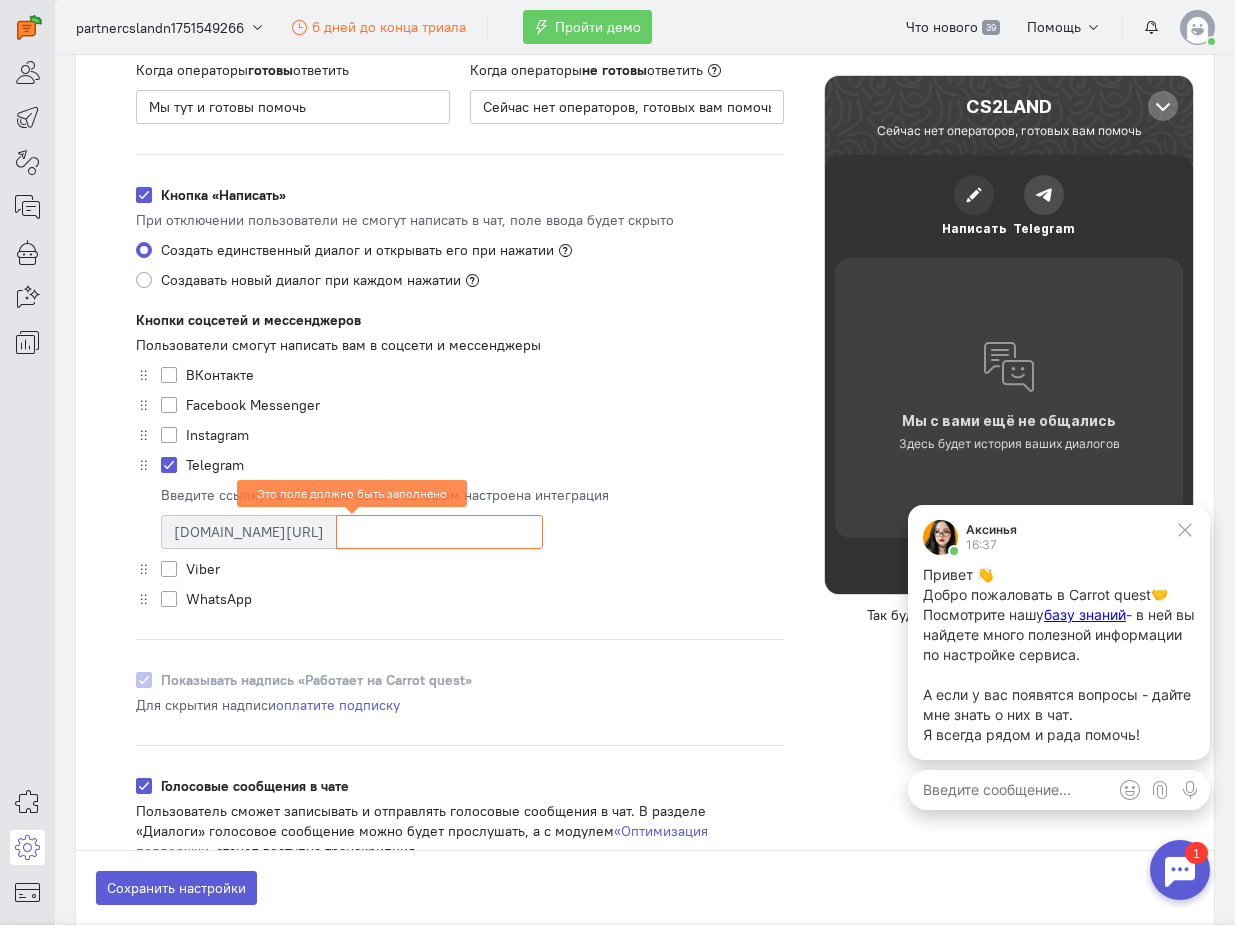 click 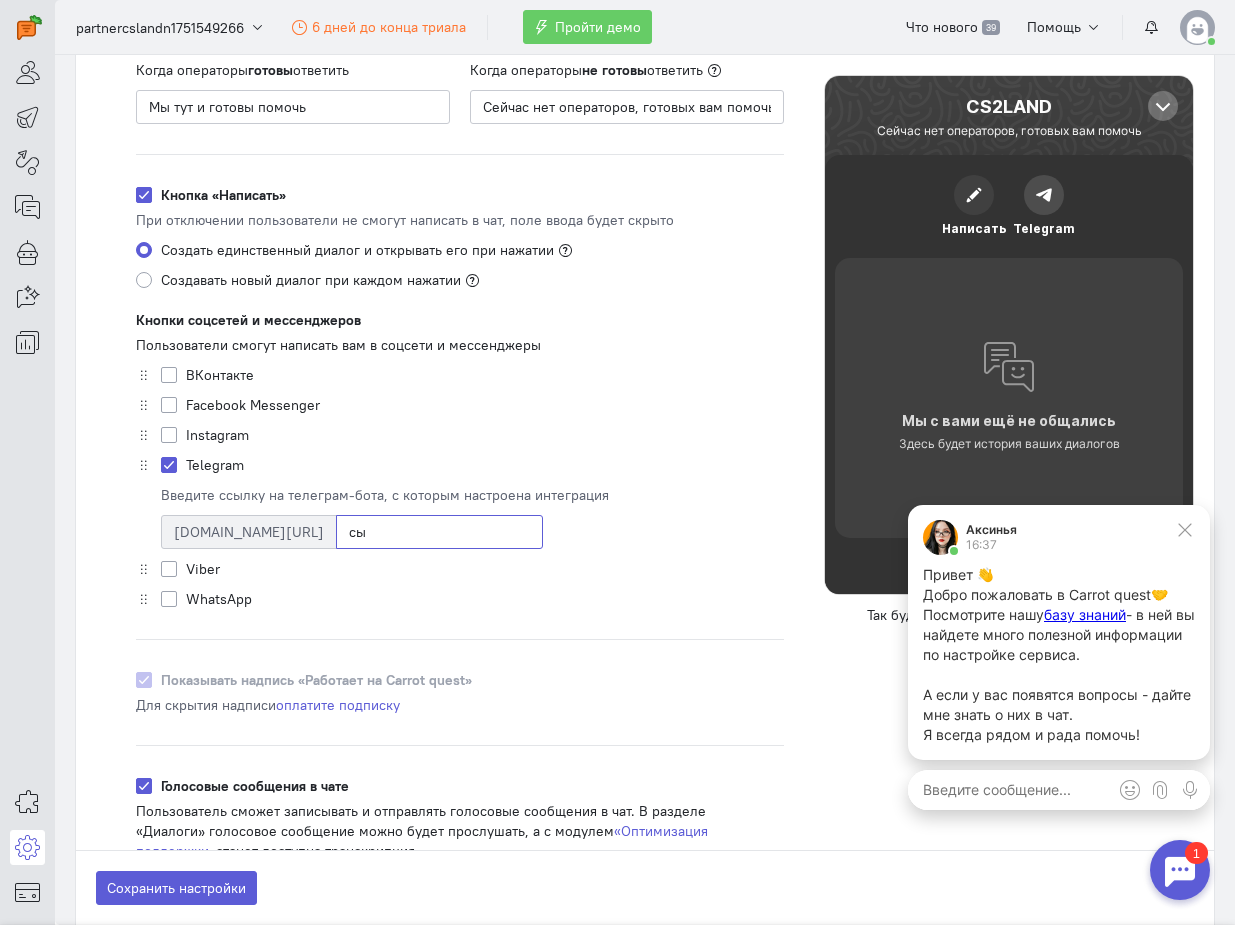type on "с" 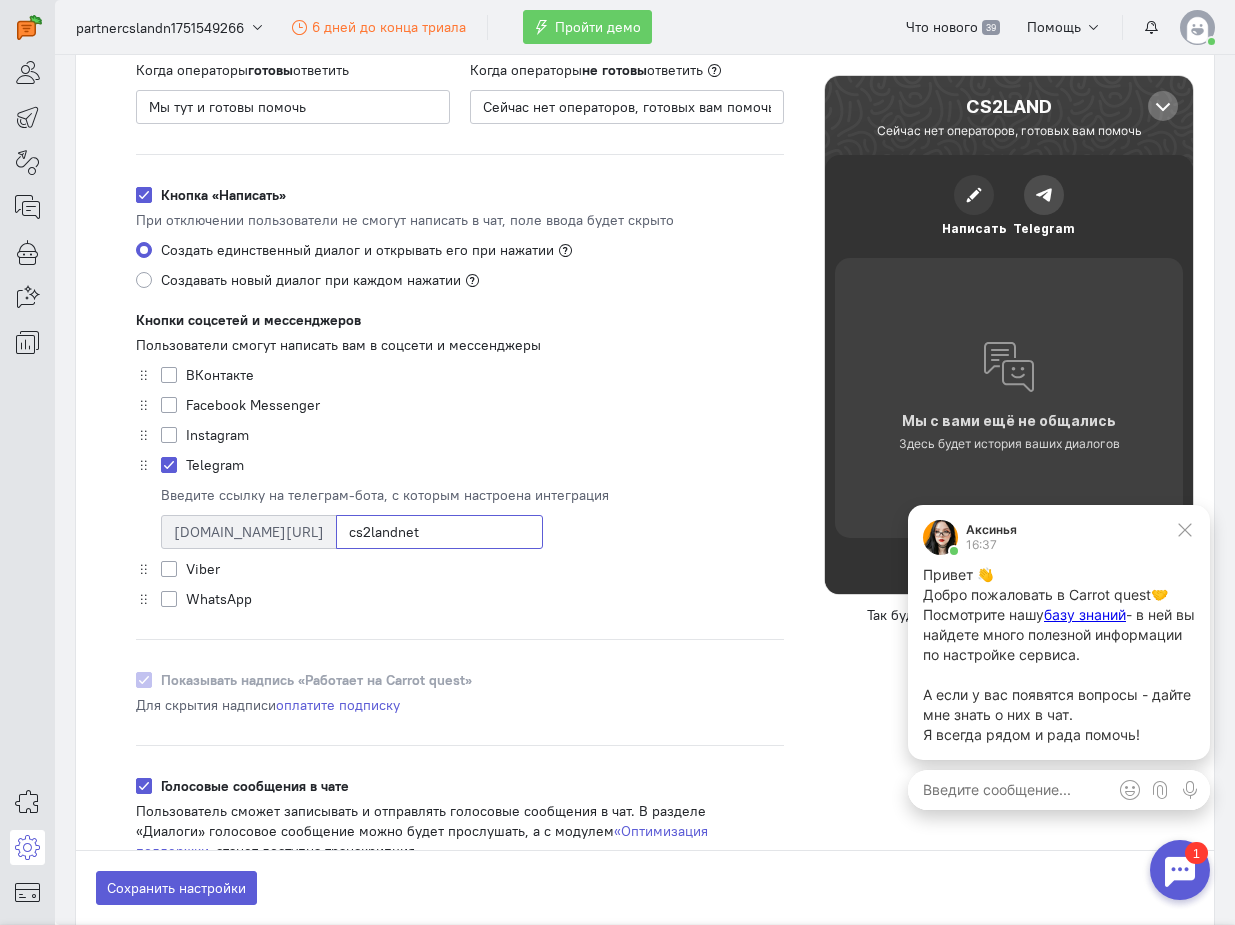 type on "cs2landnet" 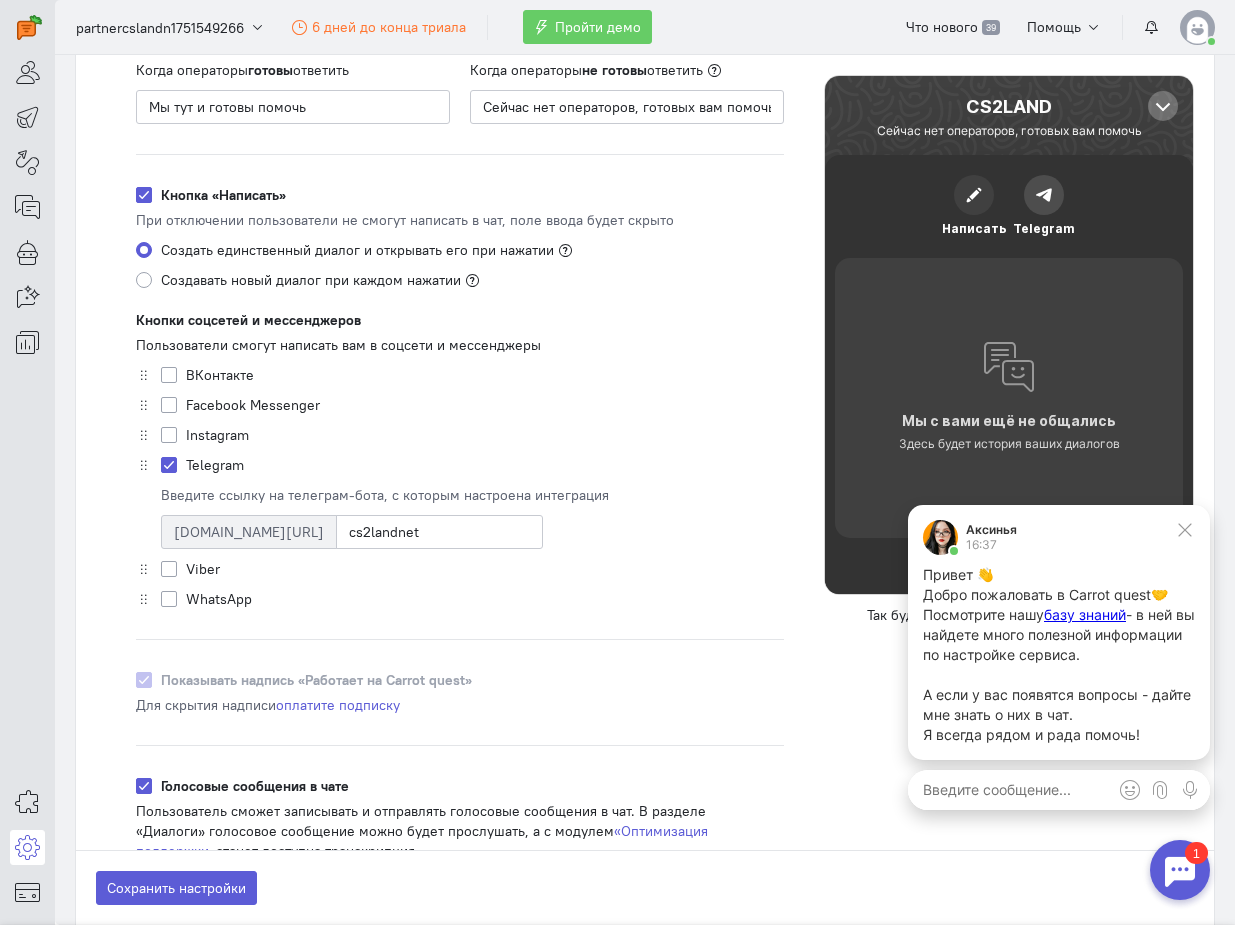 click on "Видимость чата
Видимый
Виджет чата видно всегда
ПК и планшеты
Ширина экрана >480 px
Смартфоны
Ширина экрана 320-480 px
Цветовая схема чата
Тёмная
Цвет активных элементов чата
#3A3A3A
Фон чата
Имя по умолчанию
CS2LAND" at bounding box center (460, 191) 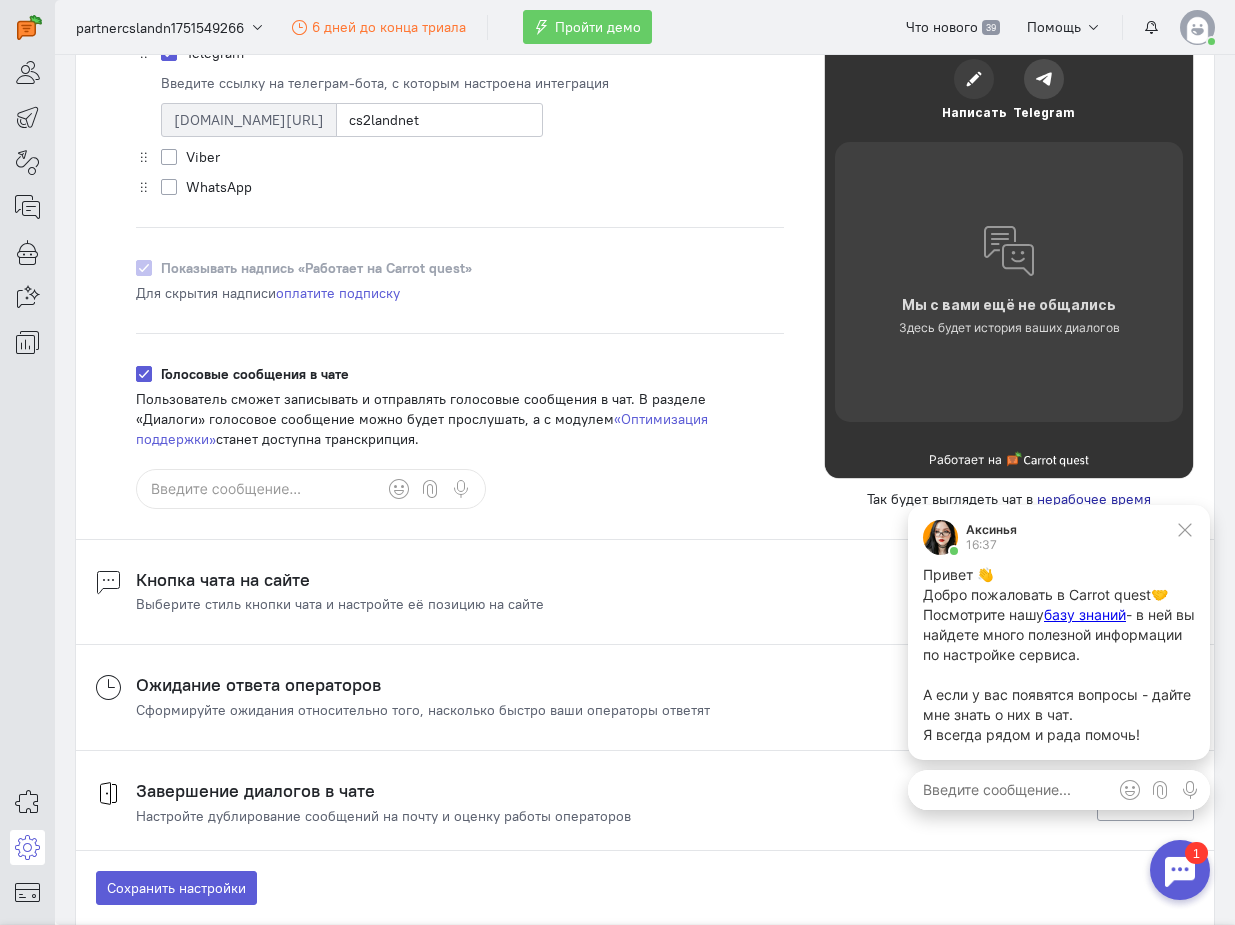 scroll, scrollTop: 1257, scrollLeft: 0, axis: vertical 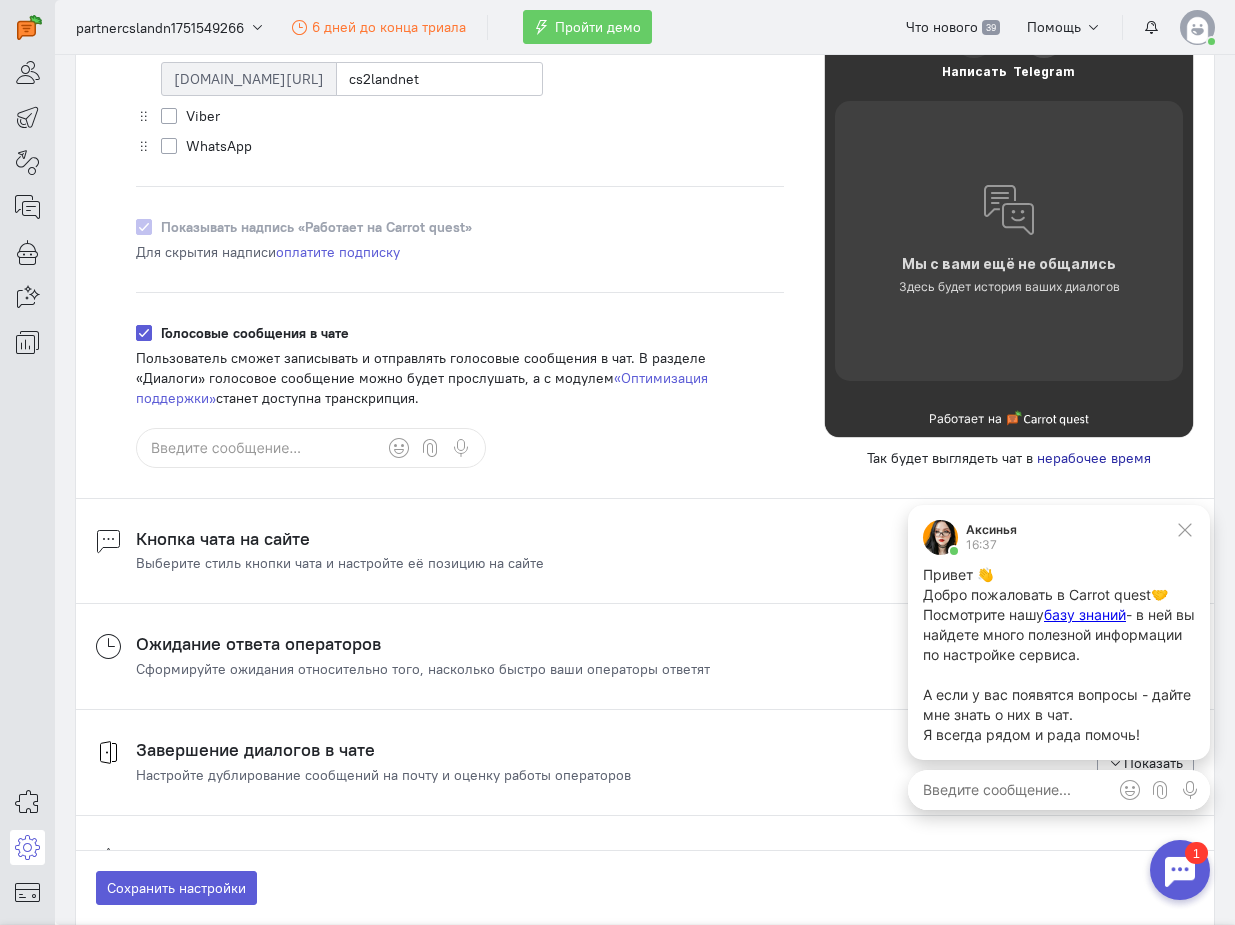 click on "Пользователь сможет записывать и отправлять голосовые сообщения в чат. В разделе «Диалоги» голосовое сообщение можно будет прослушать, а с модулем
«Оптимизация поддержки»
станет доступна транскрипция." 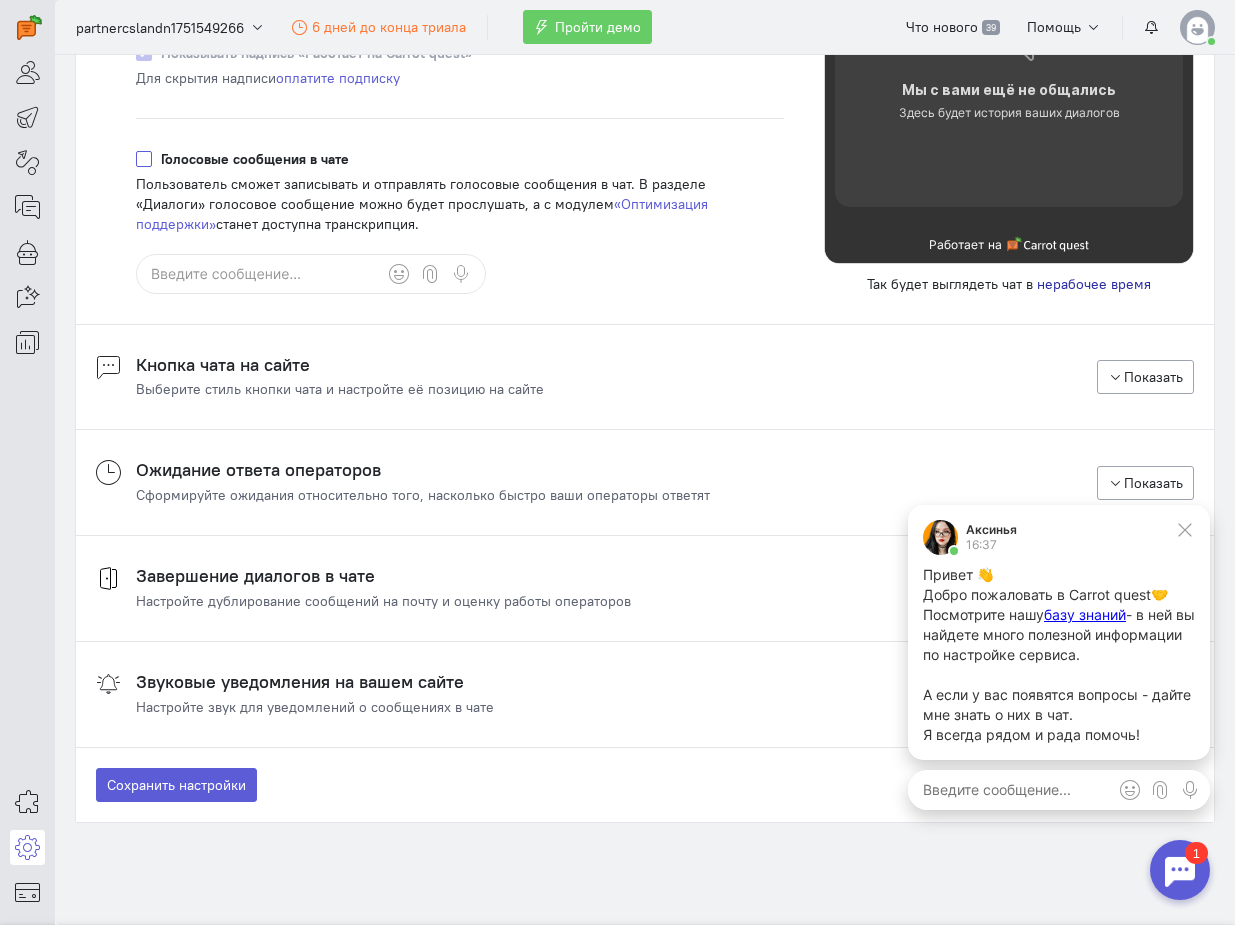 scroll, scrollTop: 1459, scrollLeft: 0, axis: vertical 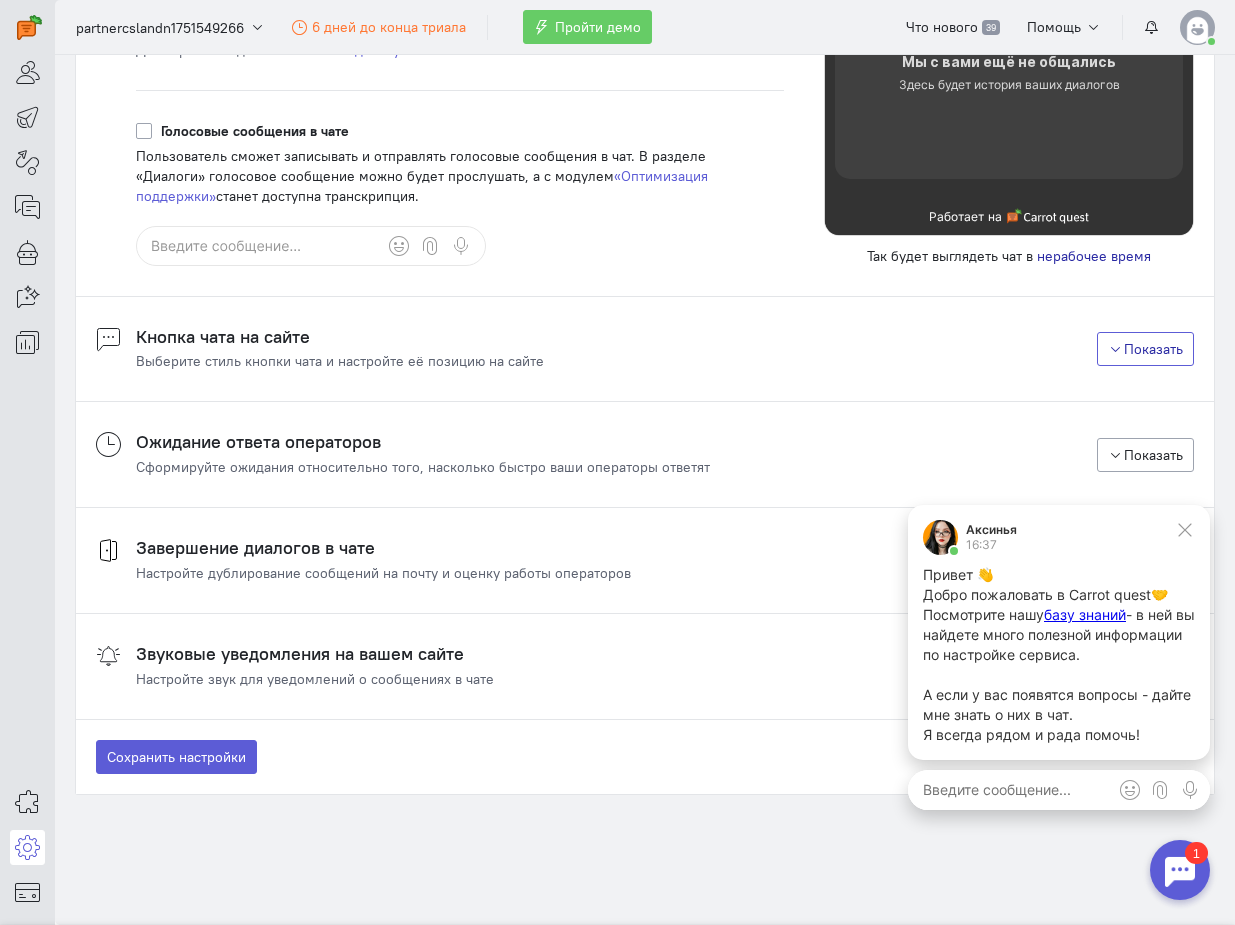 click on "Показать" at bounding box center (1146, 349) 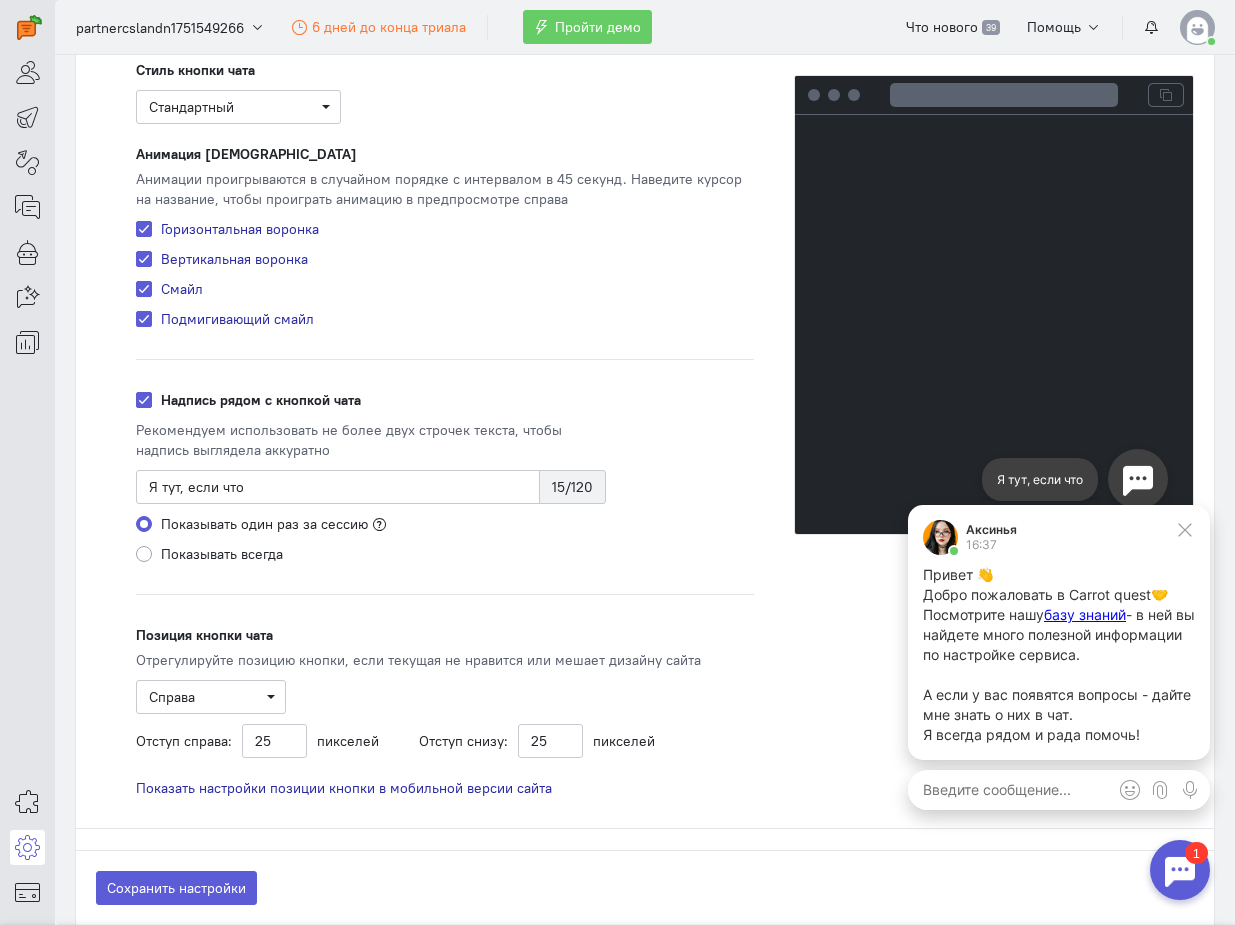 scroll, scrollTop: 1923, scrollLeft: 0, axis: vertical 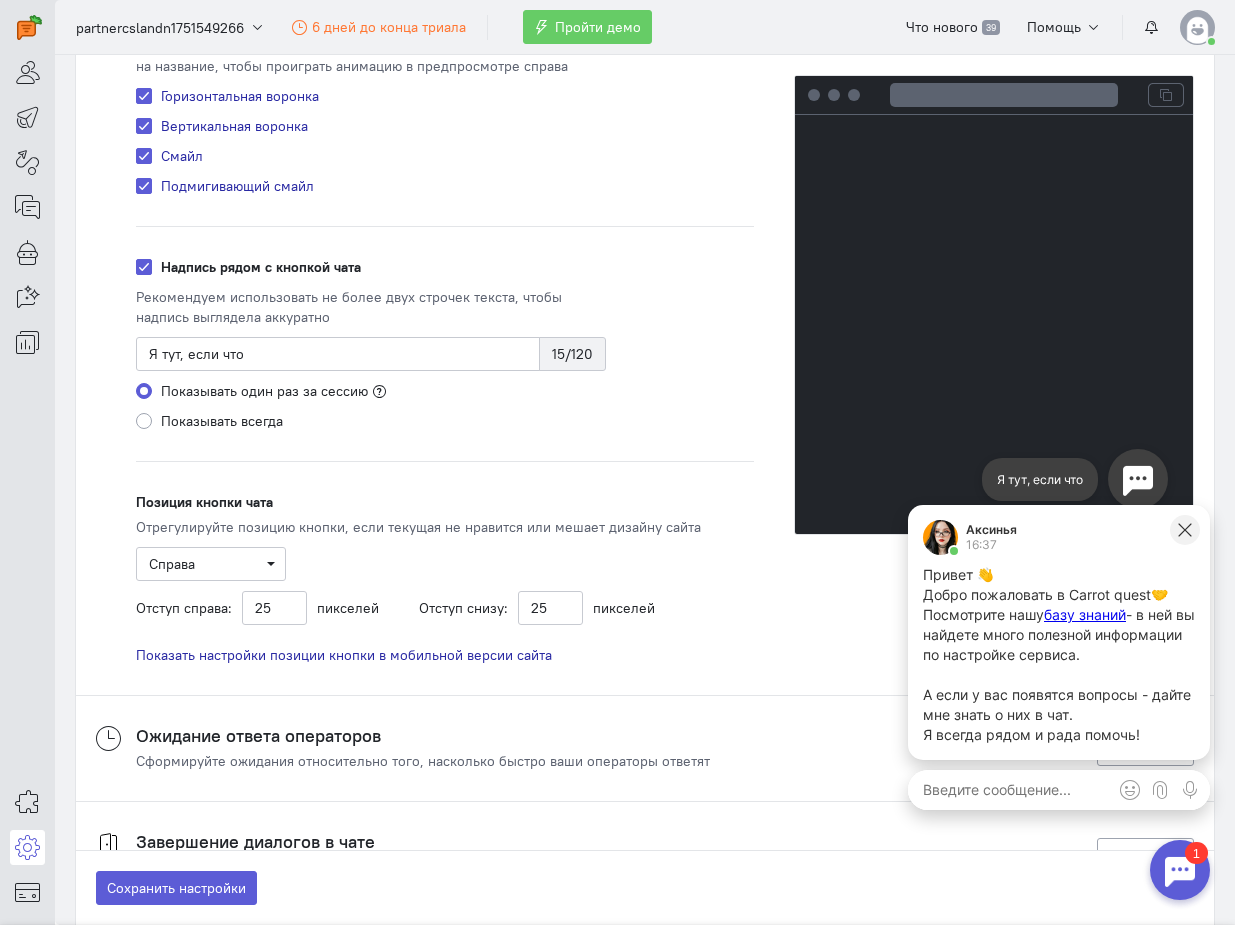 click 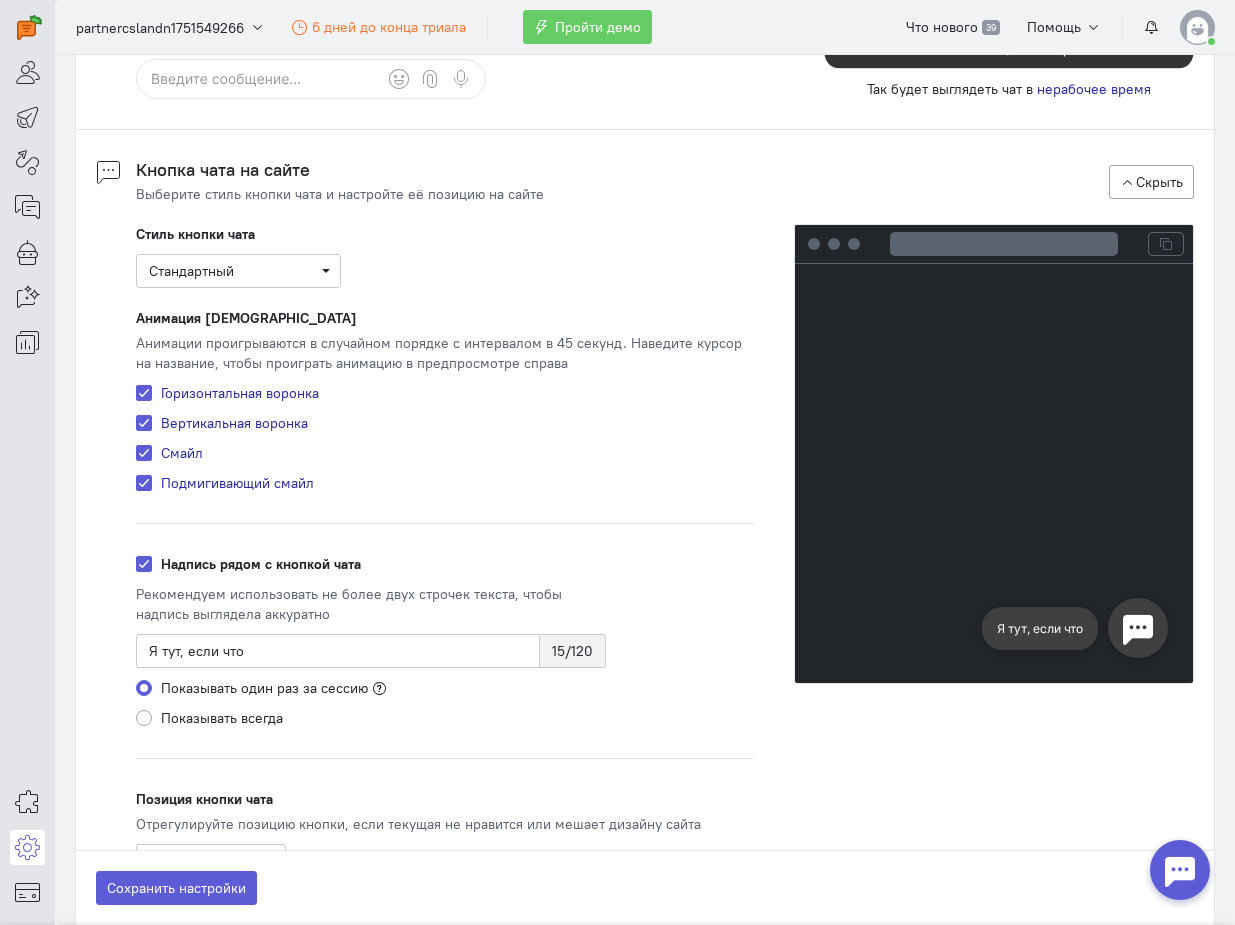 scroll, scrollTop: 1625, scrollLeft: 0, axis: vertical 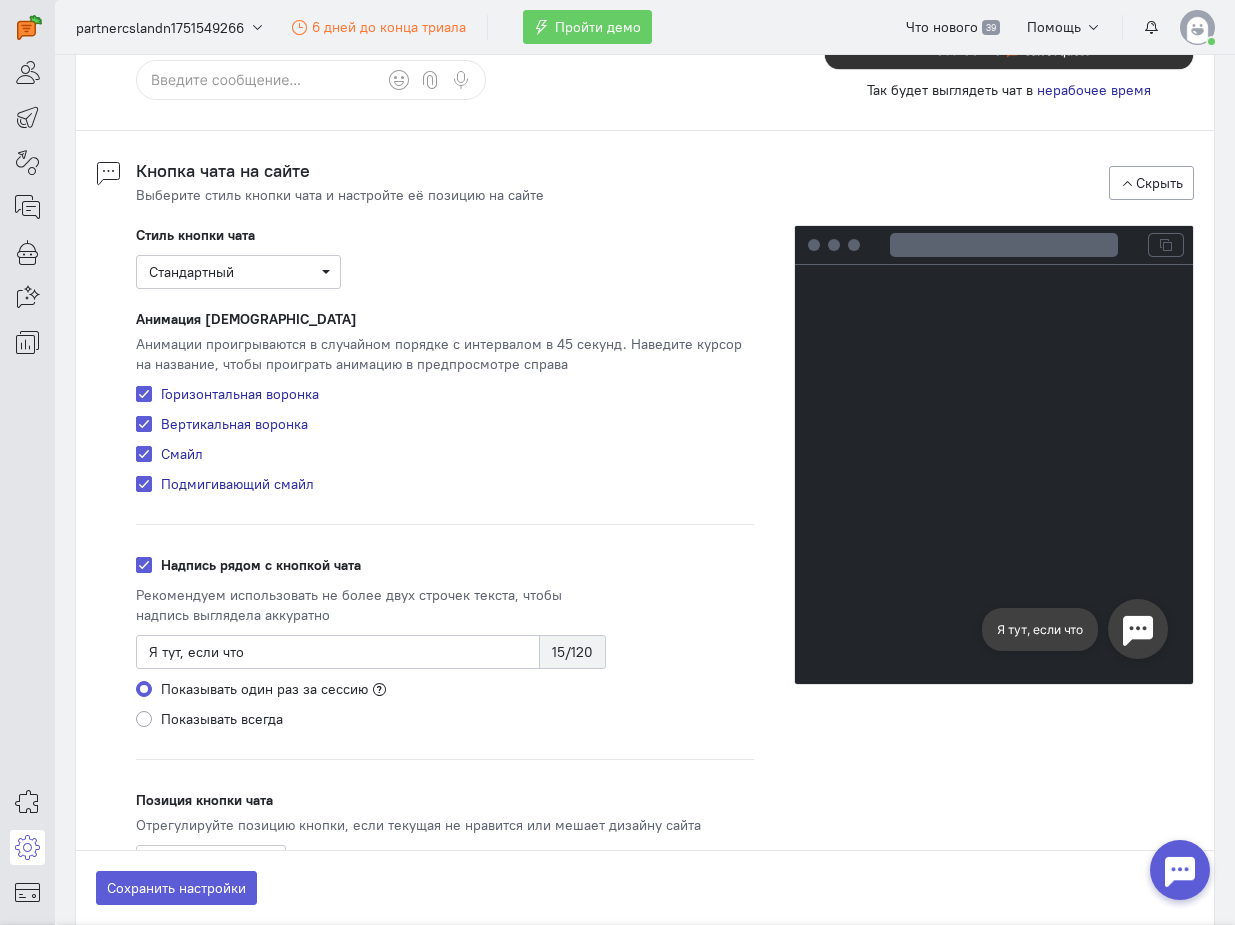 click on "Надпись рядом с кнопкой чата" 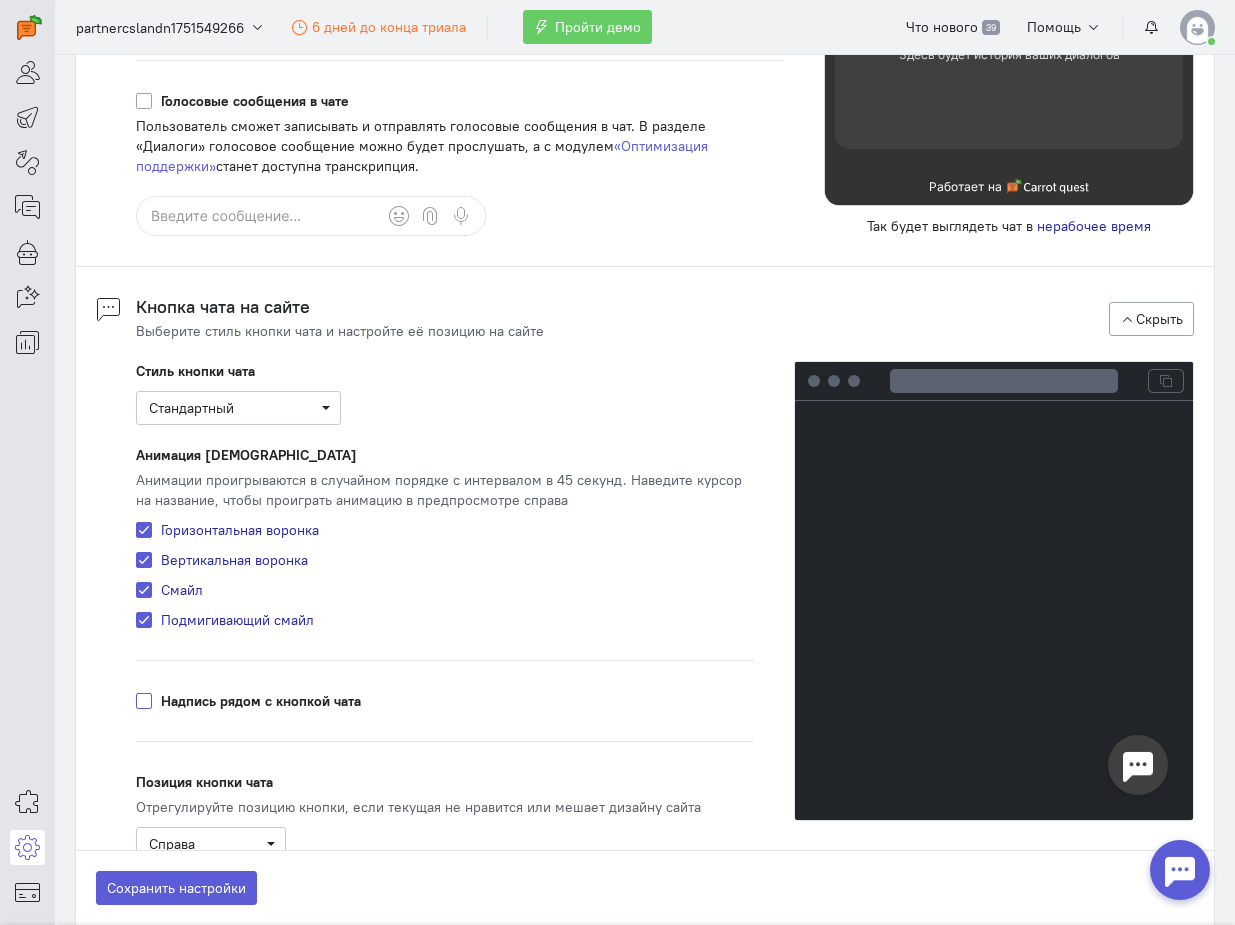 scroll, scrollTop: 1488, scrollLeft: 0, axis: vertical 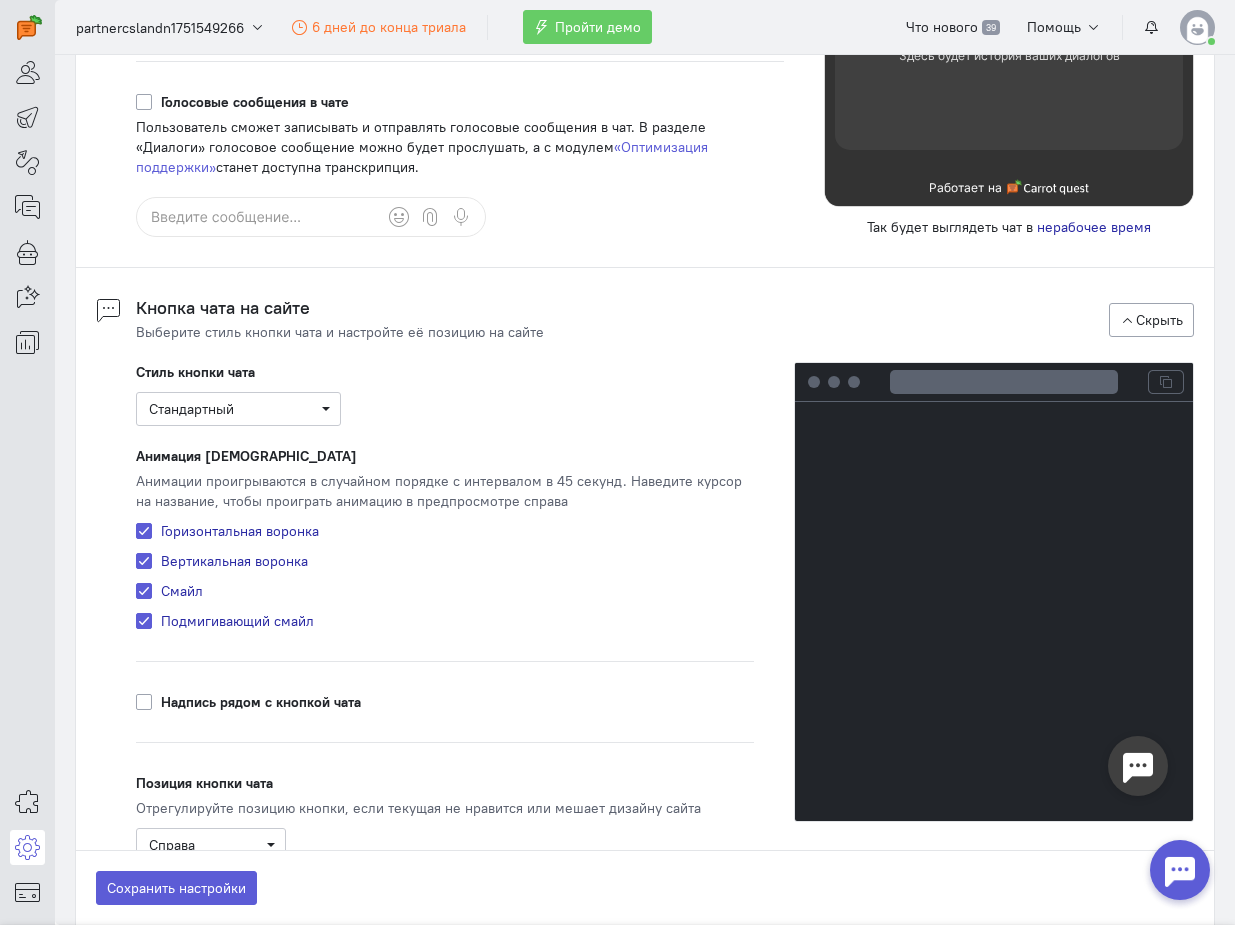 click on "Горизонтальная воронка" at bounding box center [240, 531] 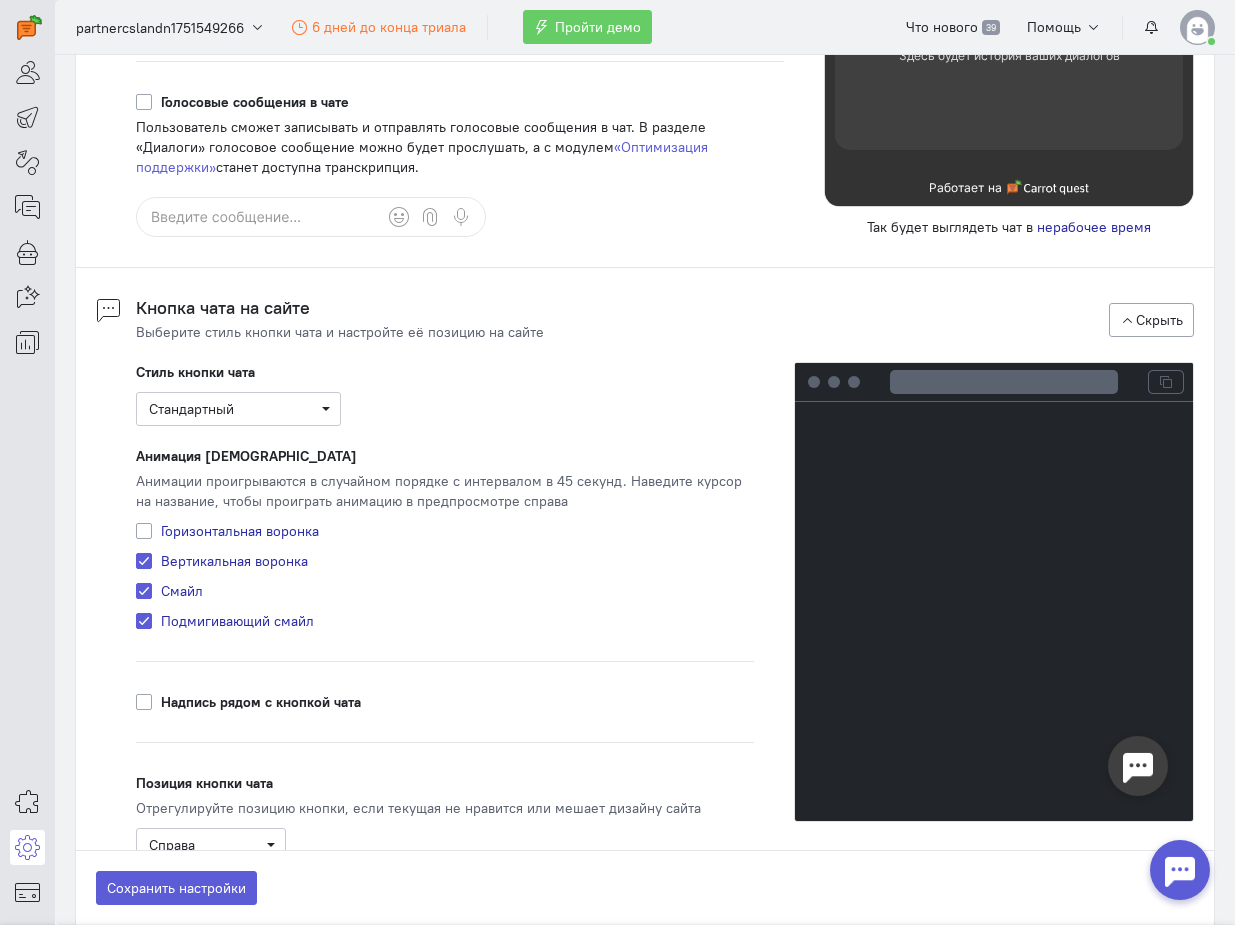 click on "Горизонтальная воронка" at bounding box center (240, 531) 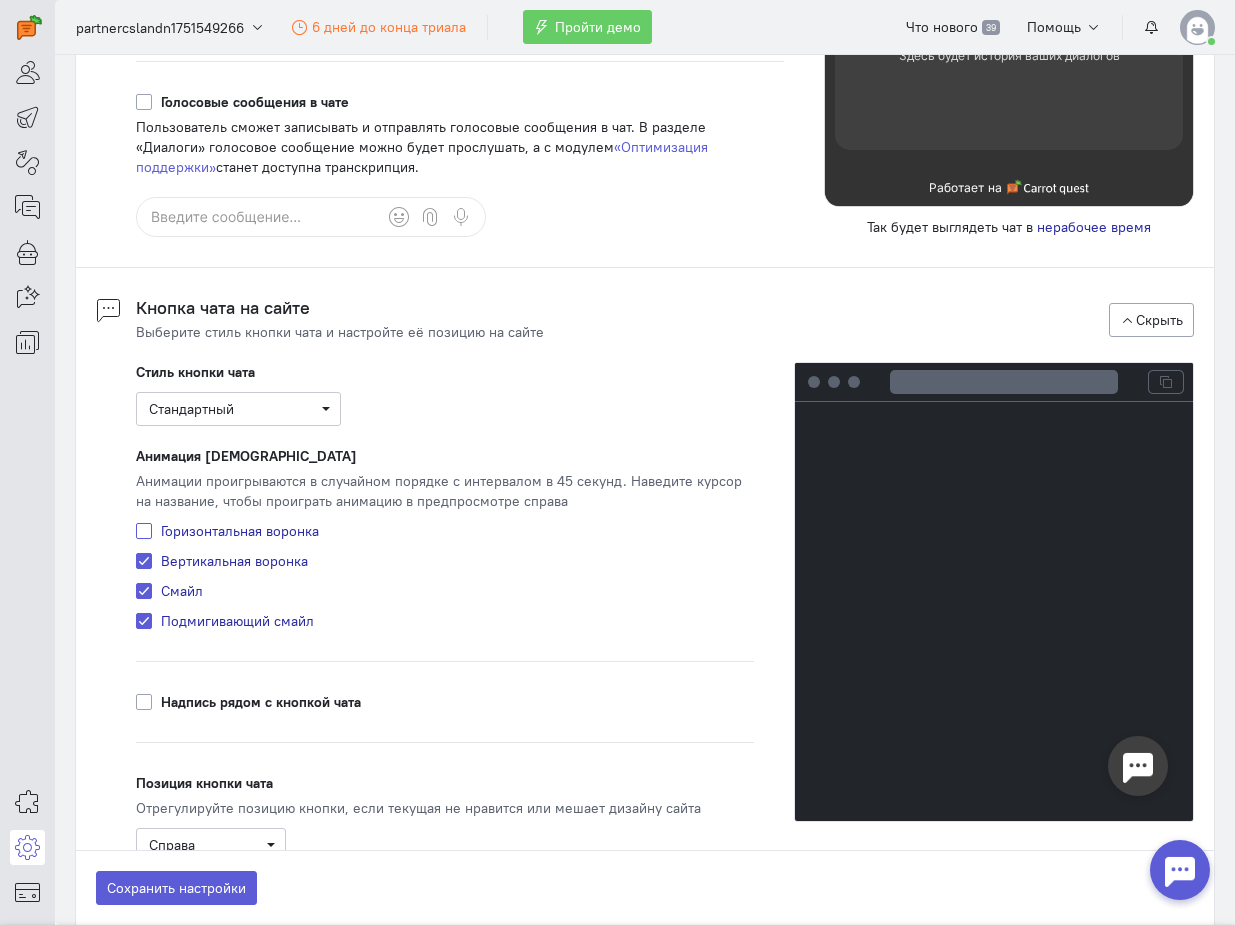 click on "Горизонтальная воронка" at bounding box center [144, 530] 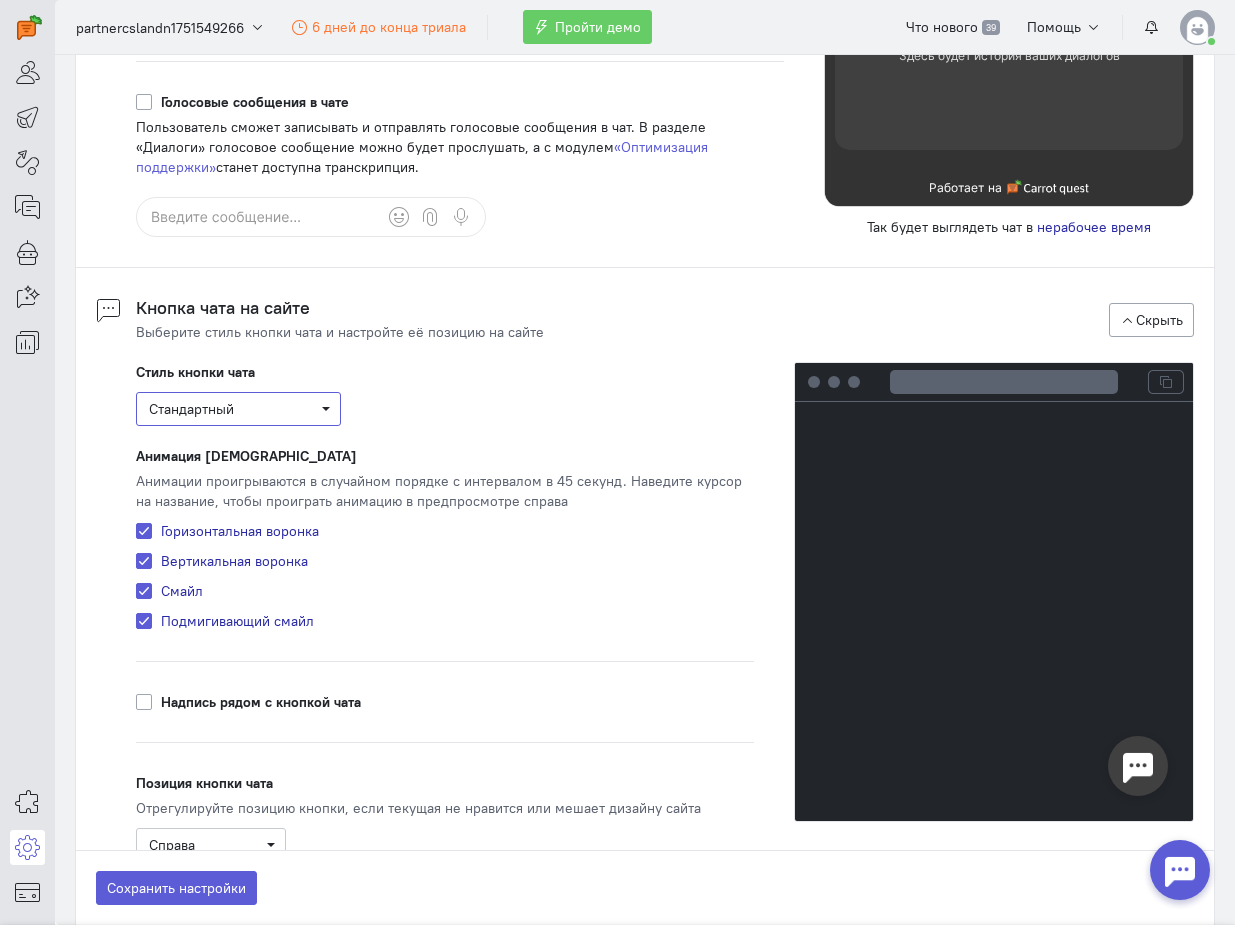 click on "Стандартный" at bounding box center [238, 409] 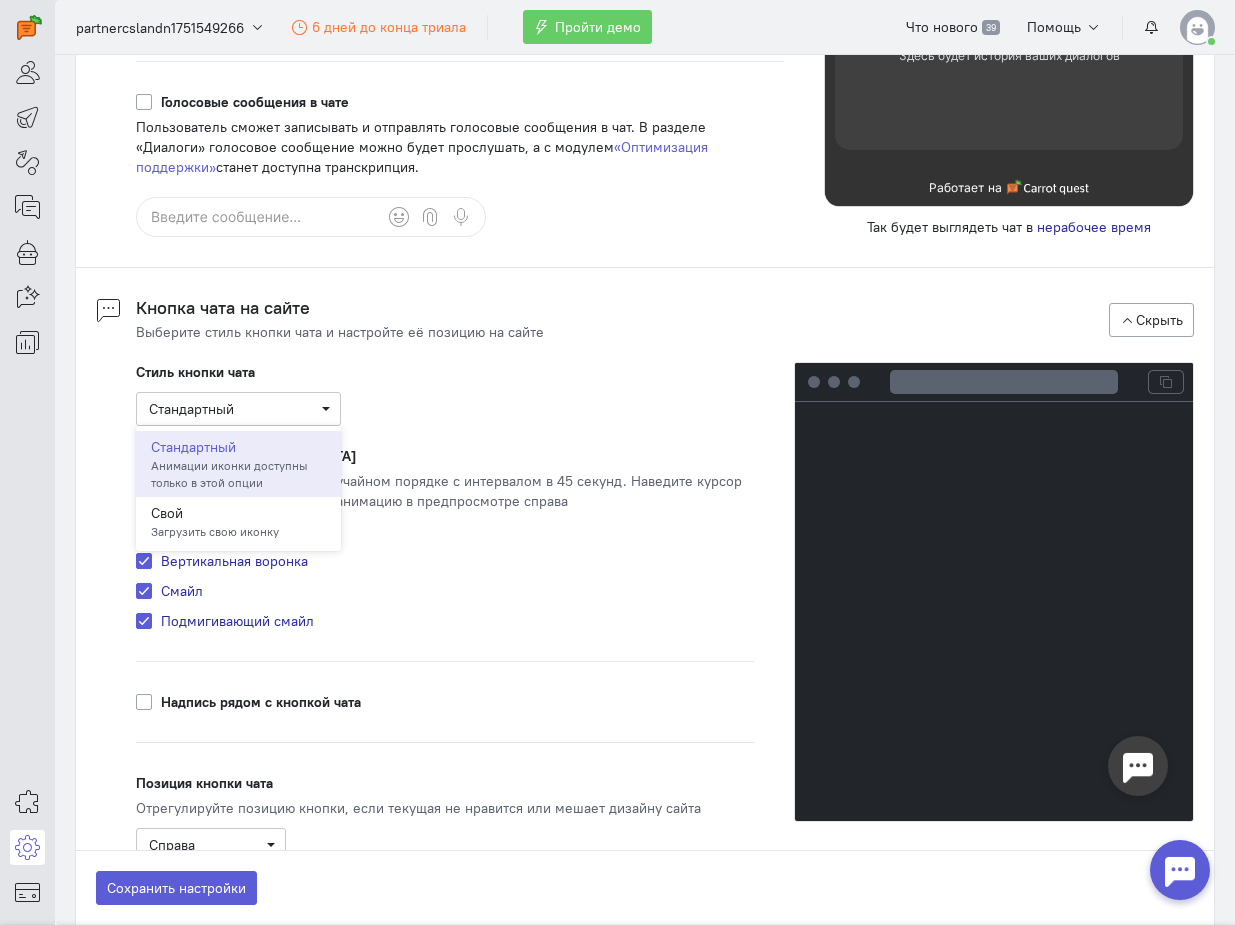 click on "Стиль кнопки чата
Стандартный
Стандартный
Анимации иконки доступны только в этой опции
Свой
Загрузить свою иконку" at bounding box center (445, 394) 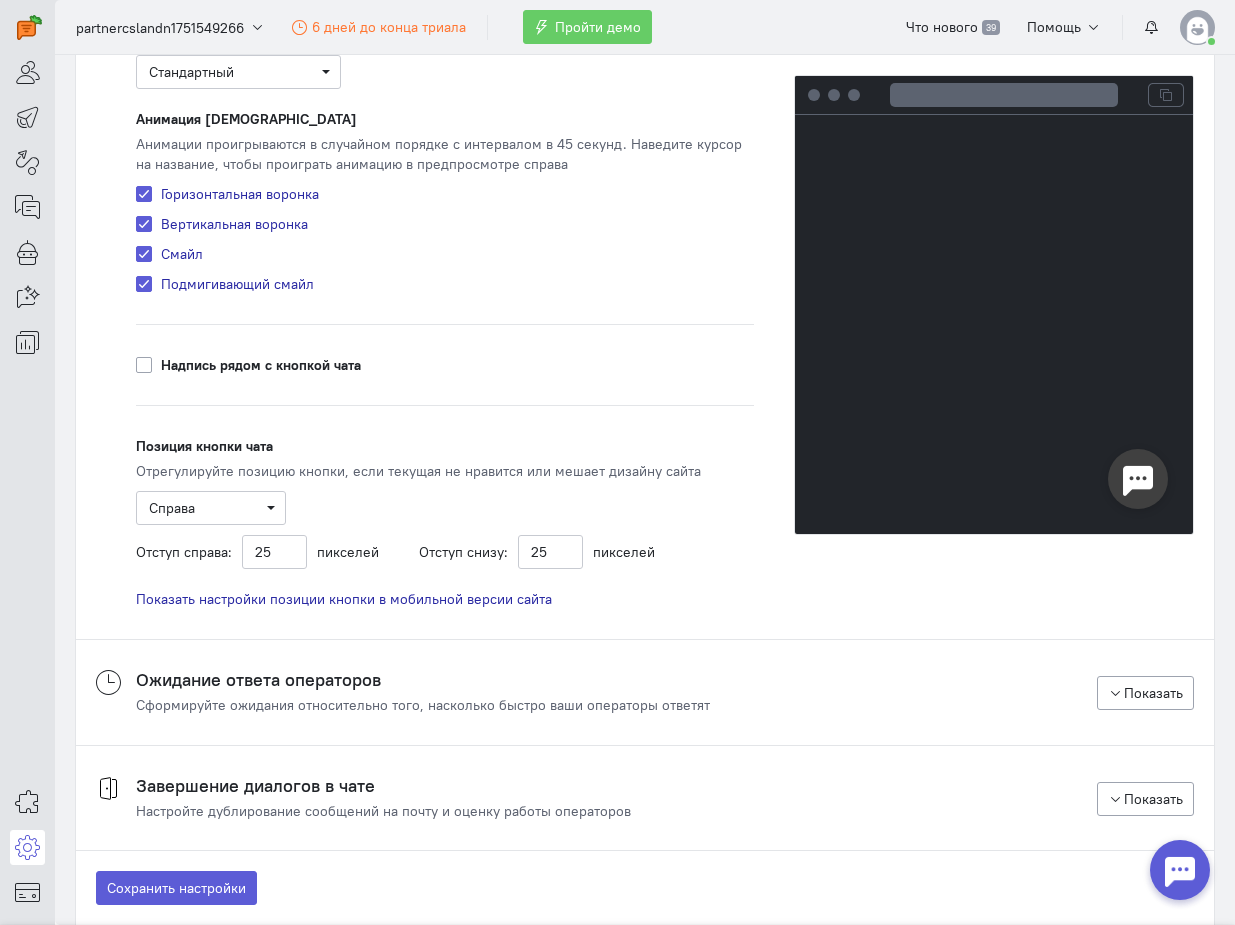 scroll, scrollTop: 1831, scrollLeft: 0, axis: vertical 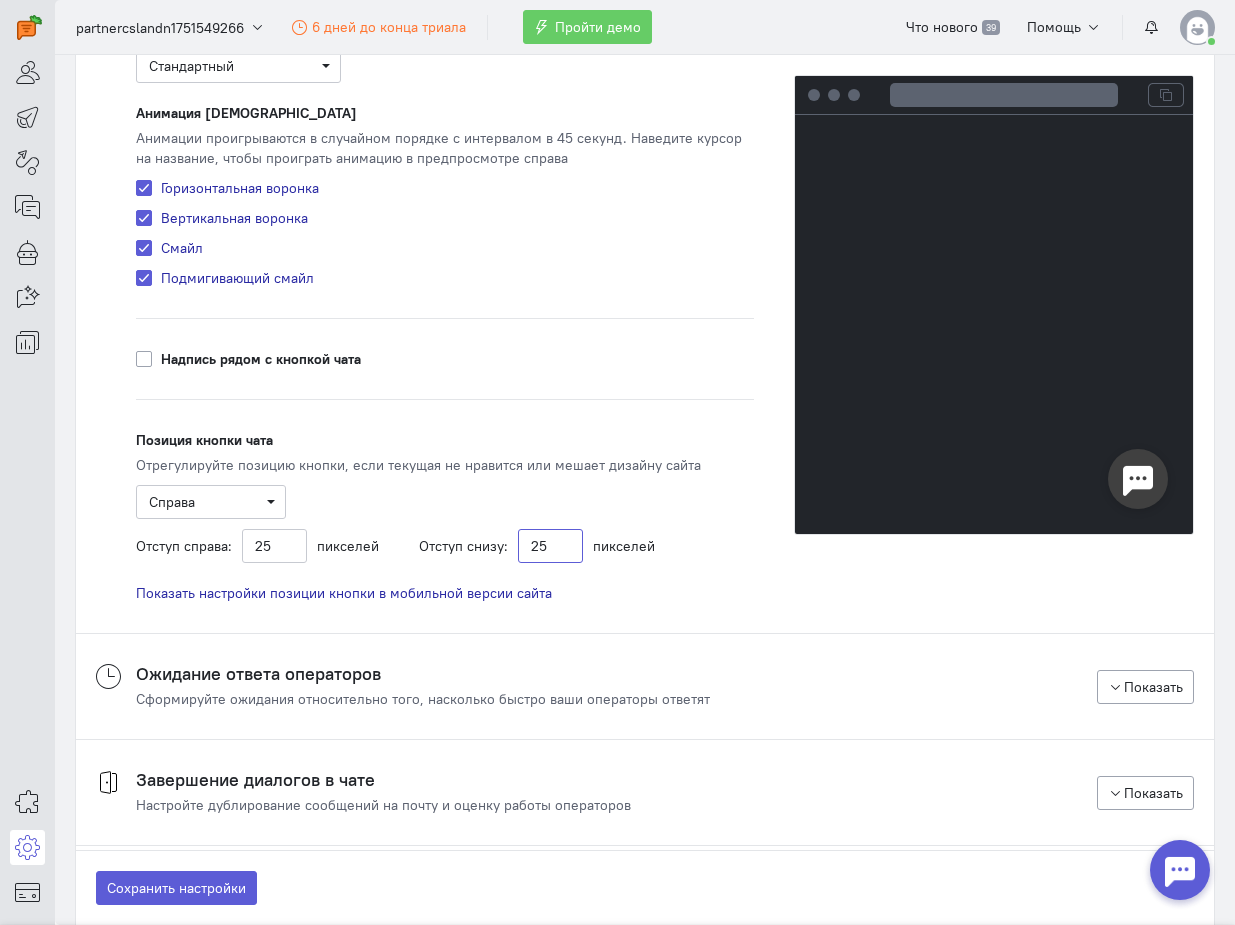 click on "25" 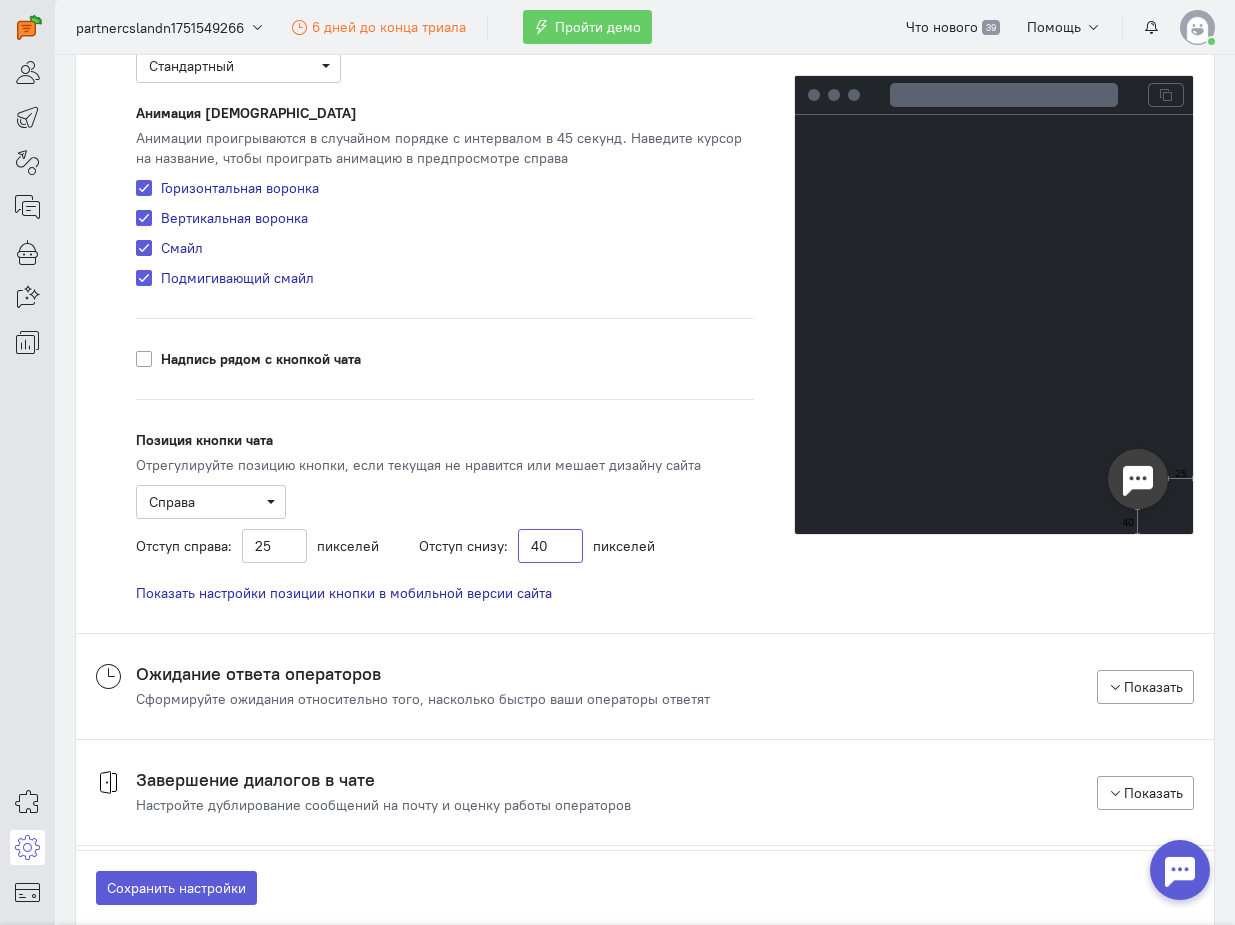type on "40" 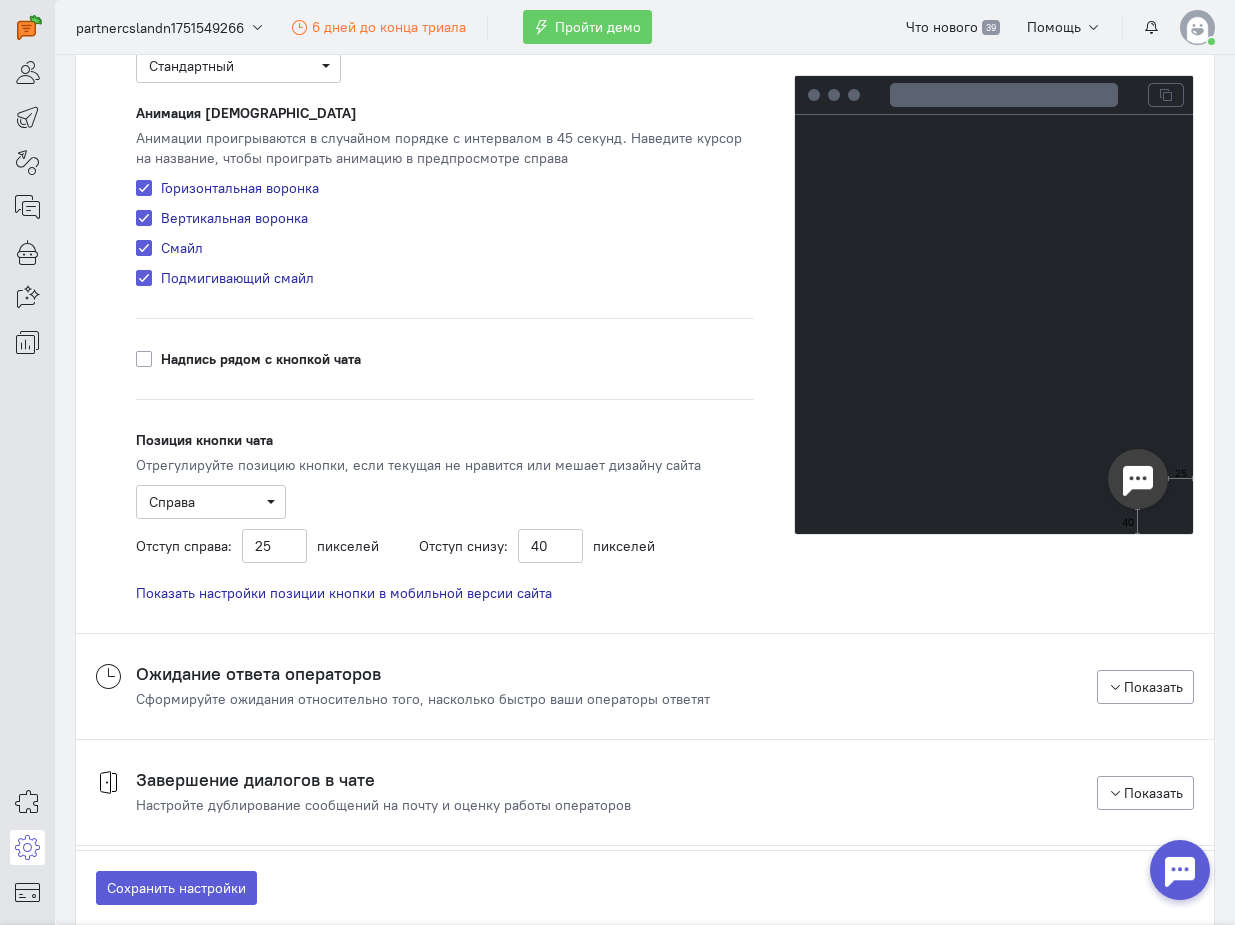 click on "Справа
Отступ справа:
25
пикселей
Отступ снизу:
40
пикселей" 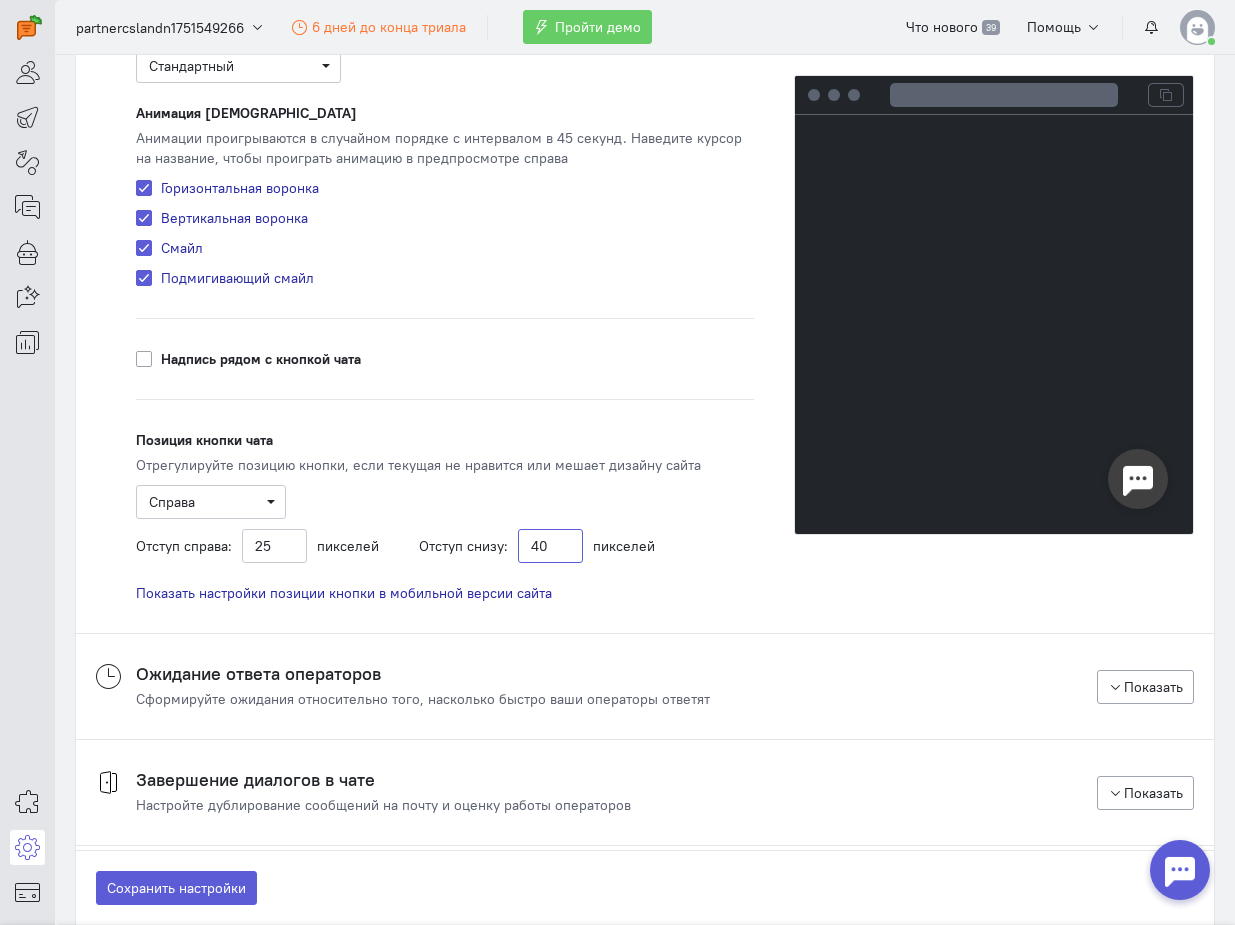 click on "40" 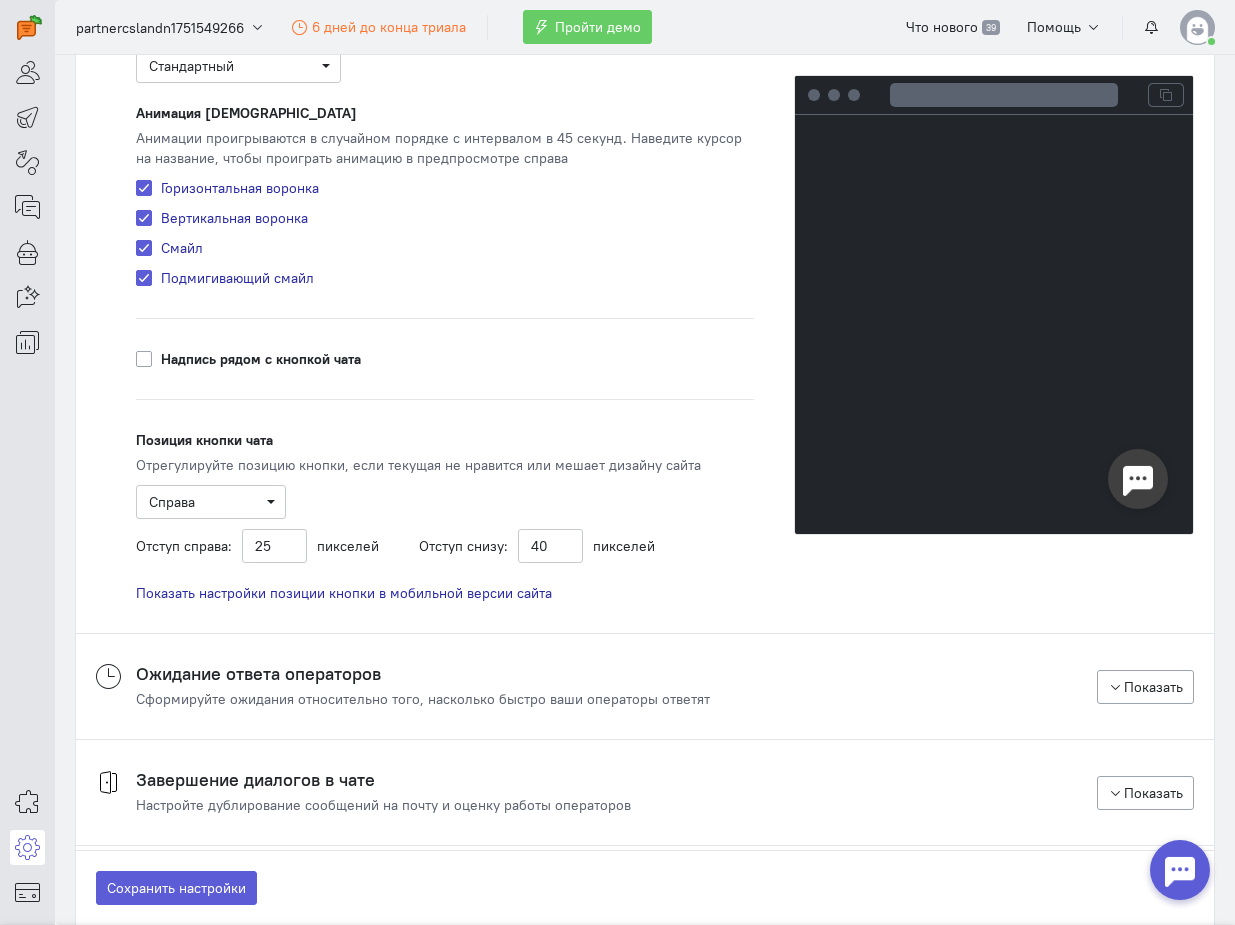 click on "Справа
Отступ справа:
25
пикселей
Отступ снизу:
40
пикселей" 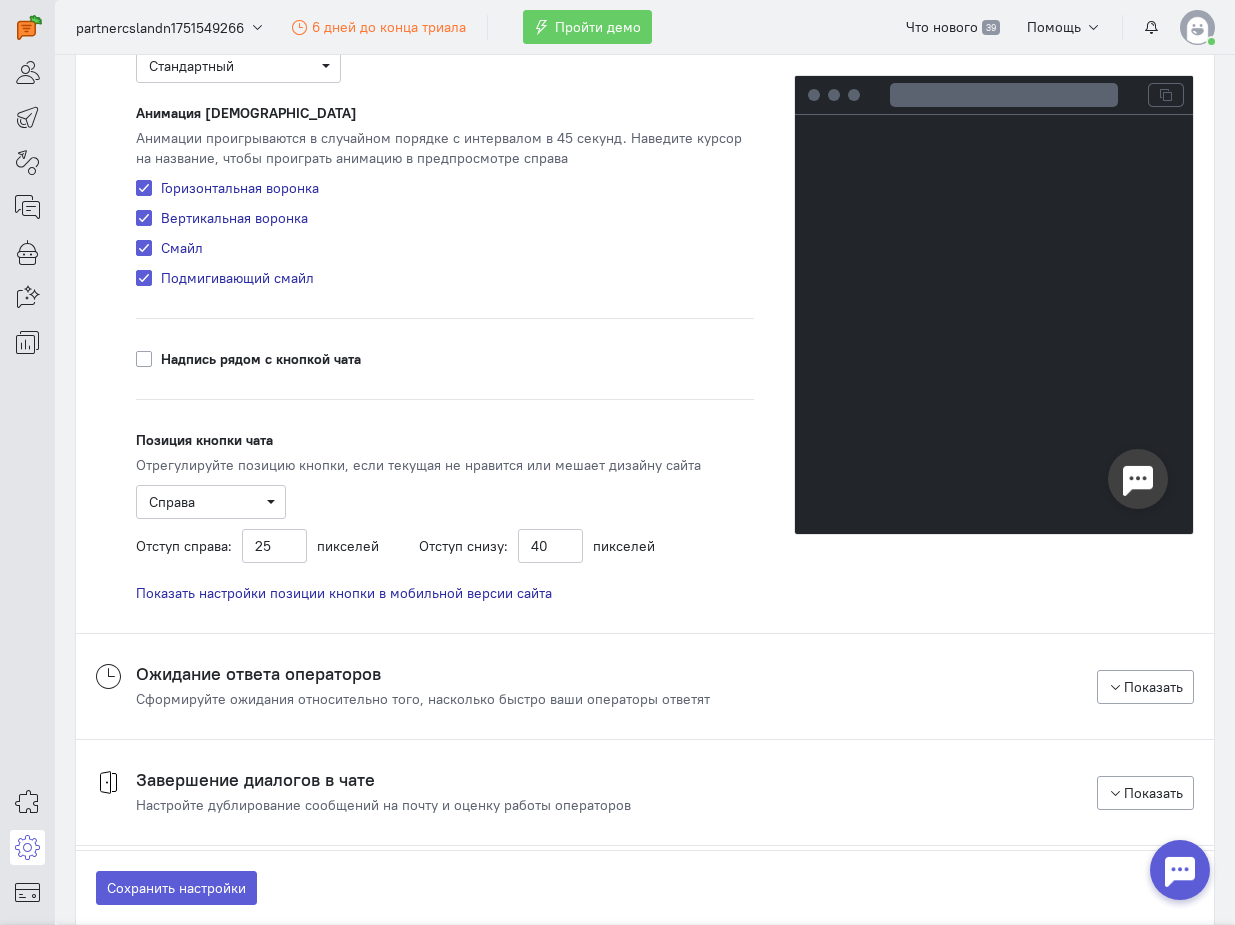 click on "Показать настройки позиции кнопки в мобильной версии сайта" at bounding box center [344, 593] 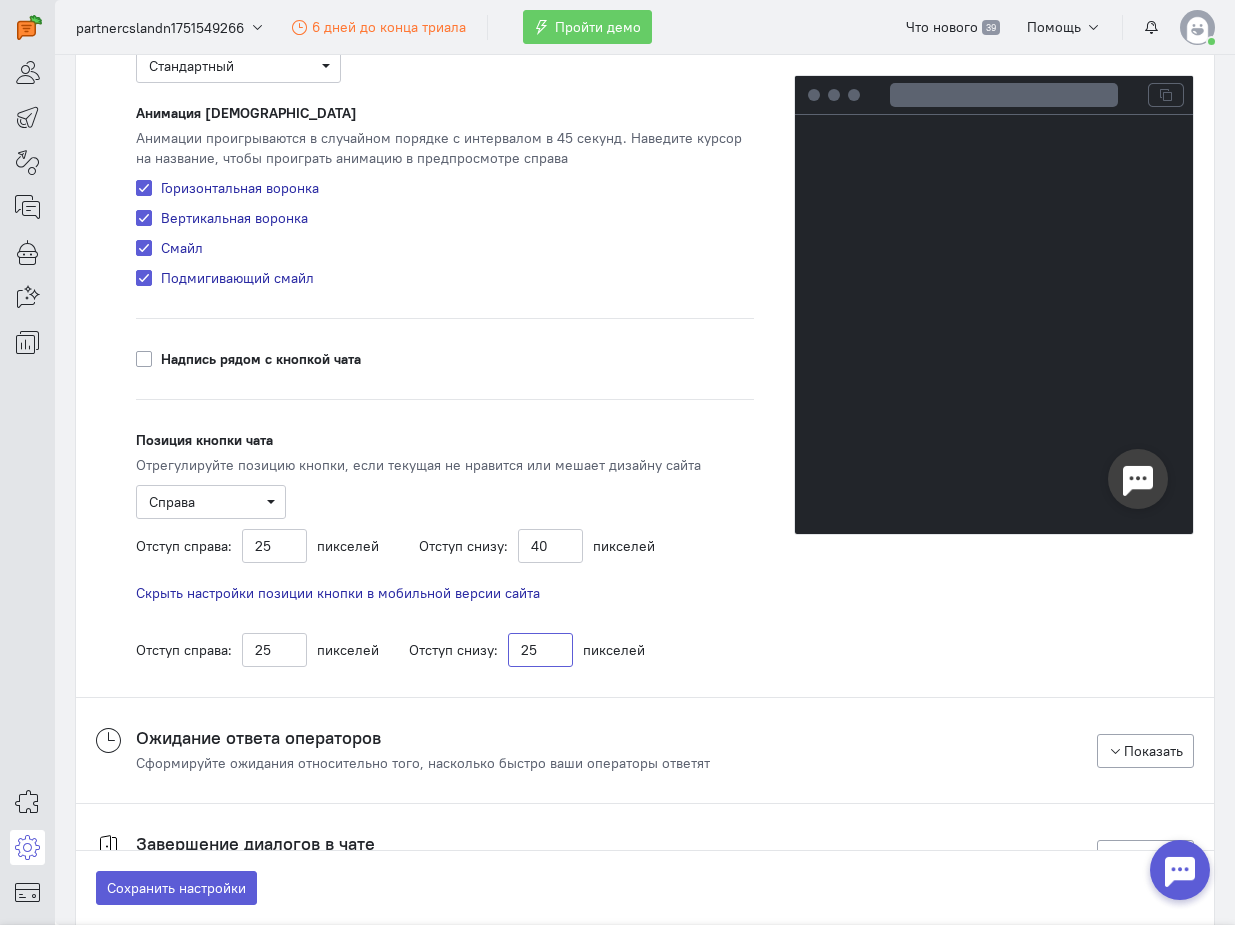 click on "25" at bounding box center [540, 650] 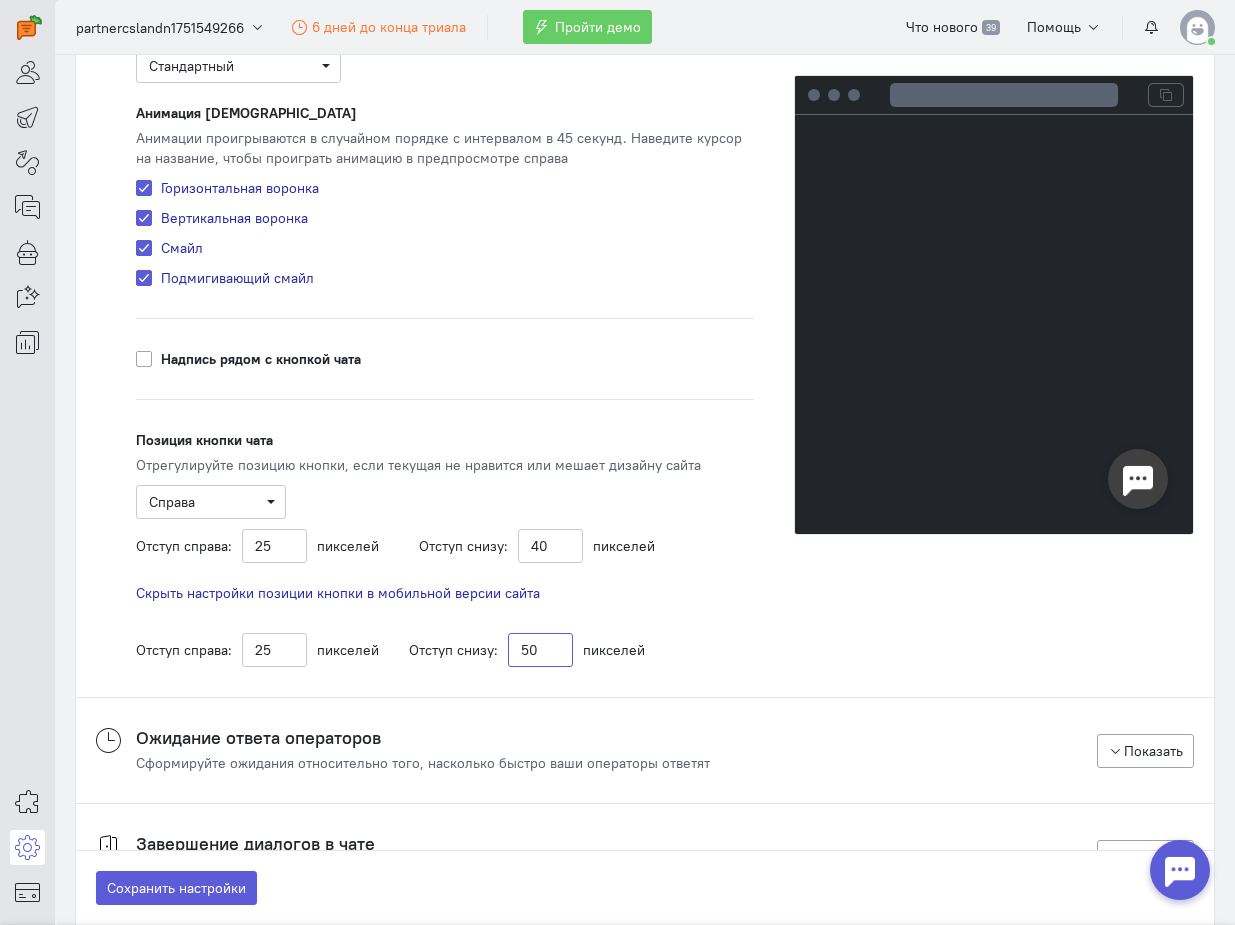 type on "50" 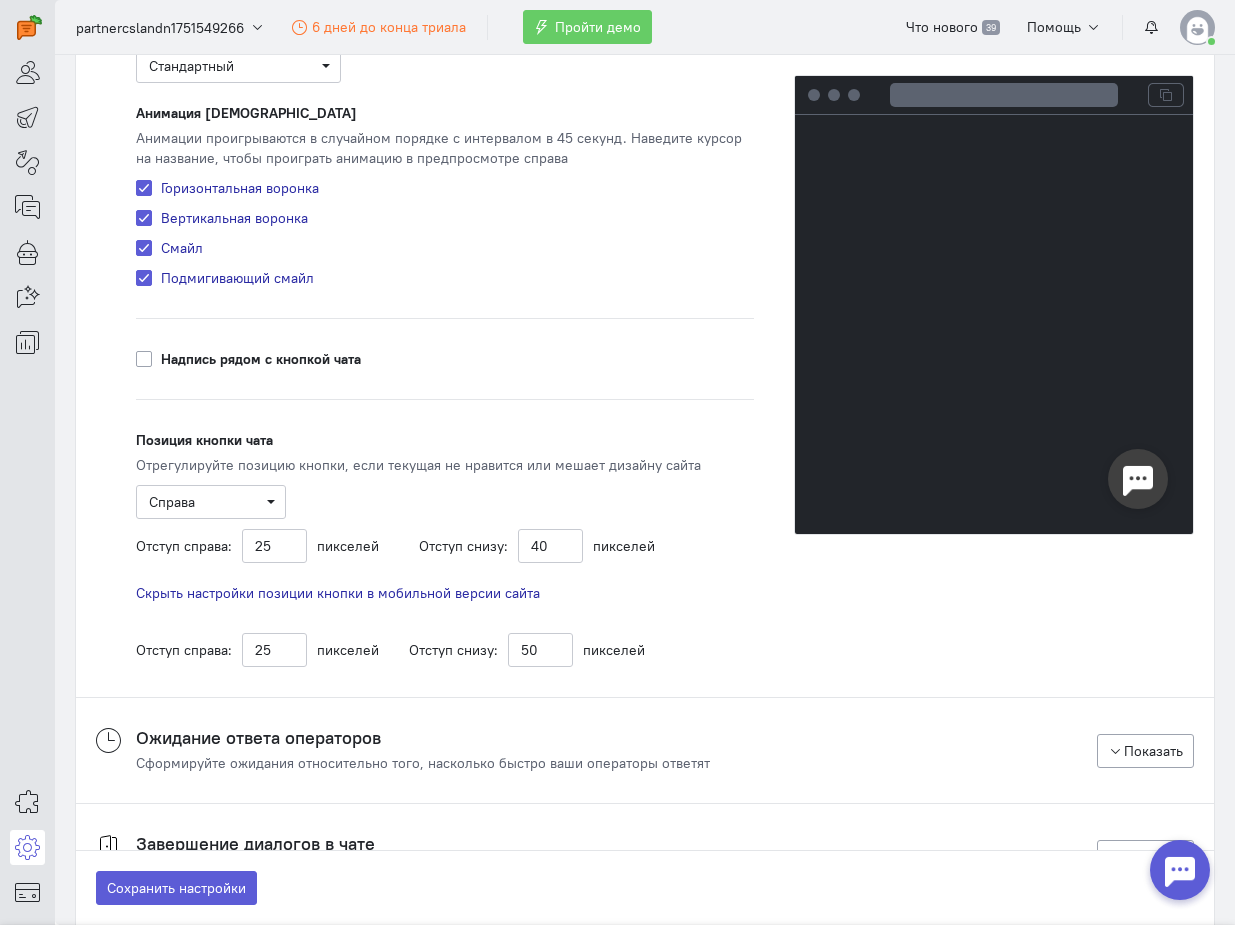click on "Основные настройки чата
Задайте цвет, фон и приветствие, чтобы чат подходил под стиль вашего сайта
Скрыть
Видимость чата
Видимый
Виджет чата видно всегда
ПК и планшеты
Ширина экрана >480 px
Смартфоны
Ширина экрана 320-480 px
Цветовая схема чата
Тёмная" at bounding box center (645, -271) 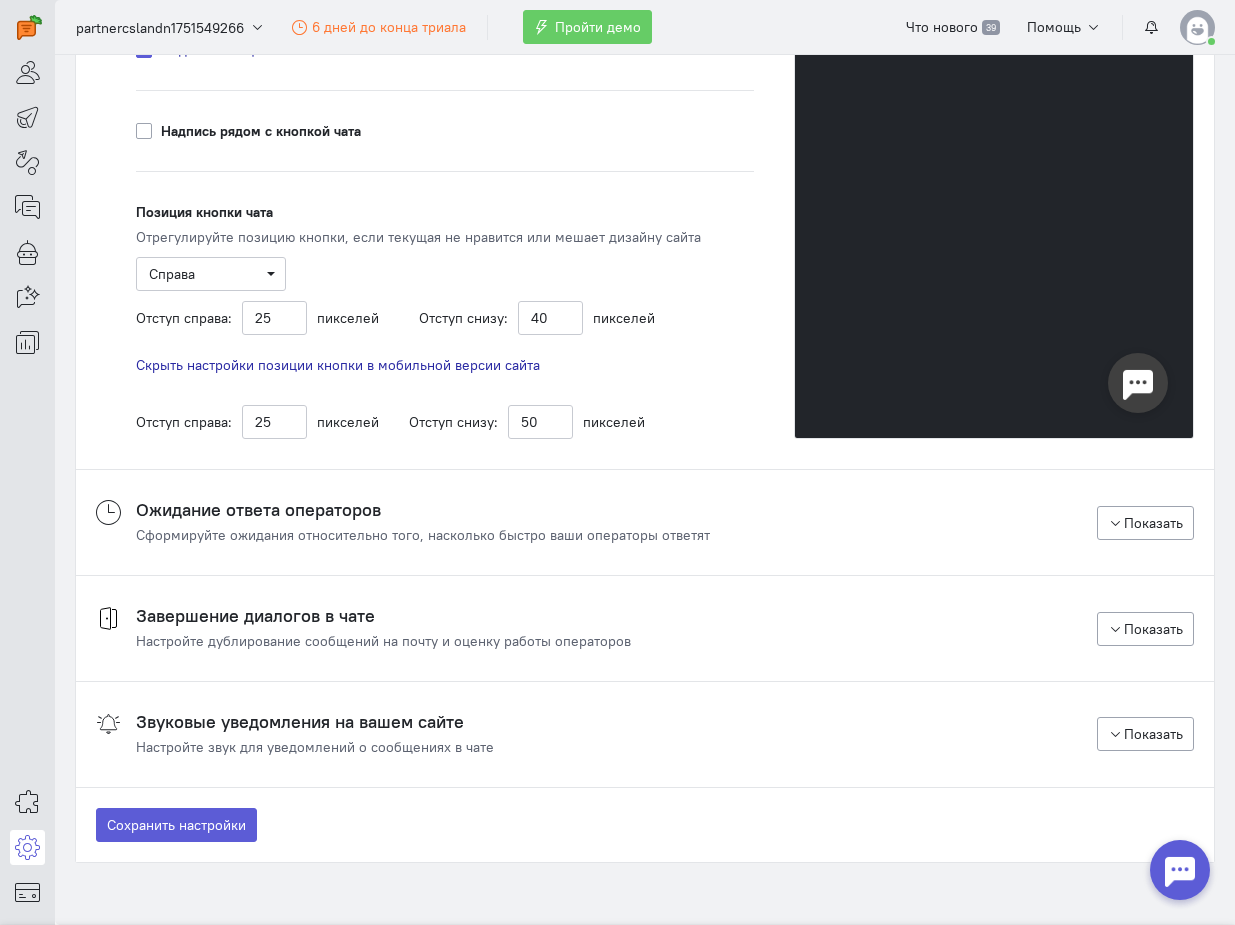 scroll, scrollTop: 2126, scrollLeft: 0, axis: vertical 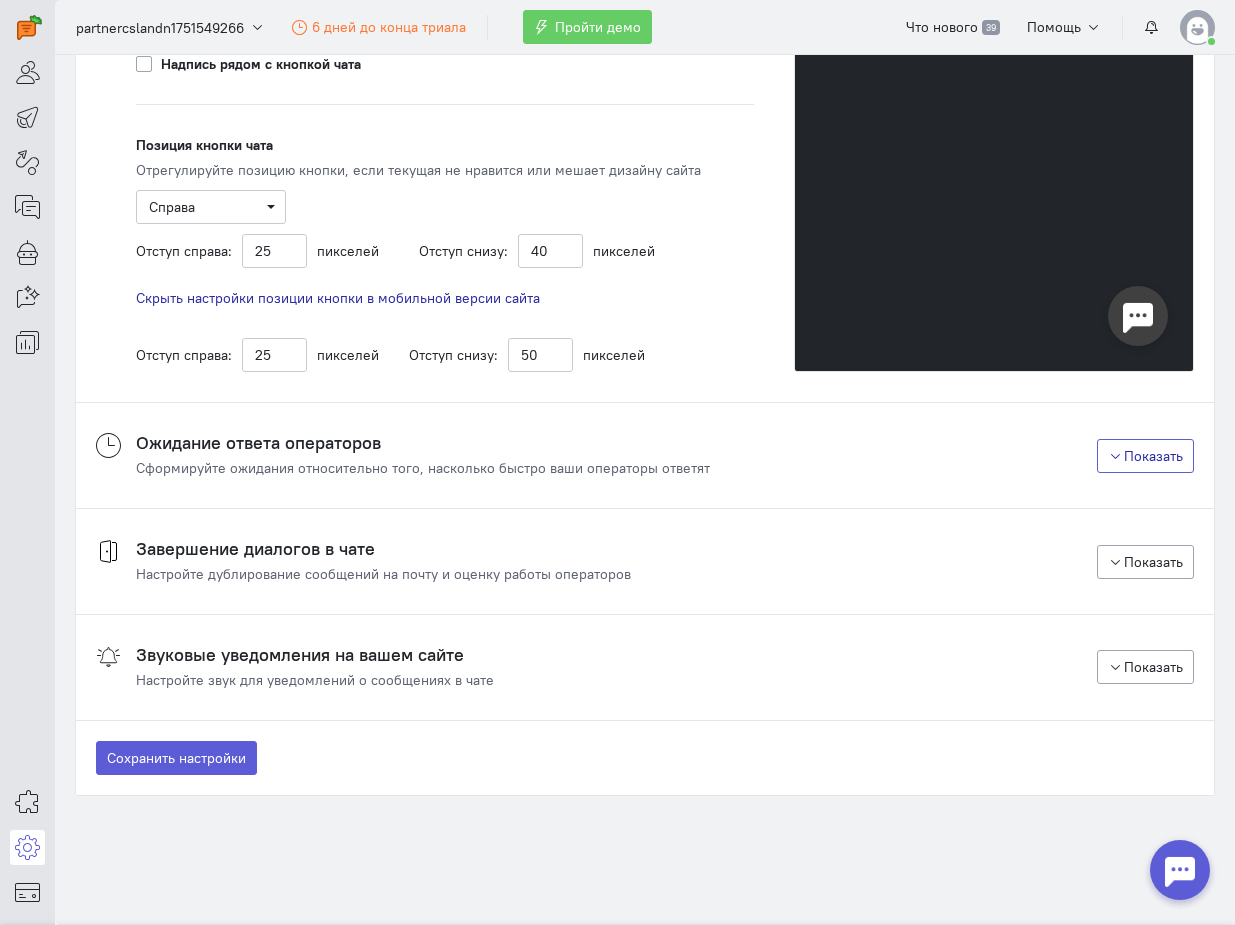 click on "Показать" at bounding box center [1146, 456] 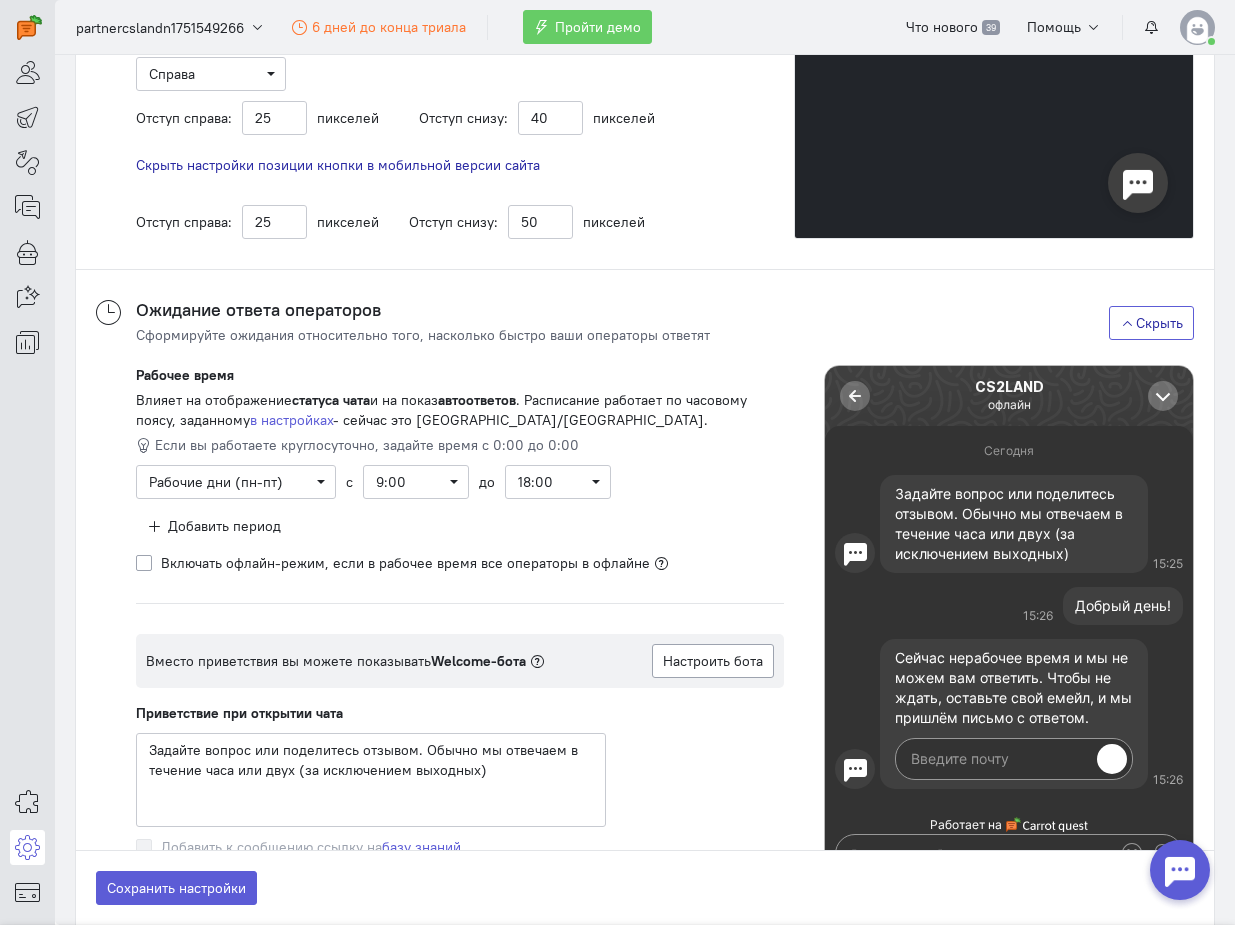 scroll, scrollTop: 2263, scrollLeft: 0, axis: vertical 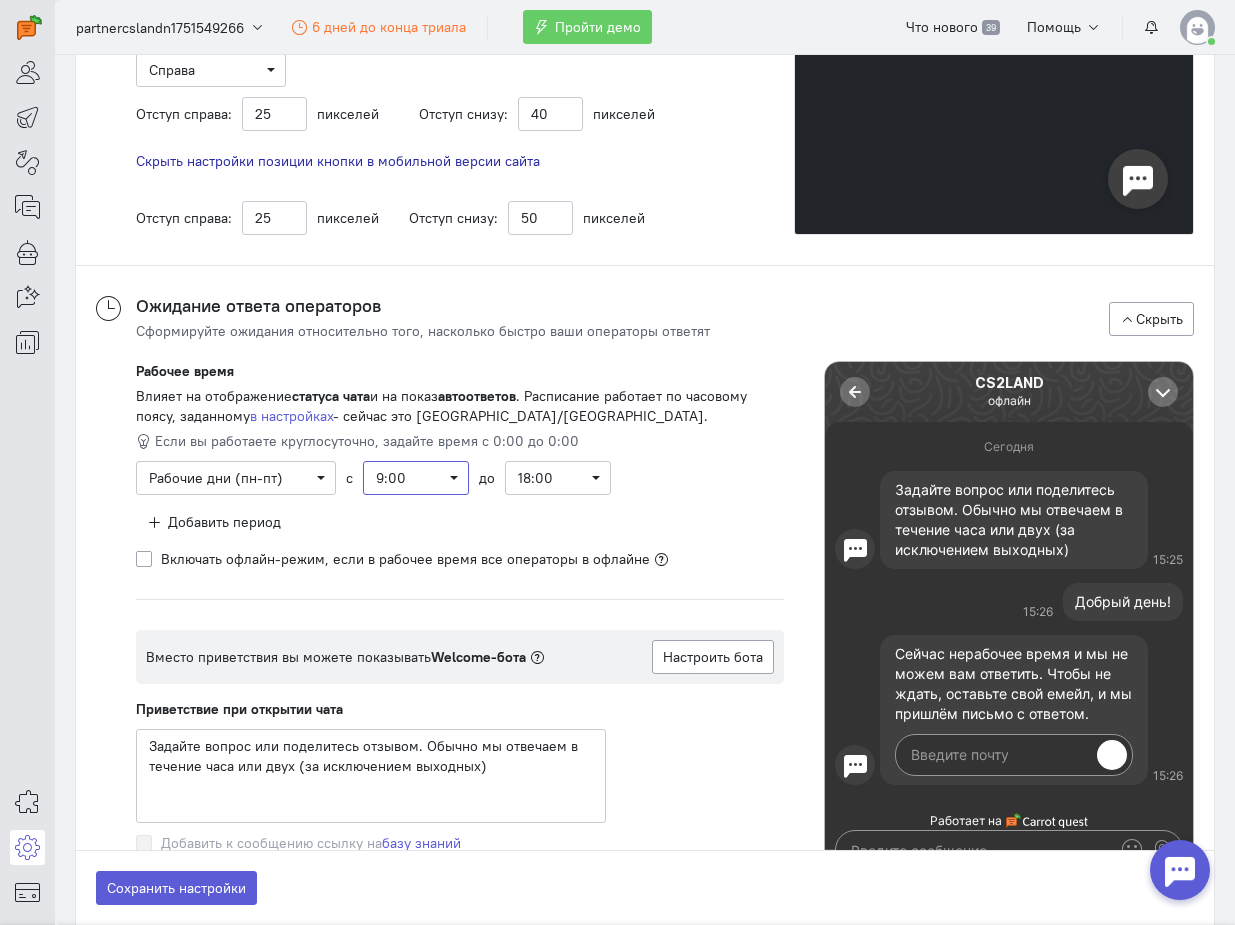 click on "9:00" at bounding box center [416, 478] 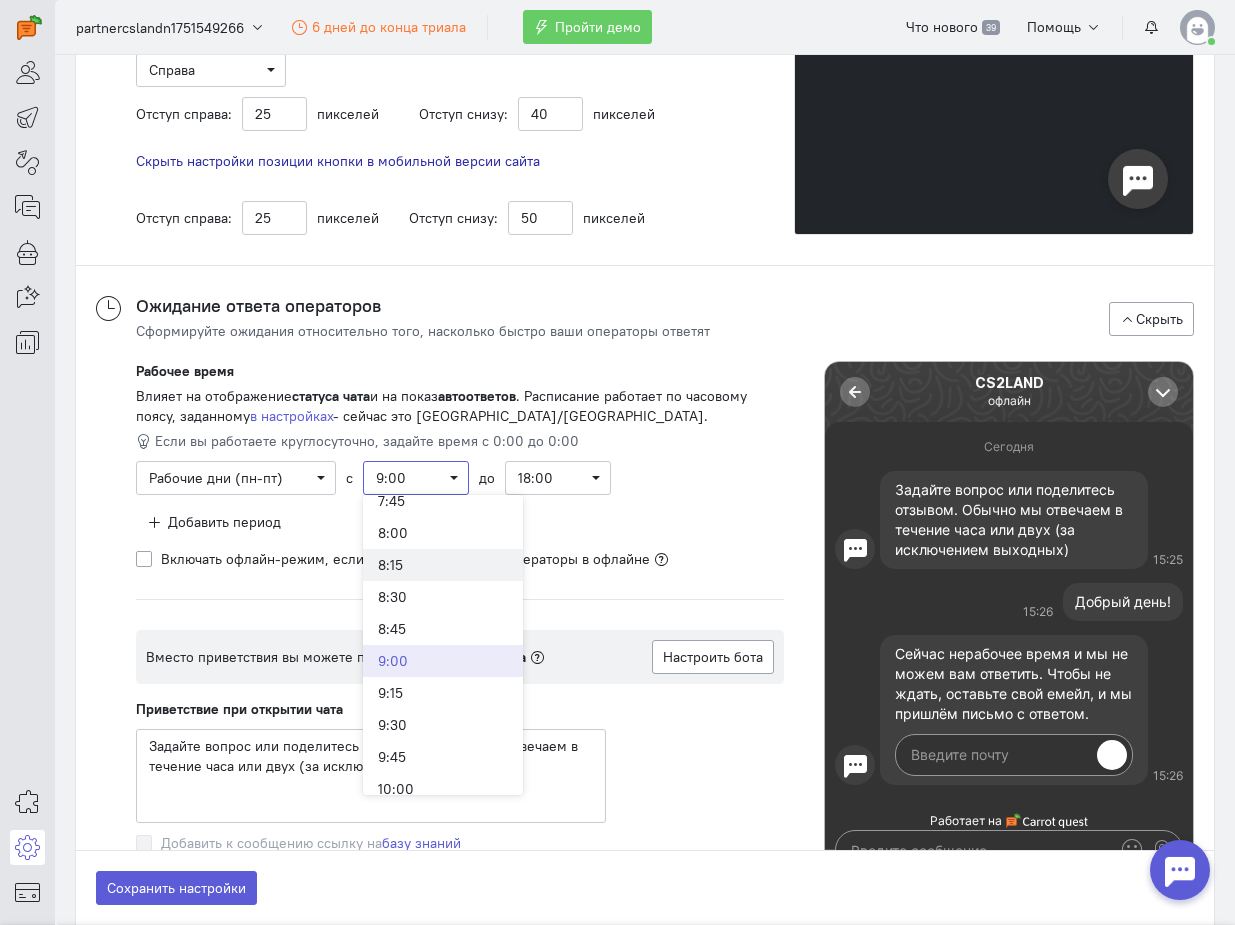 scroll, scrollTop: 1016, scrollLeft: 0, axis: vertical 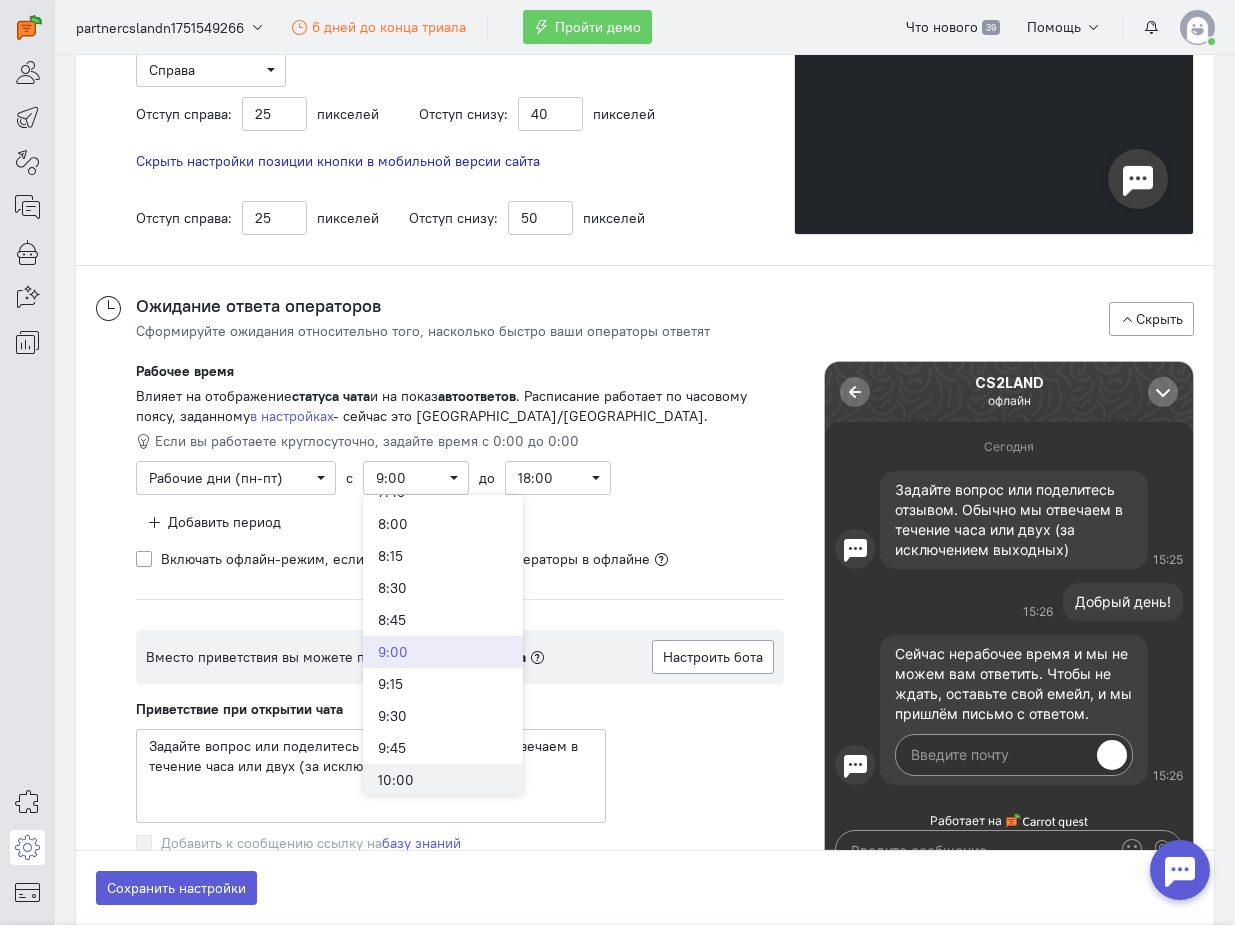click on "10:00" at bounding box center (443, 780) 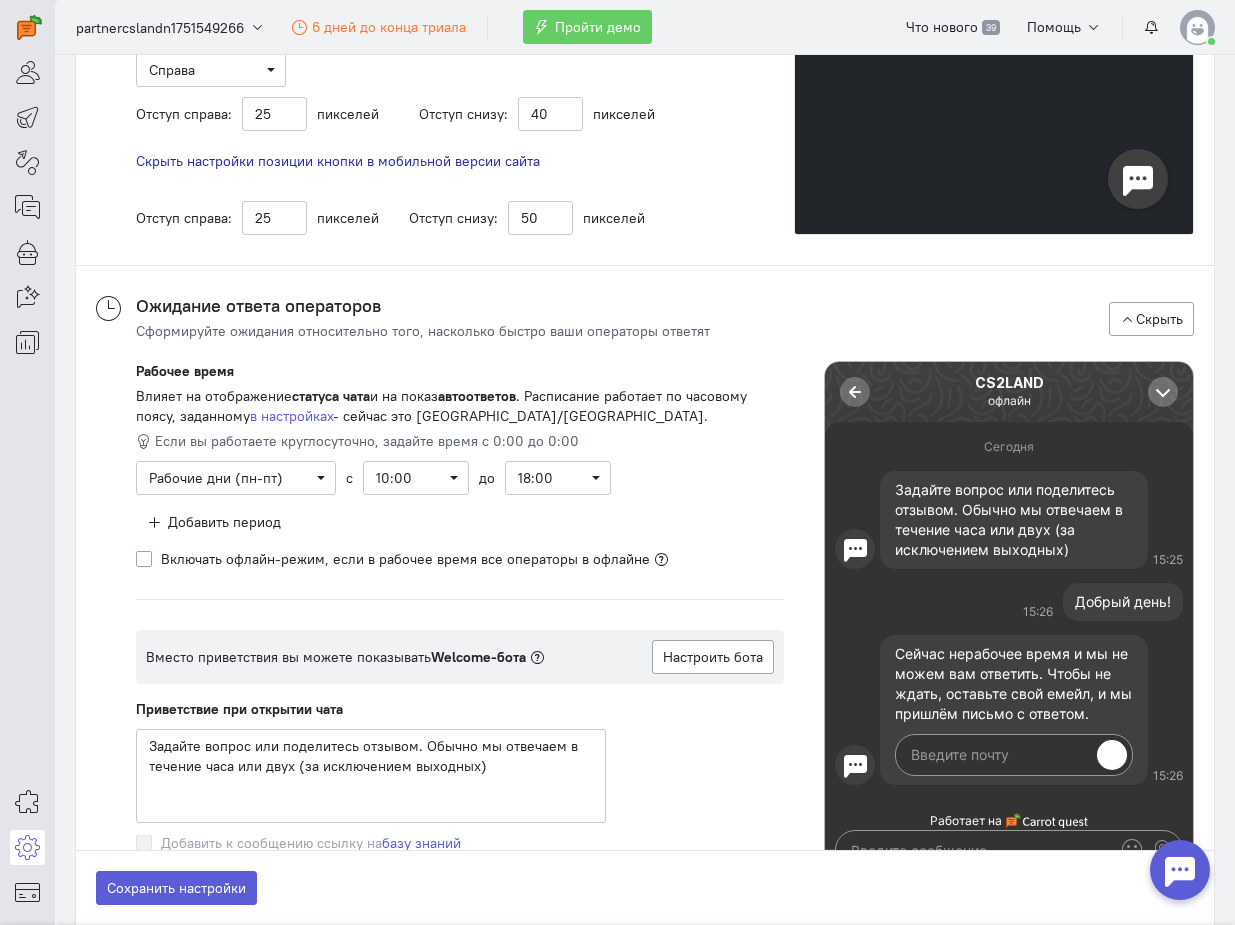 click on "Рабочее время
Влияет на отображение  статуса чата  и на показ  автоответов . Расписание работает по часовому поясу, заданному  в настройках  - сейчас это [GEOGRAPHIC_DATA]/[GEOGRAPHIC_DATA].
Если вы работаете круглосуточно, задайте время с 0:00 до 0:00
Выберите рабочие дни
Рабочие дни (пн-пт)
Дни недели
с
10:00" at bounding box center (458, 465) 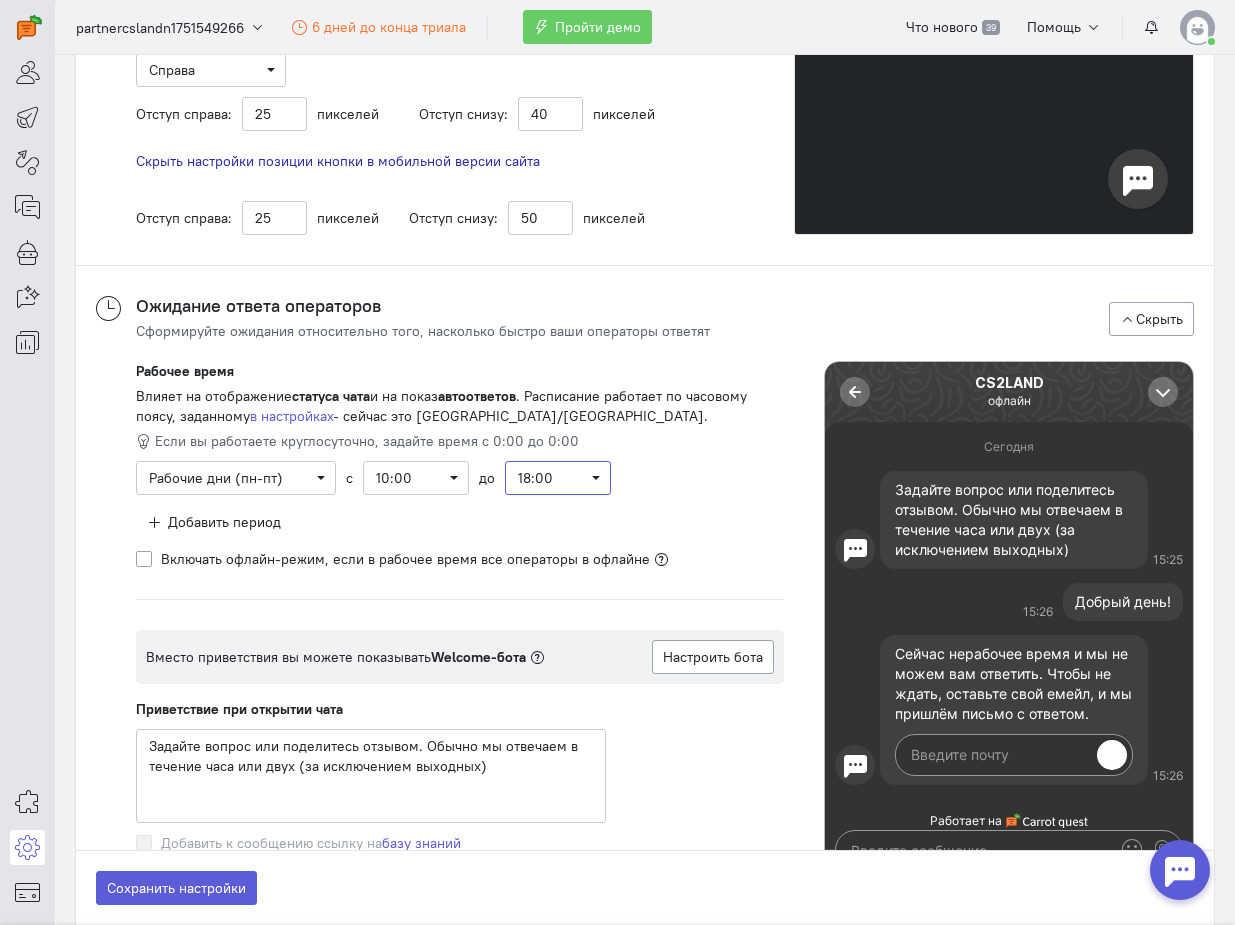 click on "18:00" at bounding box center [558, 478] 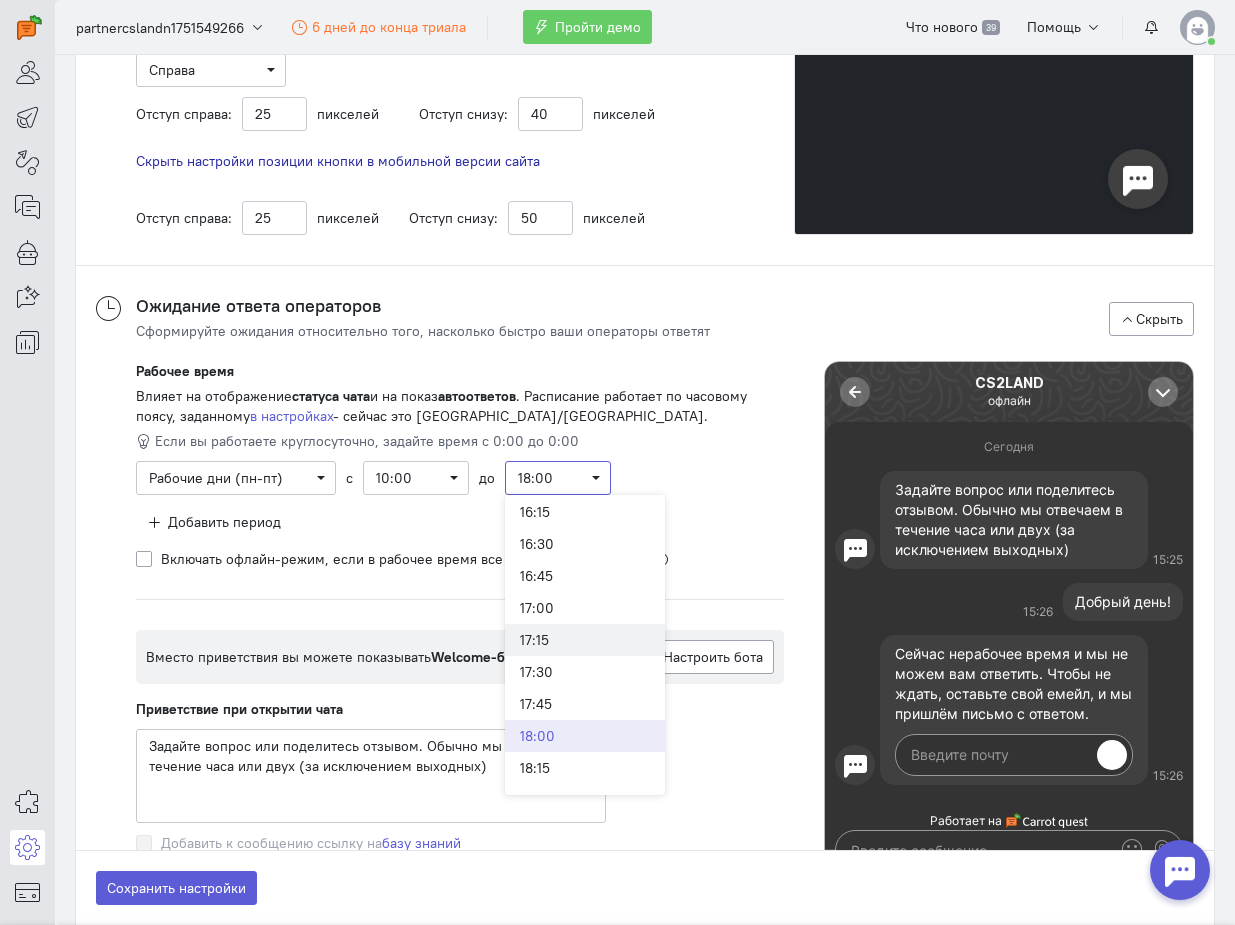 scroll, scrollTop: 773, scrollLeft: 0, axis: vertical 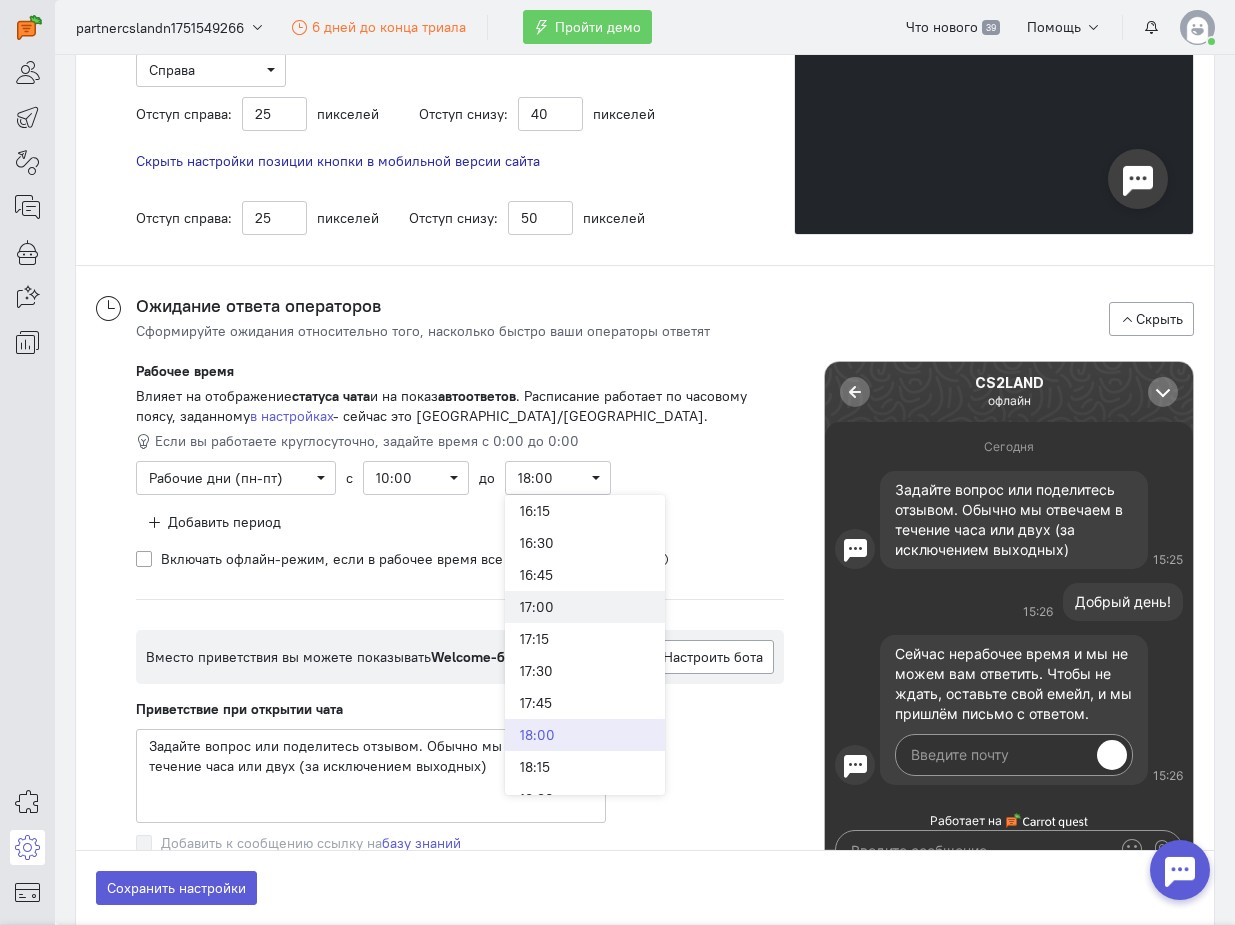 click on "17:00" at bounding box center [585, 607] 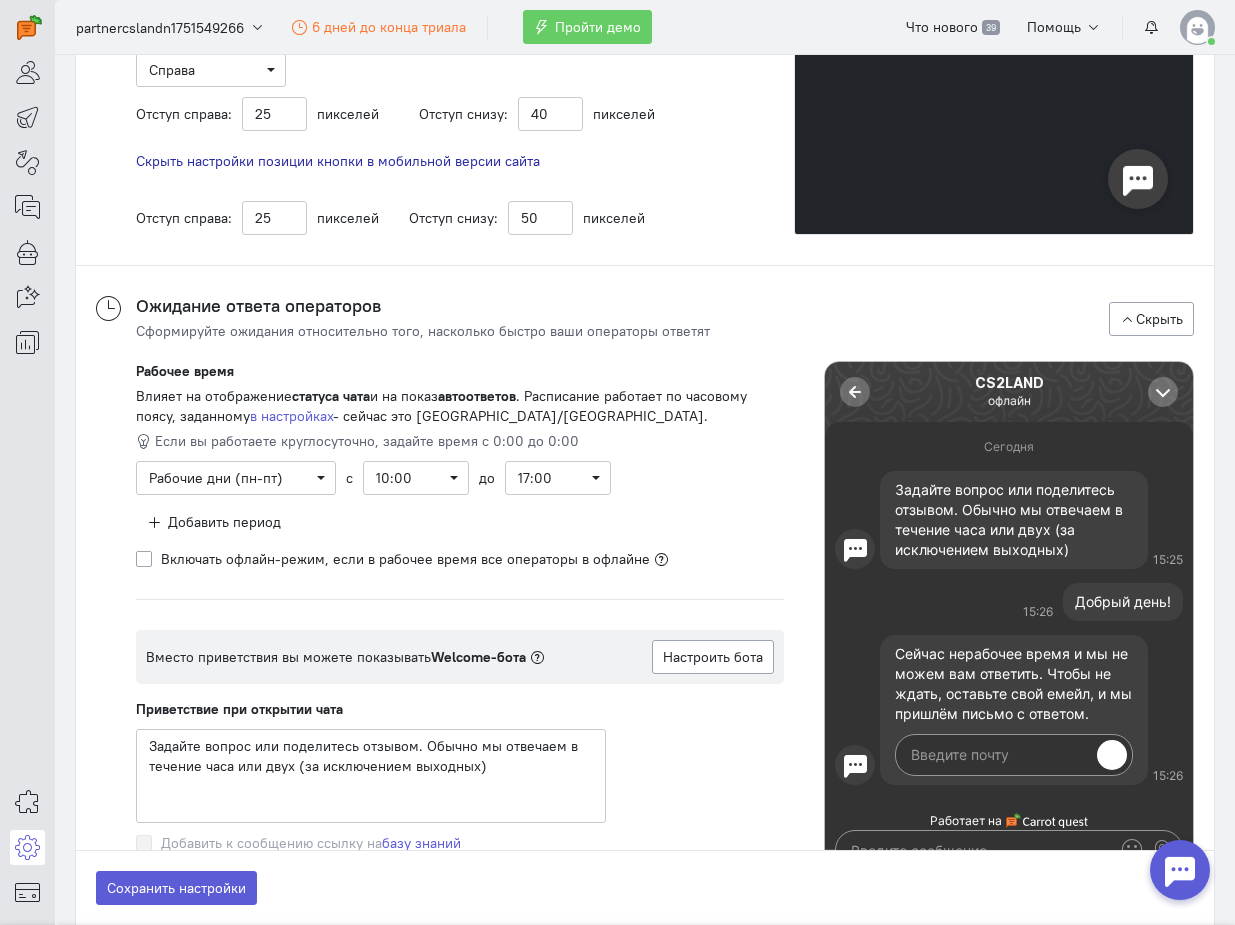 click on "Включать офлайн-режим, если в рабочее время все операторы в офлайне" at bounding box center [405, 559] 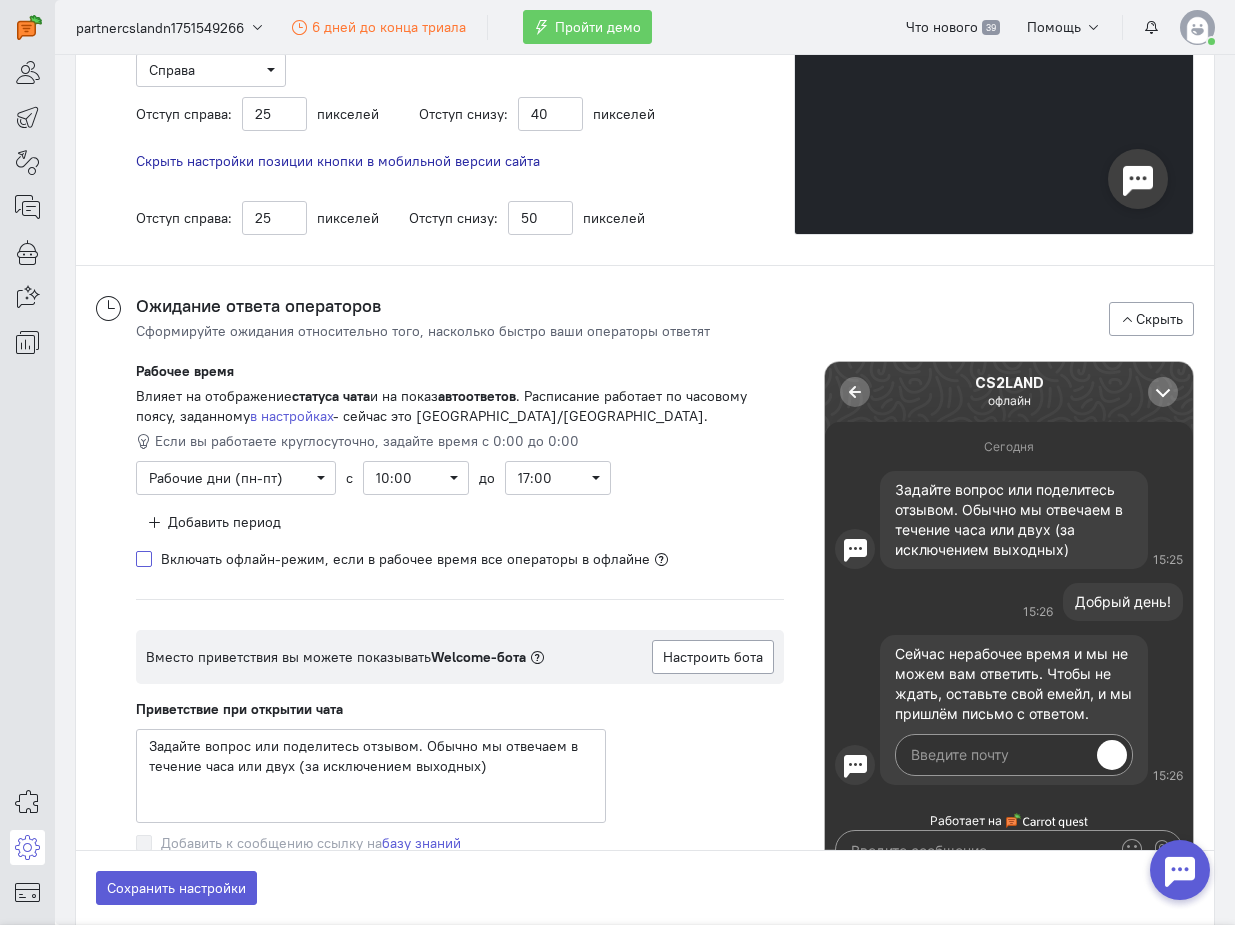 click on "Включать офлайн-режим, если в рабочее время все операторы в офлайне" at bounding box center [144, 558] 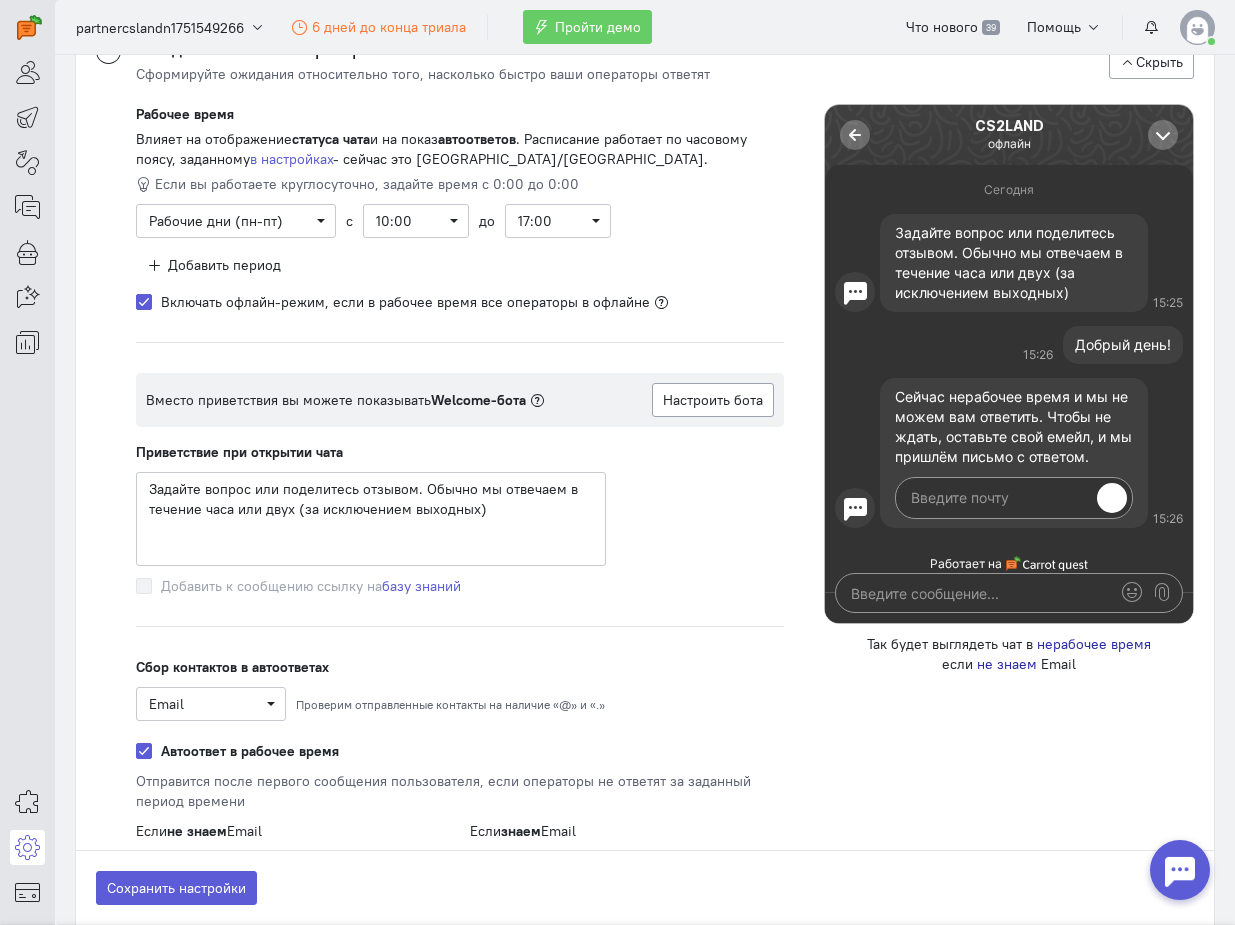 scroll, scrollTop: 2523, scrollLeft: 0, axis: vertical 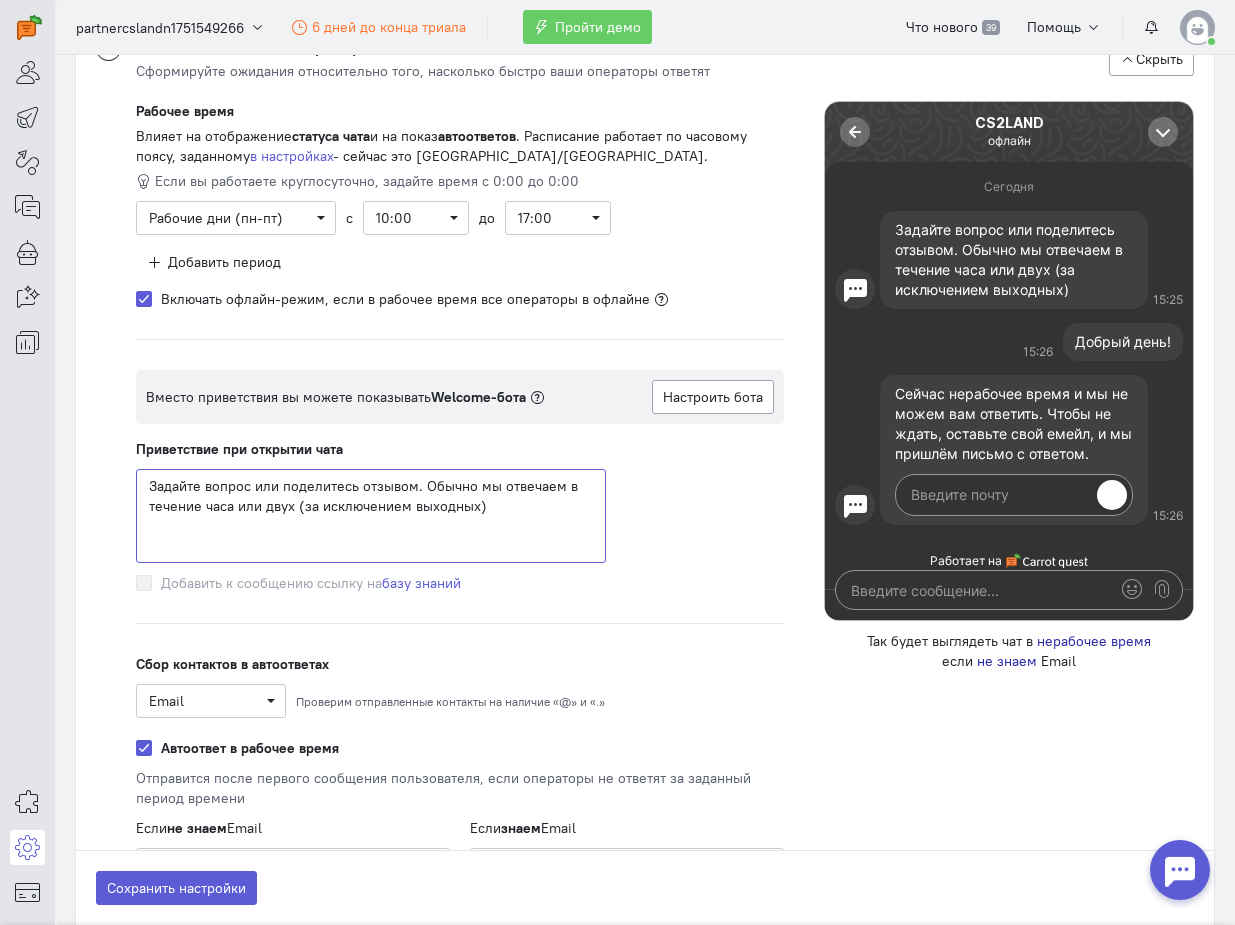 click on "Задайте вопрос или поделитесь отзывом. Обычно мы отвечаем в течение часа или двух (за исключением выходных)" 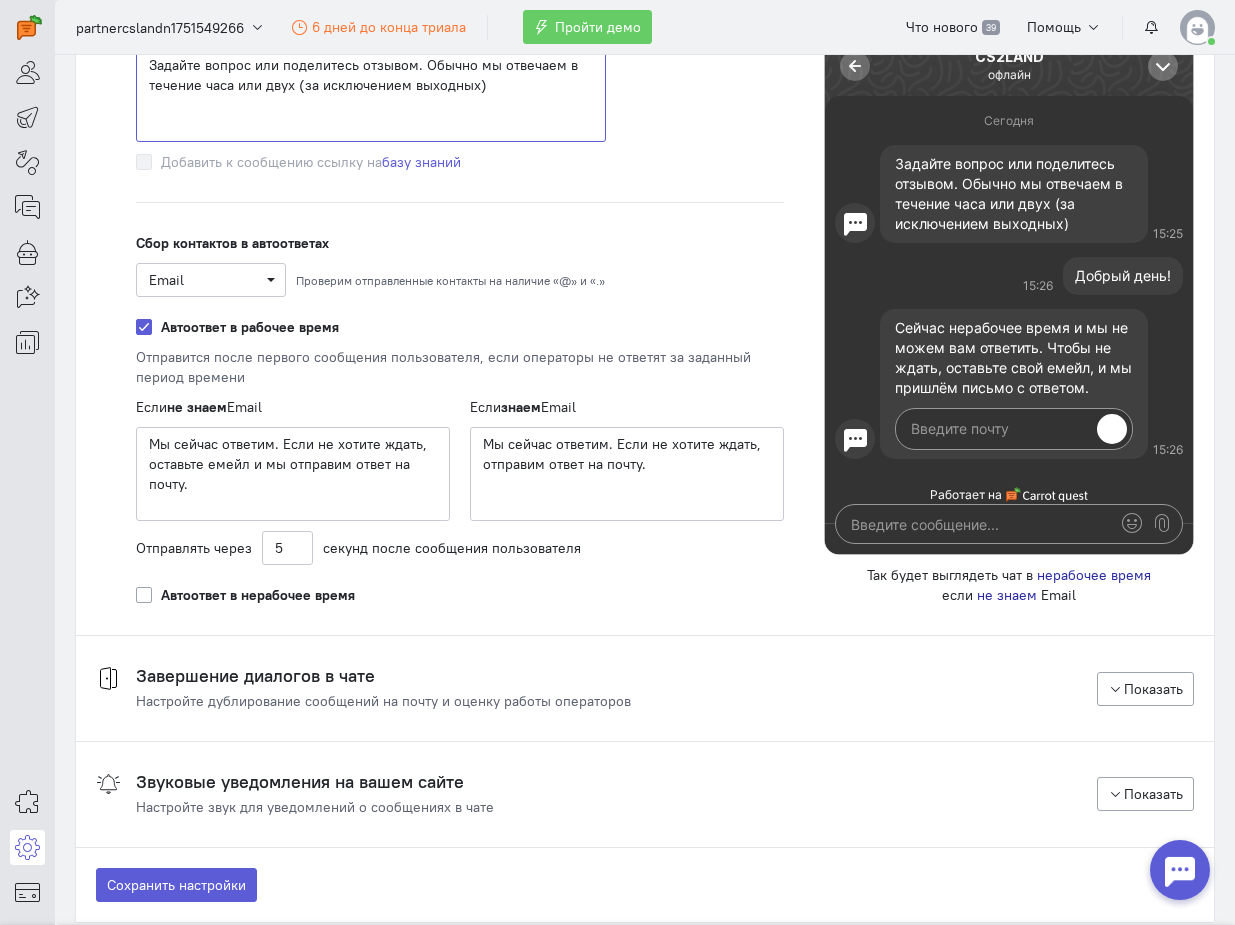 scroll, scrollTop: 2945, scrollLeft: 0, axis: vertical 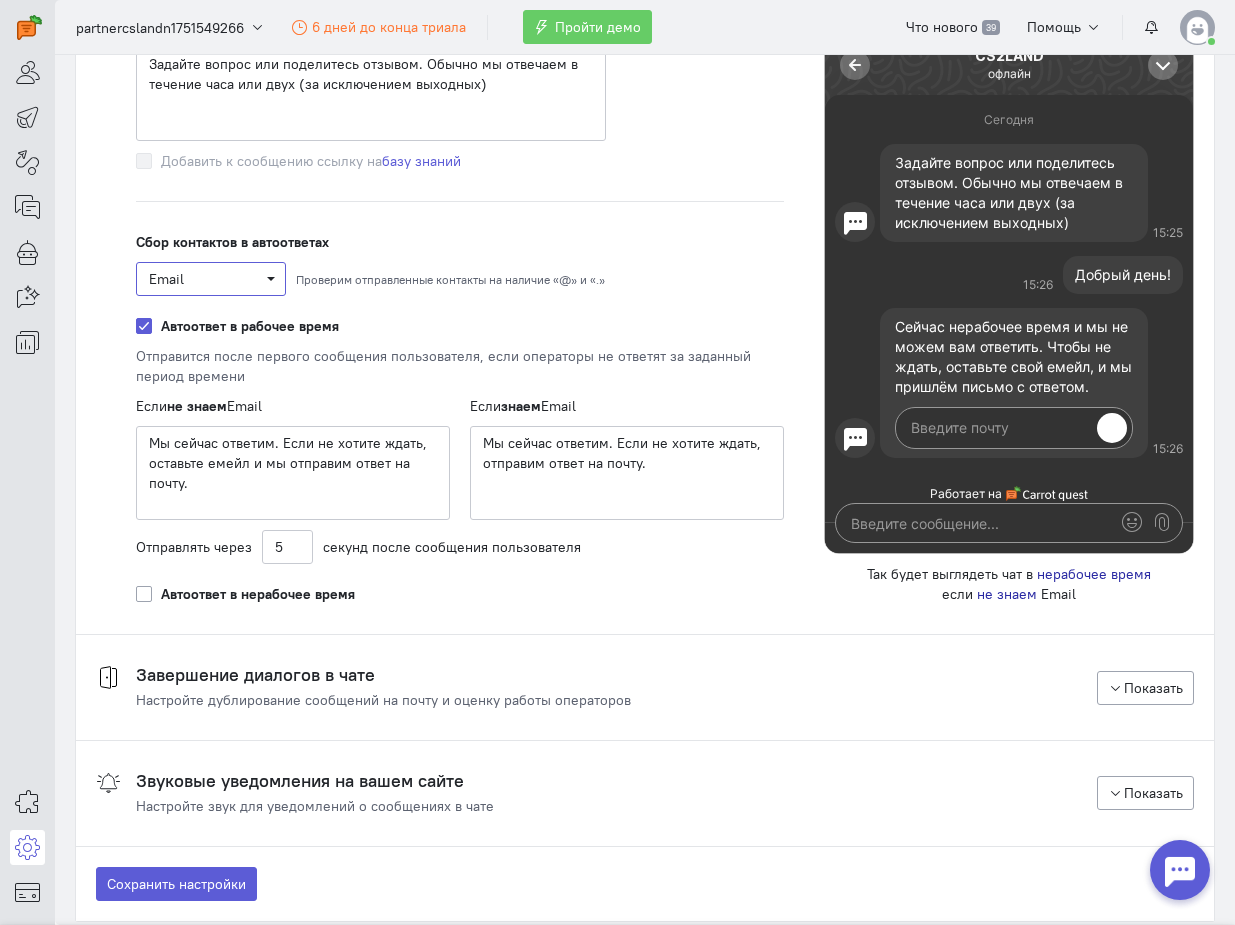 click on "Email" 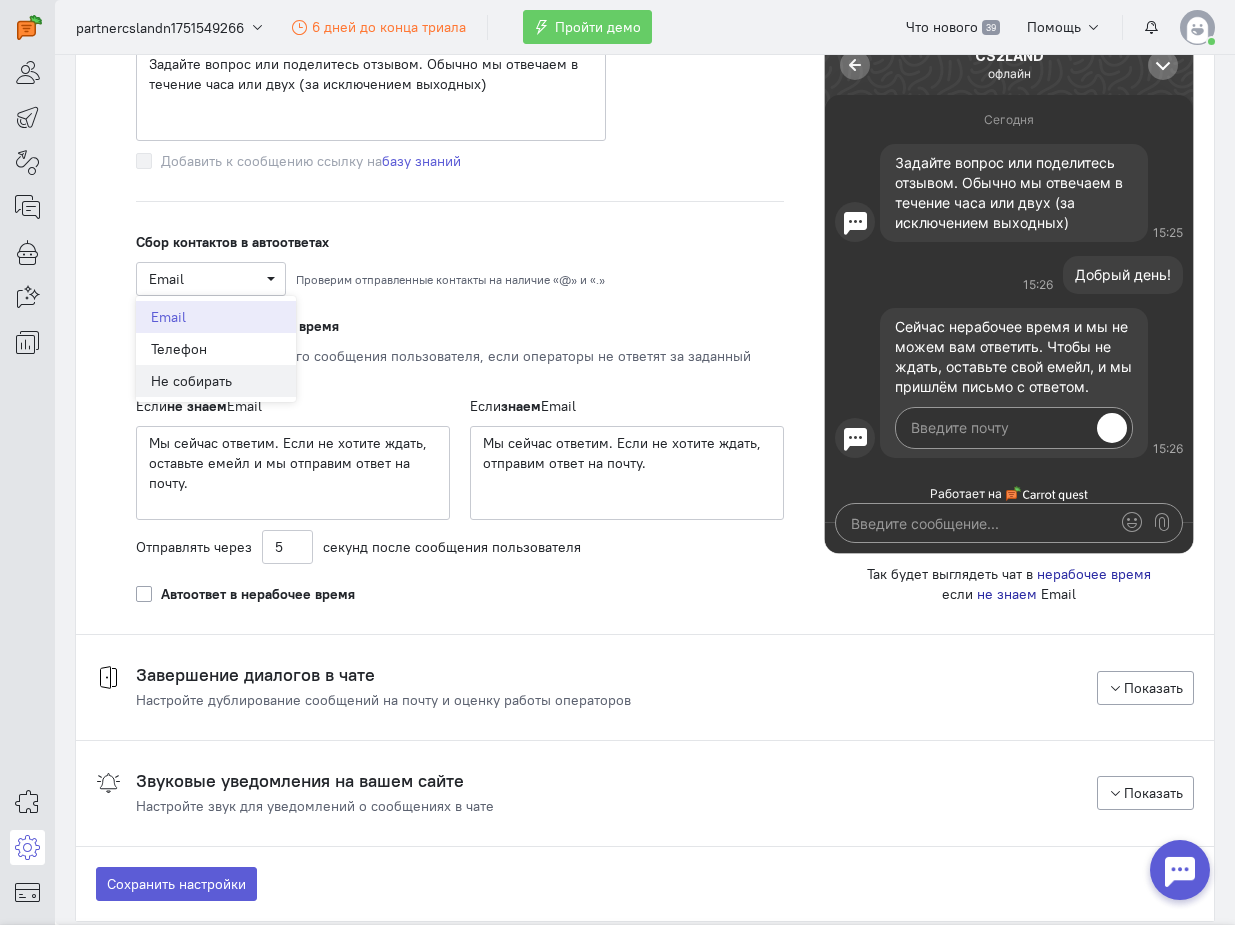 click on "Не собирать" at bounding box center [216, 381] 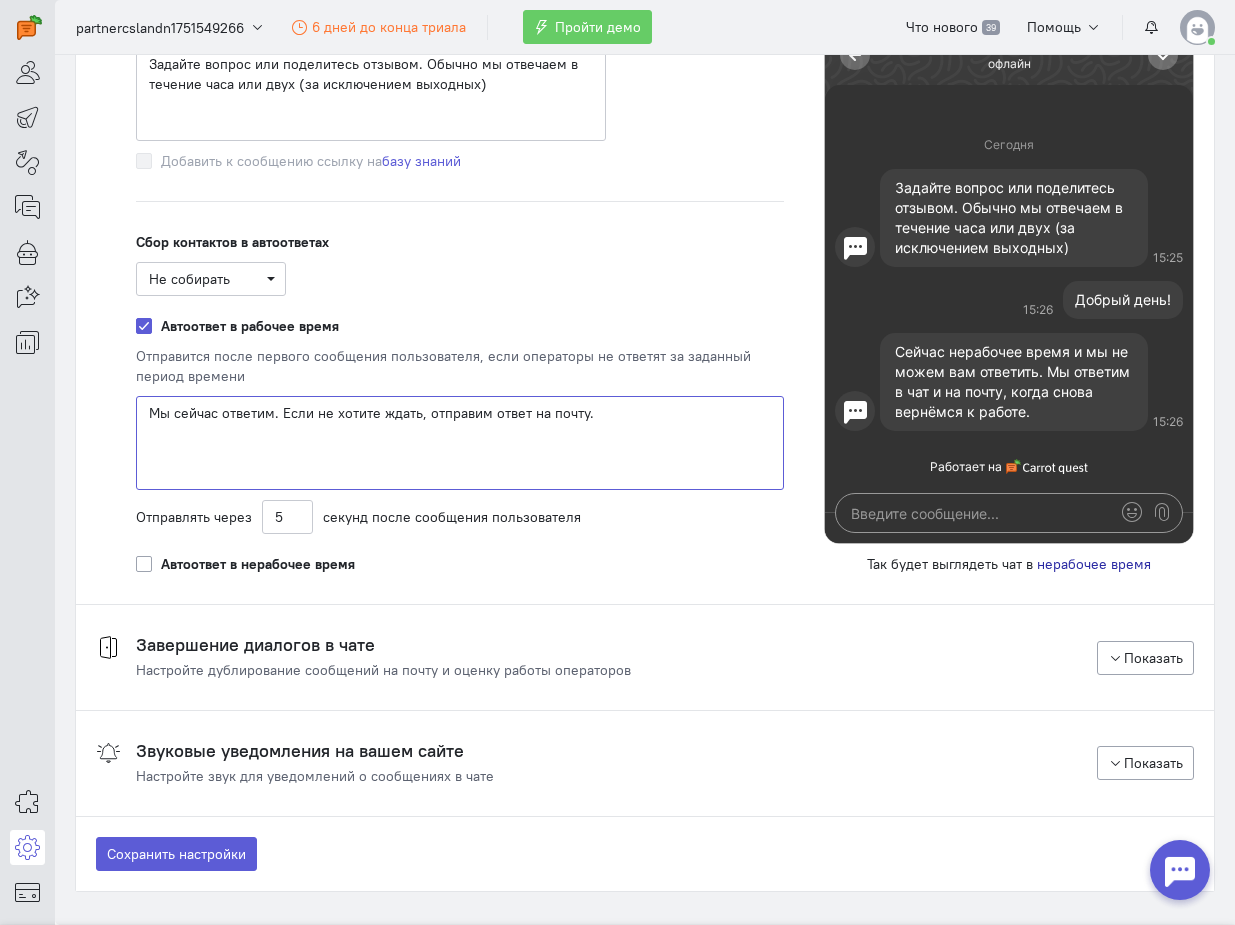 click on "Мы сейчас ответим. Если не хотите ждать, отправим ответ на почту." 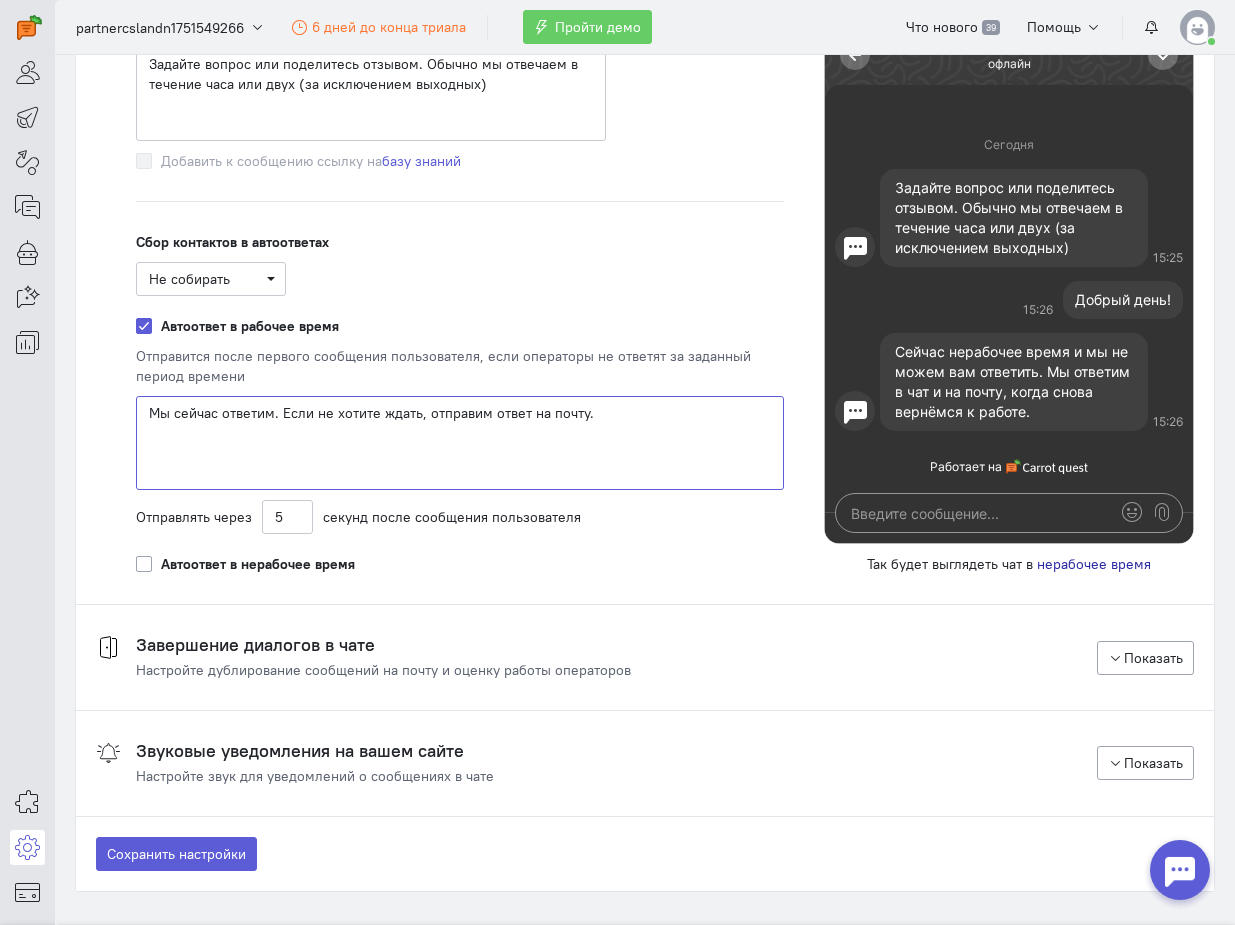 click on "Мы сейчас ответим. Если не хотите ждать, отправим ответ на почту." 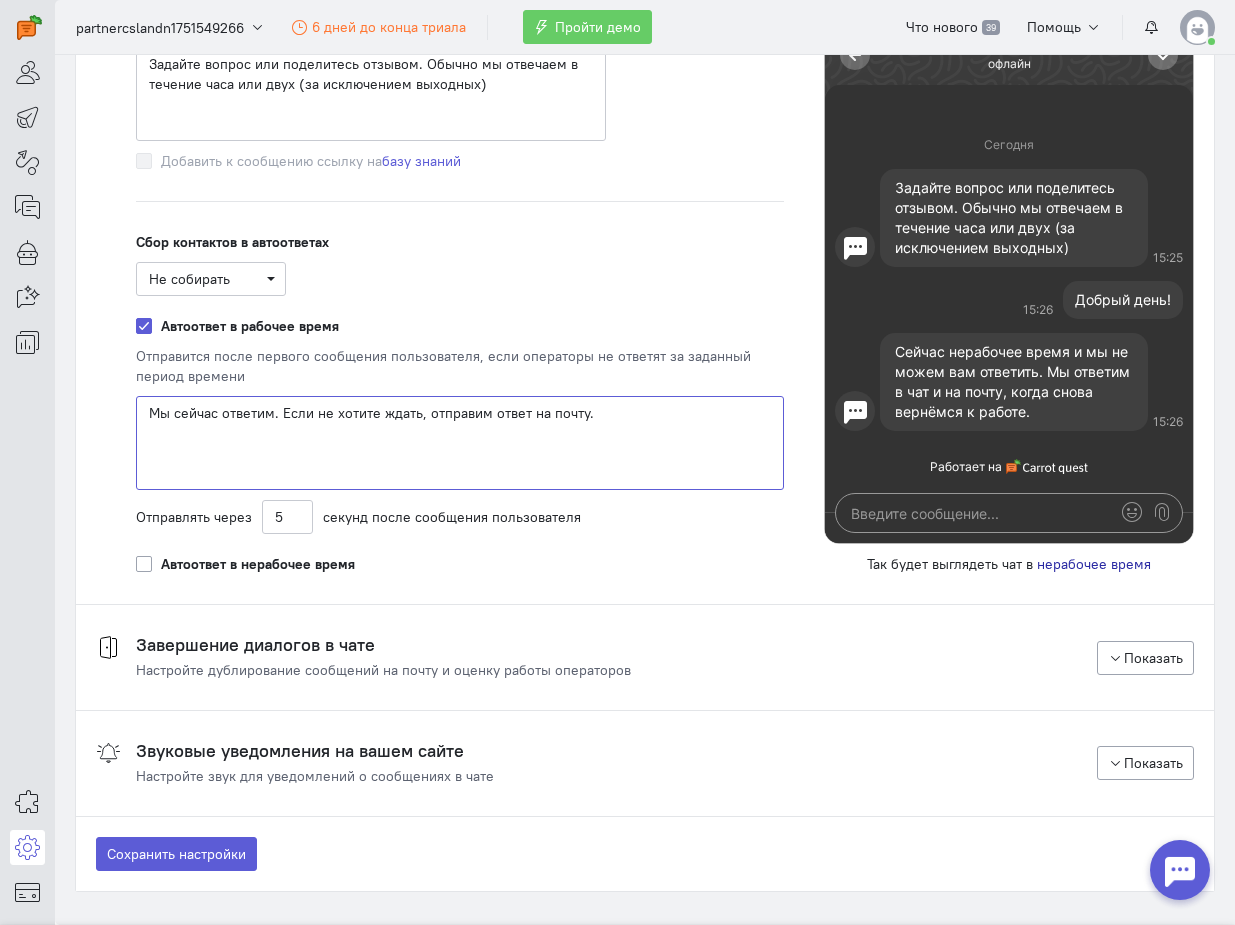 click on "Мы сейчас ответим. Если не хотите ждать, отправим ответ на почту." 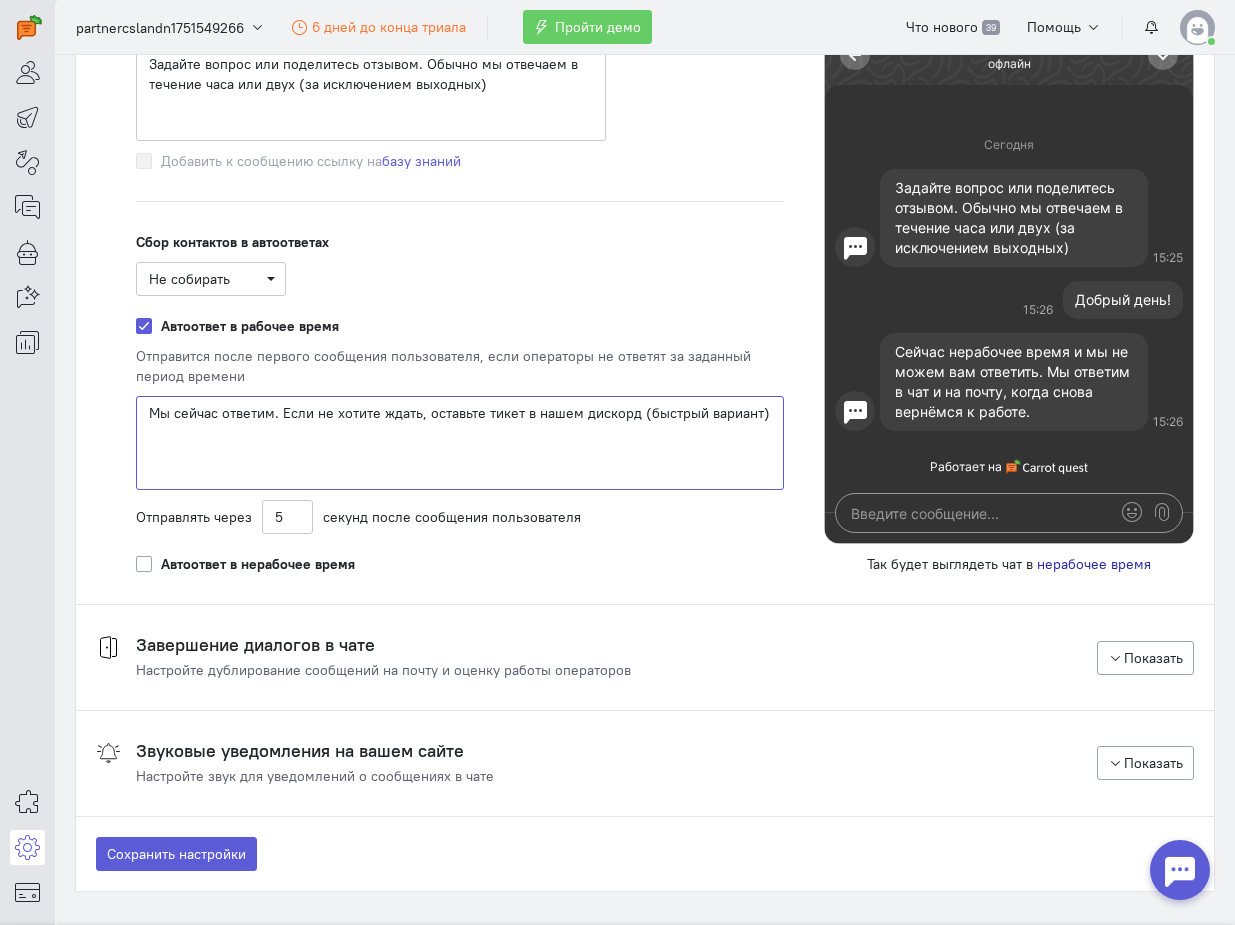 click on "Мы сейчас ответим. Если не хотите ждать, оставьте тикет в нашем дискорд (быстрый вариант)" 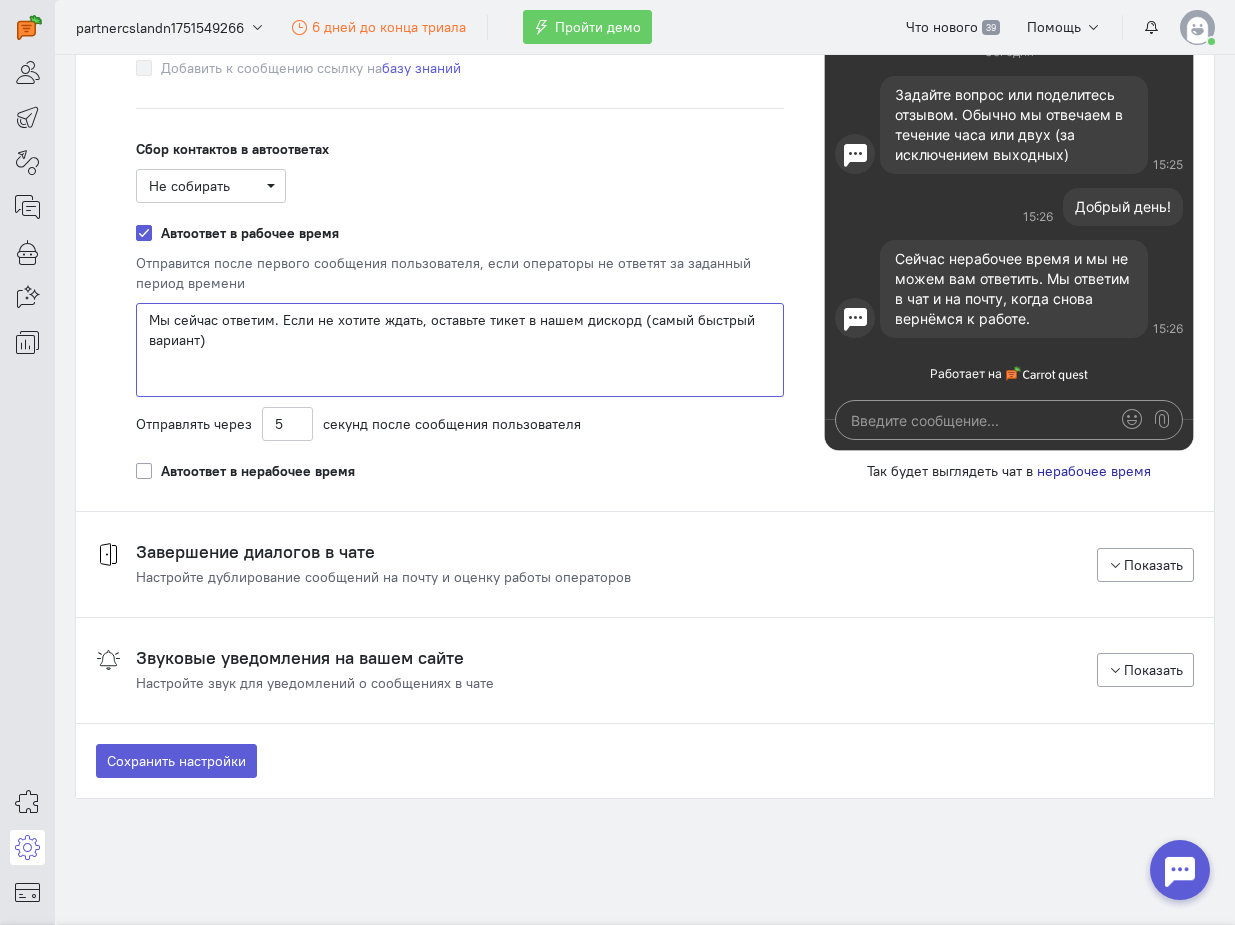 scroll, scrollTop: 3042, scrollLeft: 0, axis: vertical 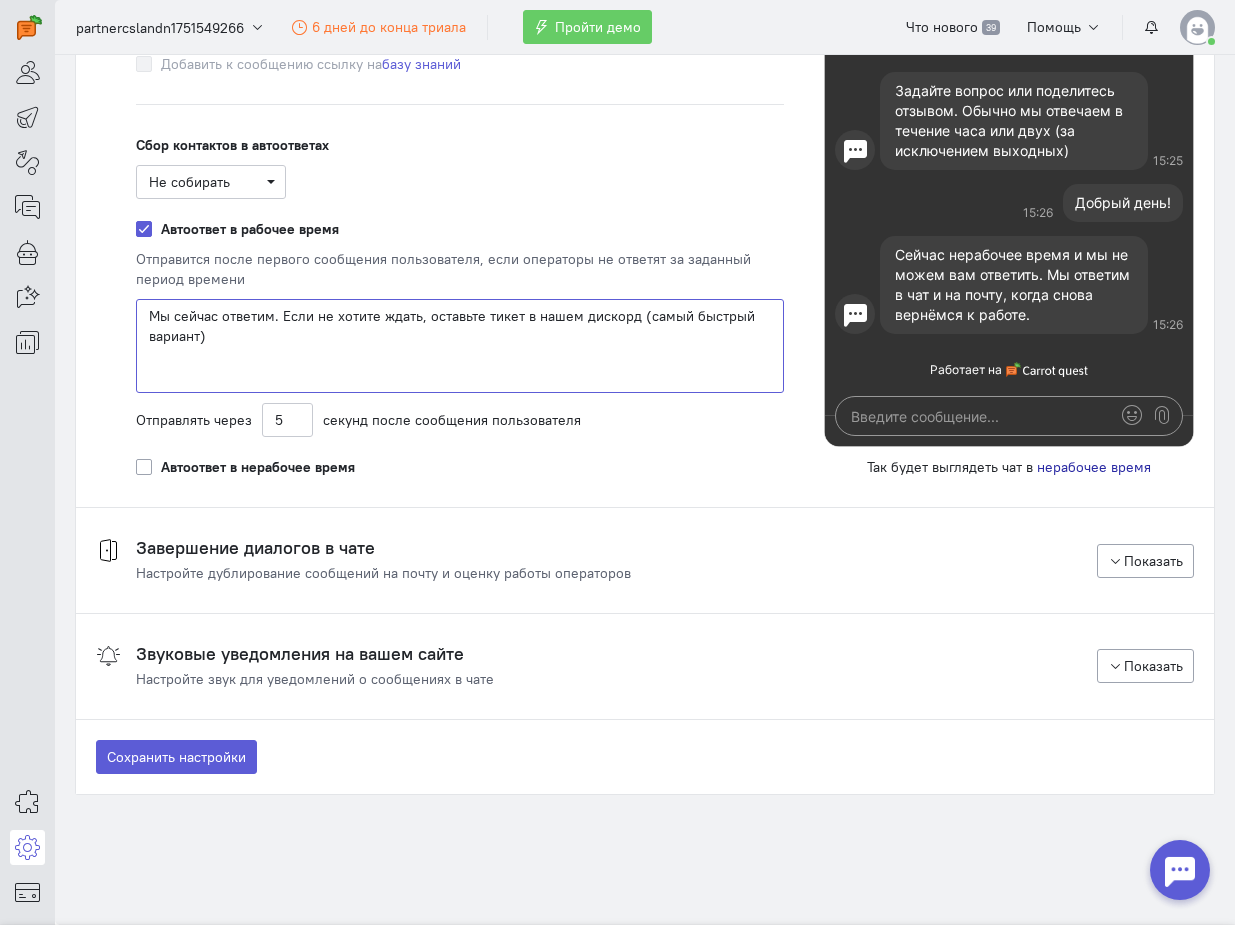 type on "Мы сейчас ответим. Если не хотите ждать, оставьте тикет в нашем дискорд (самый быстрый вариант)" 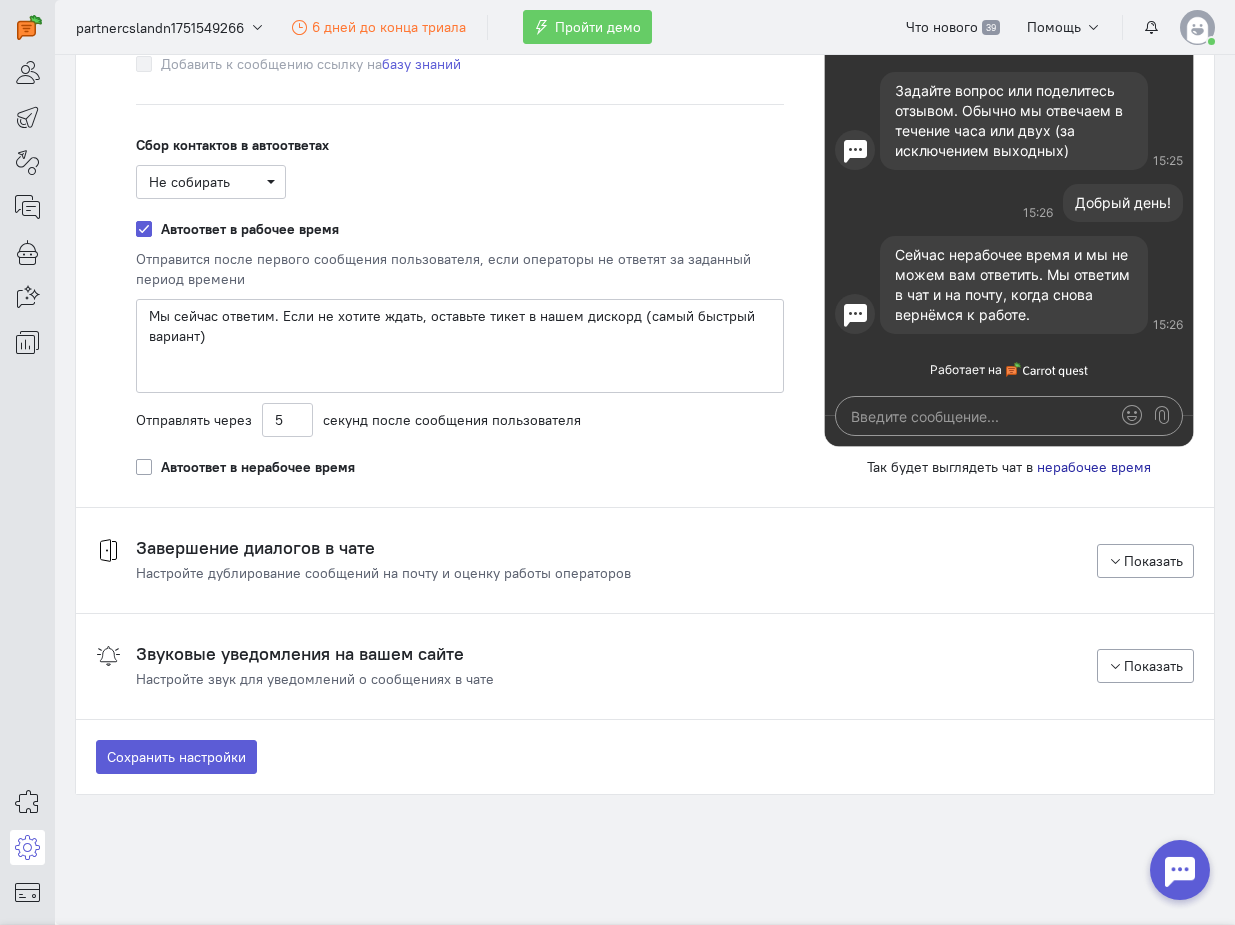 click on "Автоответ в нерабочее время" 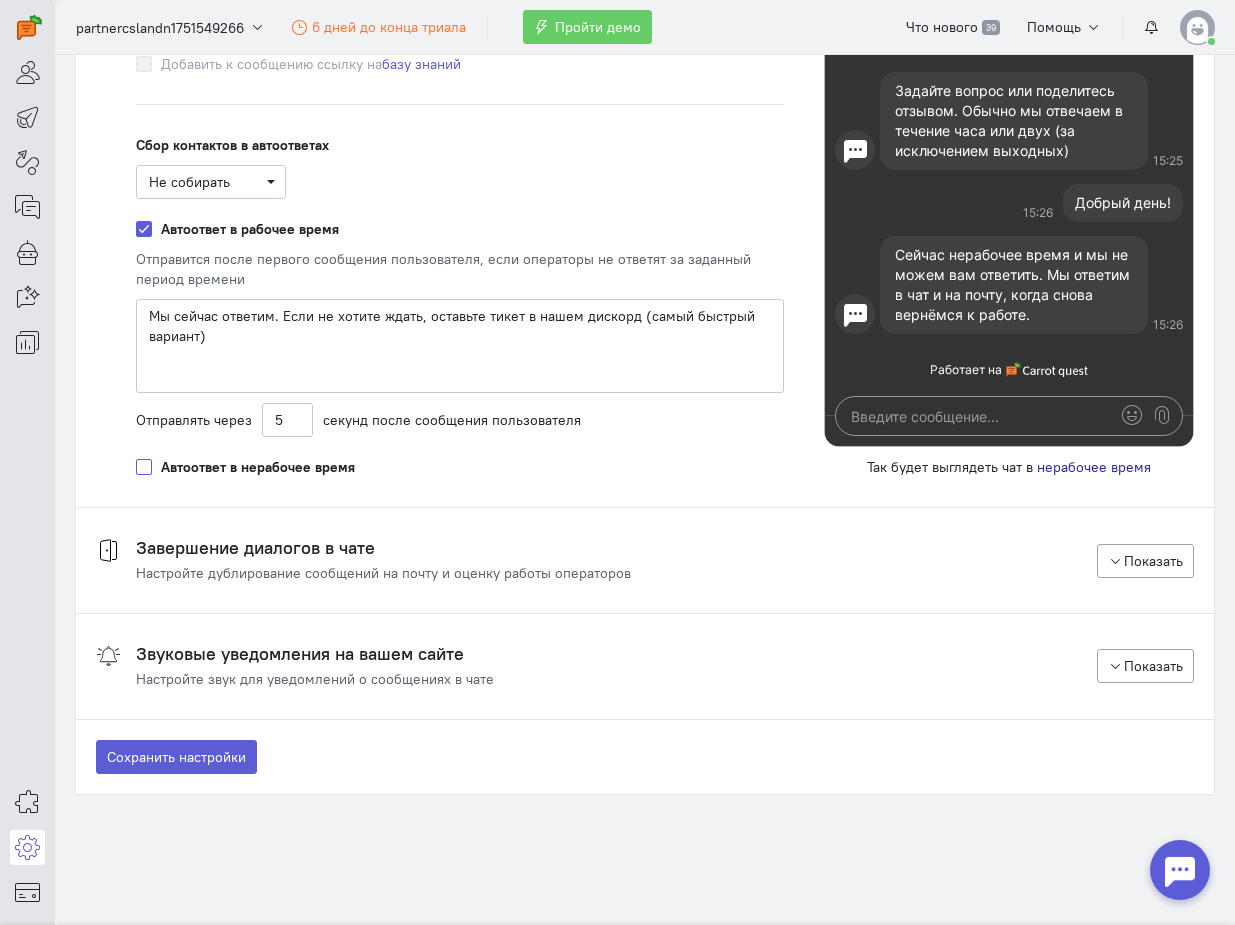 click on "Автоответ в нерабочее время" at bounding box center (144, 466) 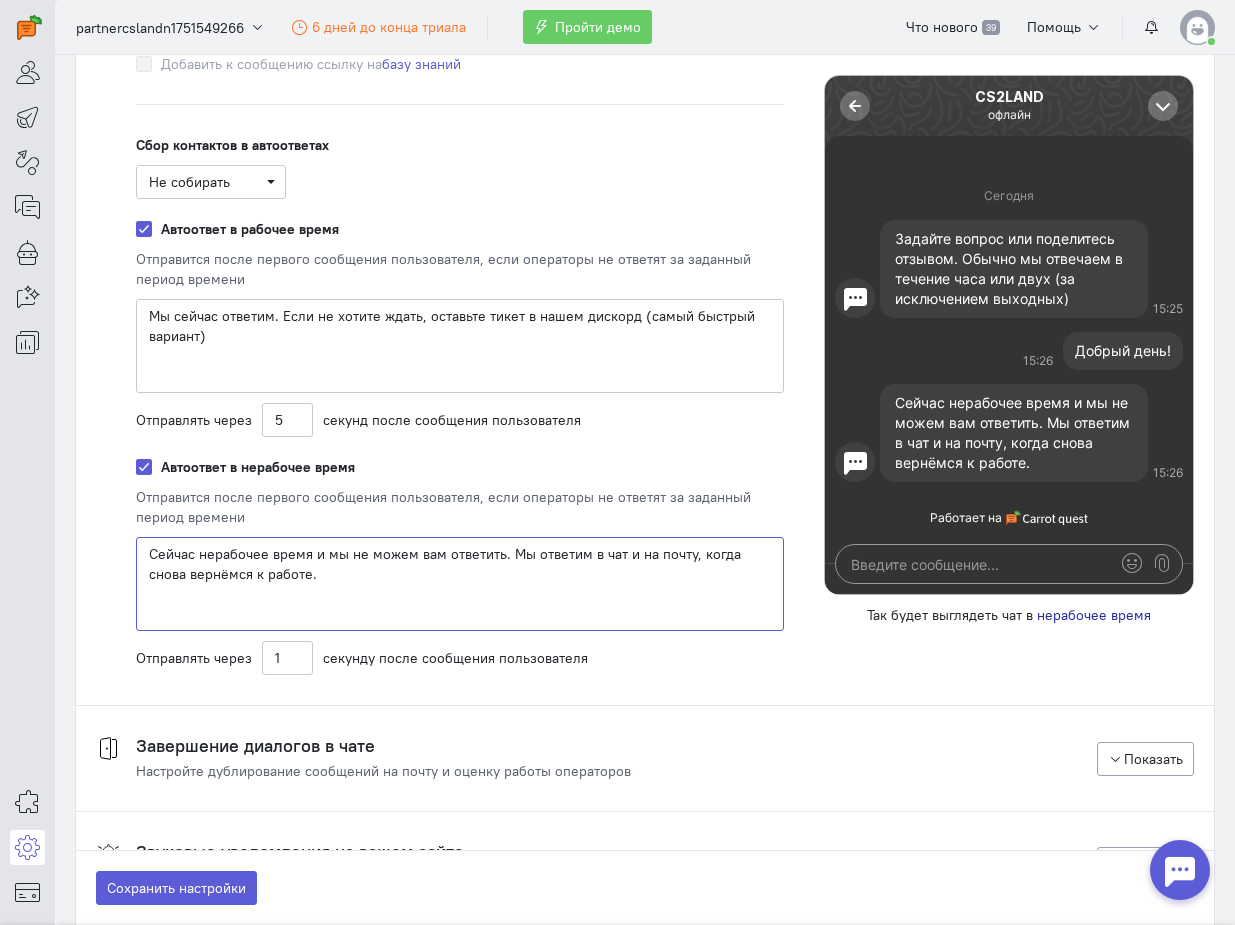 click on "Сейчас нерабочее время и мы не можем вам ответить. Мы ответим в чат и на почту, когда снова вернёмся к работе." 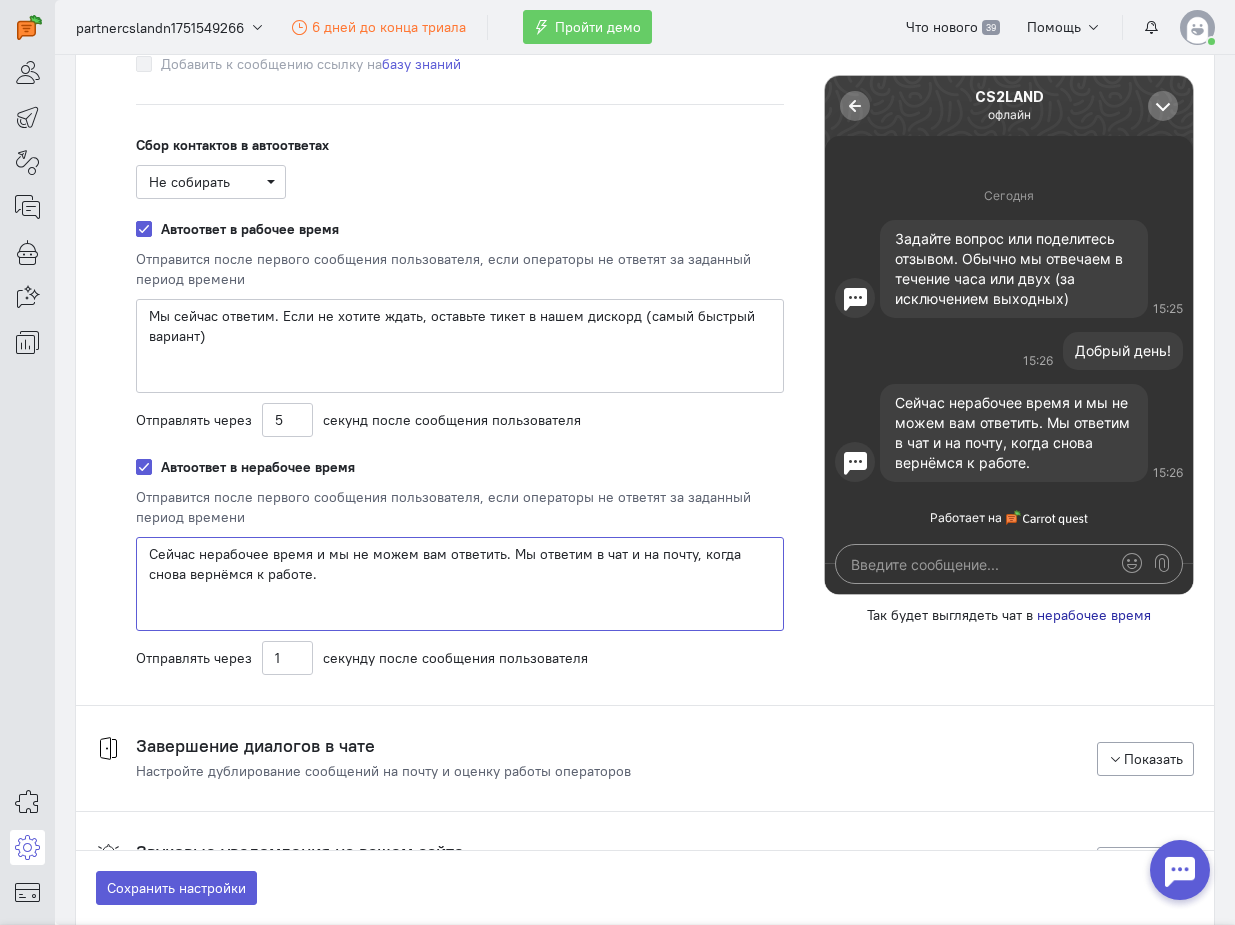 click on "Сейчас нерабочее время и мы не можем вам ответить. Мы ответим в чат и на почту, когда снова вернёмся к работе." 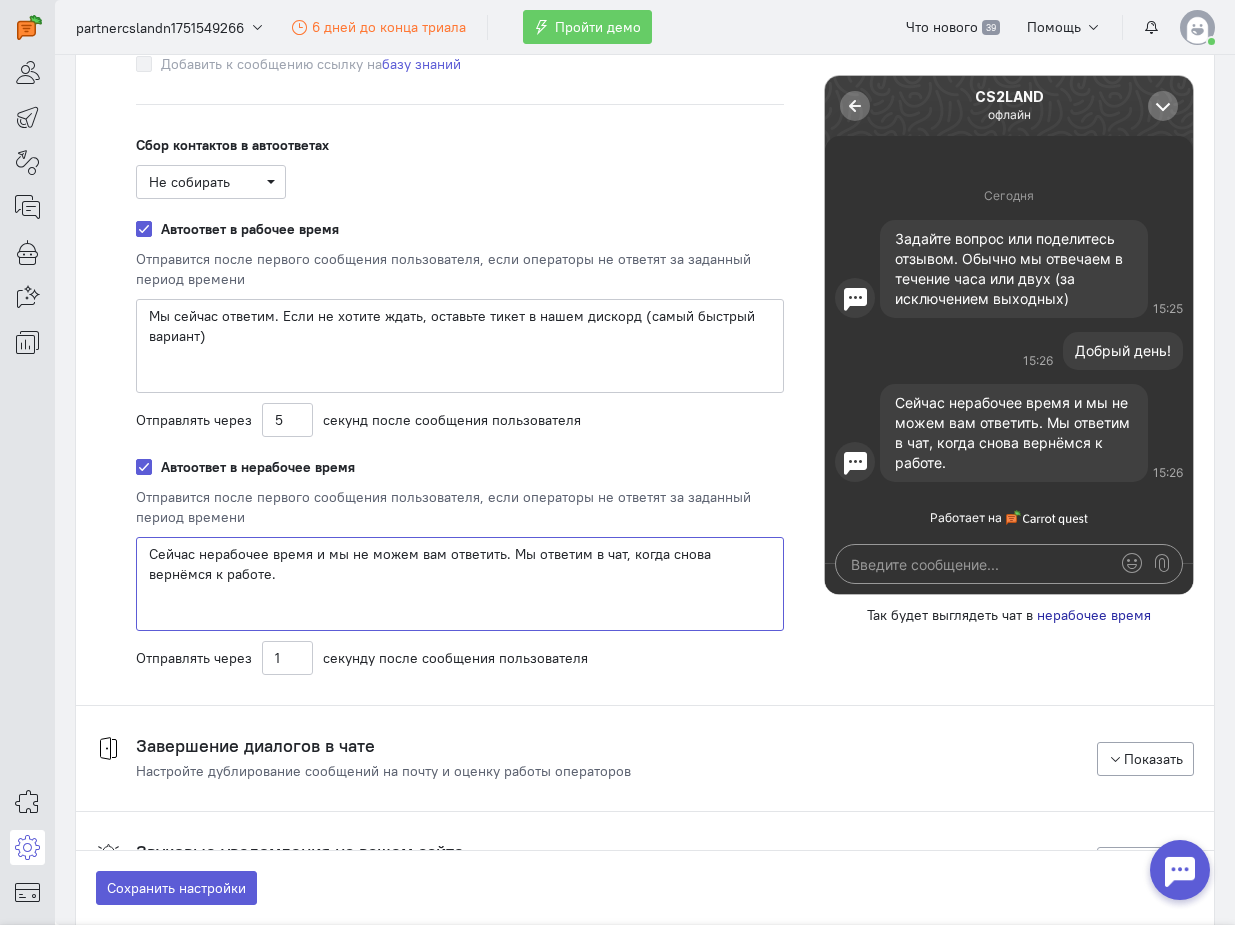 click on "Сейчас нерабочее время и мы не можем вам ответить. Мы ответим в чат, когда снова вернёмся к работе." 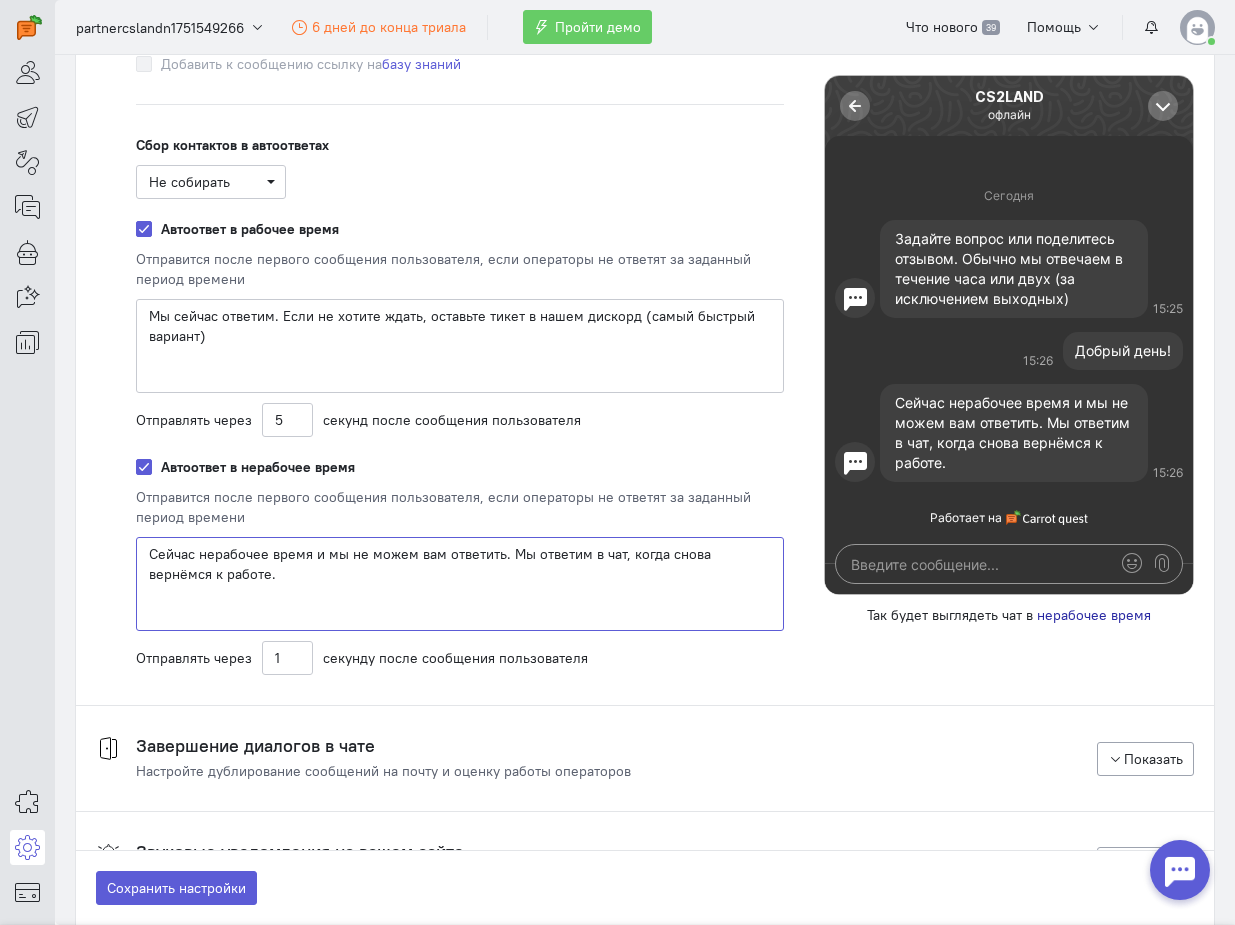 click on "Сейчас нерабочее время и мы не можем вам ответить. Мы ответим в чат, когда снова вернёмся к работе." 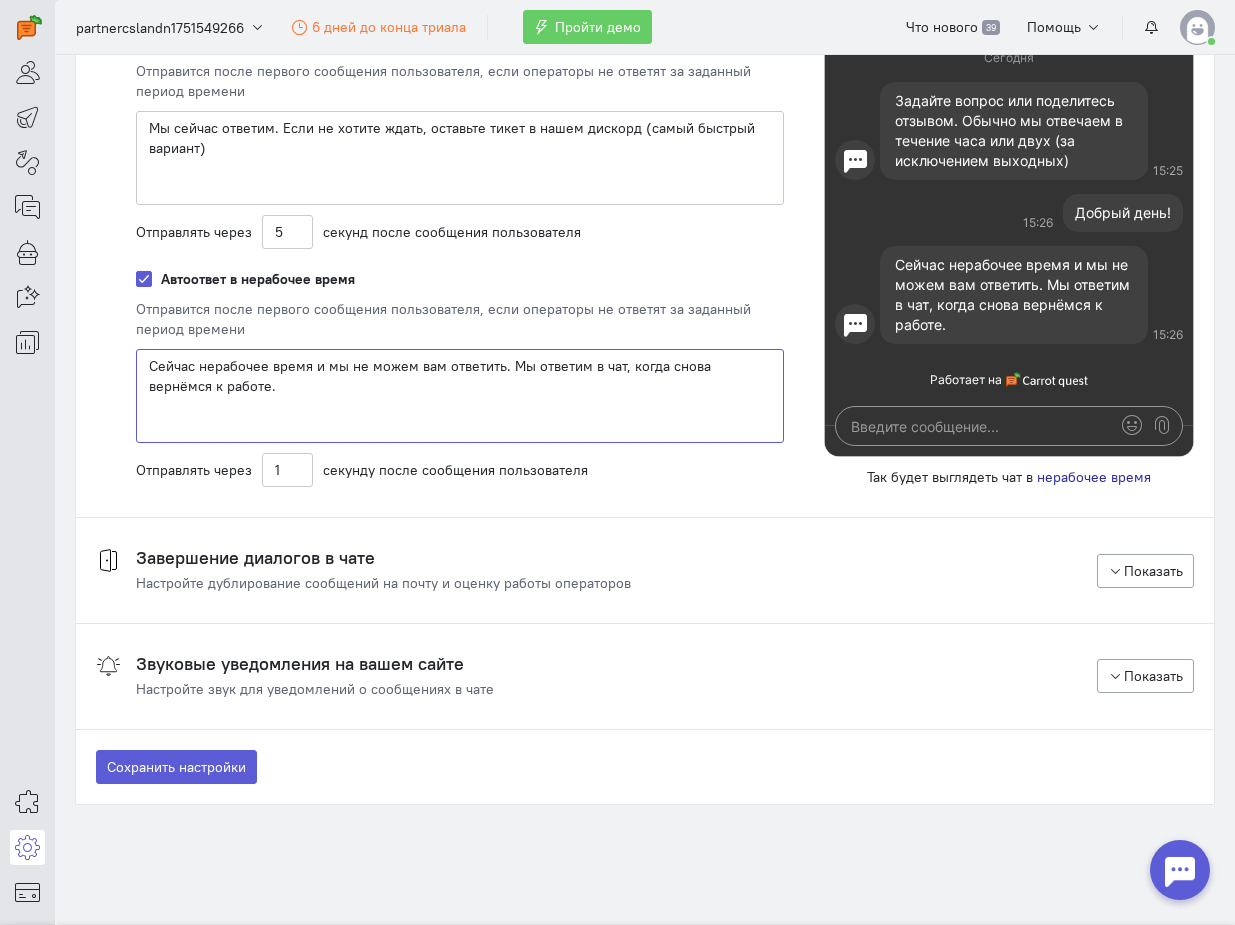 scroll, scrollTop: 3240, scrollLeft: 0, axis: vertical 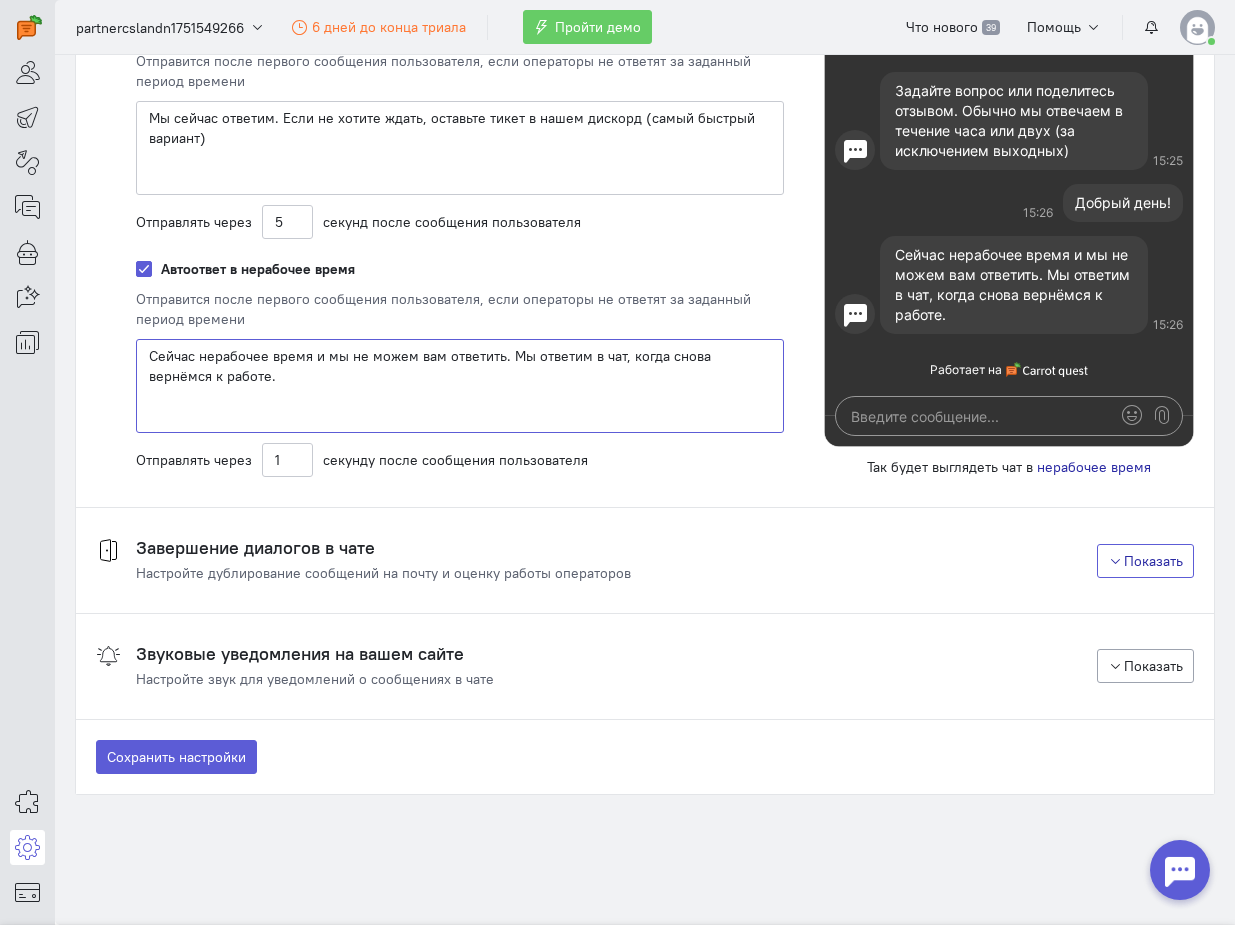 type on "Сейчас нерабочее время и мы не можем вам ответить. Мы ответим в чат, когда снова вернёмся к работе." 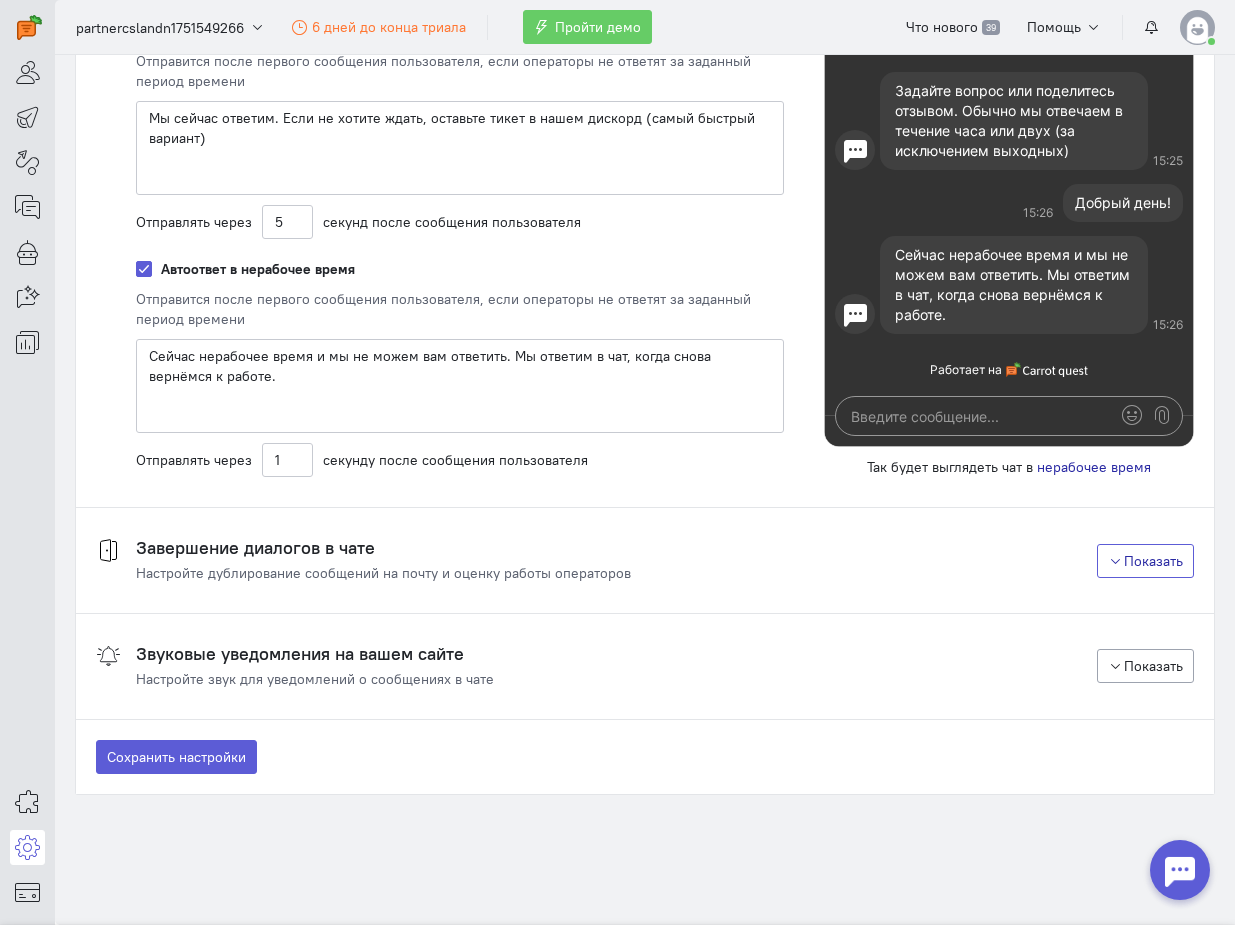 click on "Показать" at bounding box center (1146, 561) 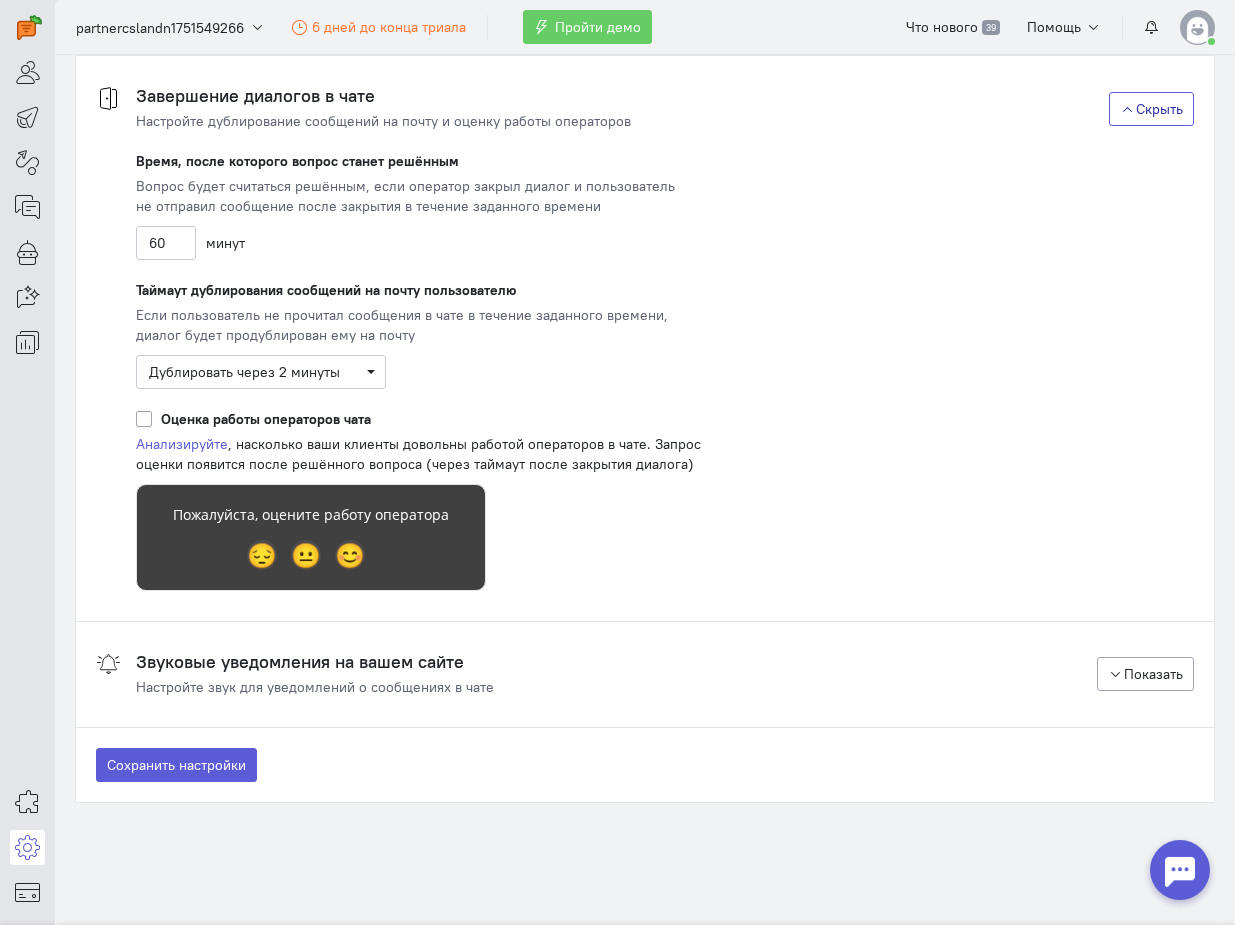 scroll, scrollTop: 3700, scrollLeft: 0, axis: vertical 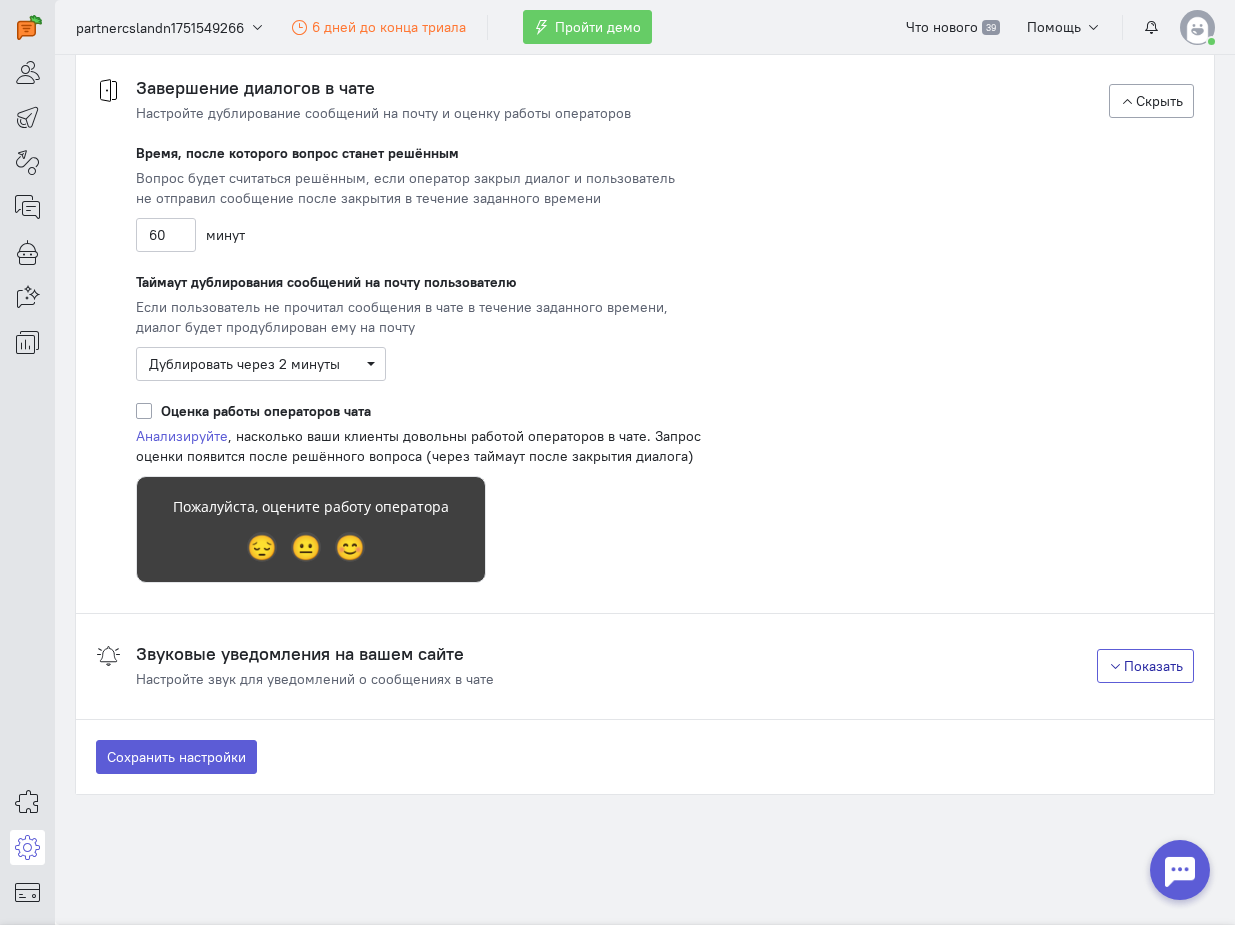 click at bounding box center [1115, 666] 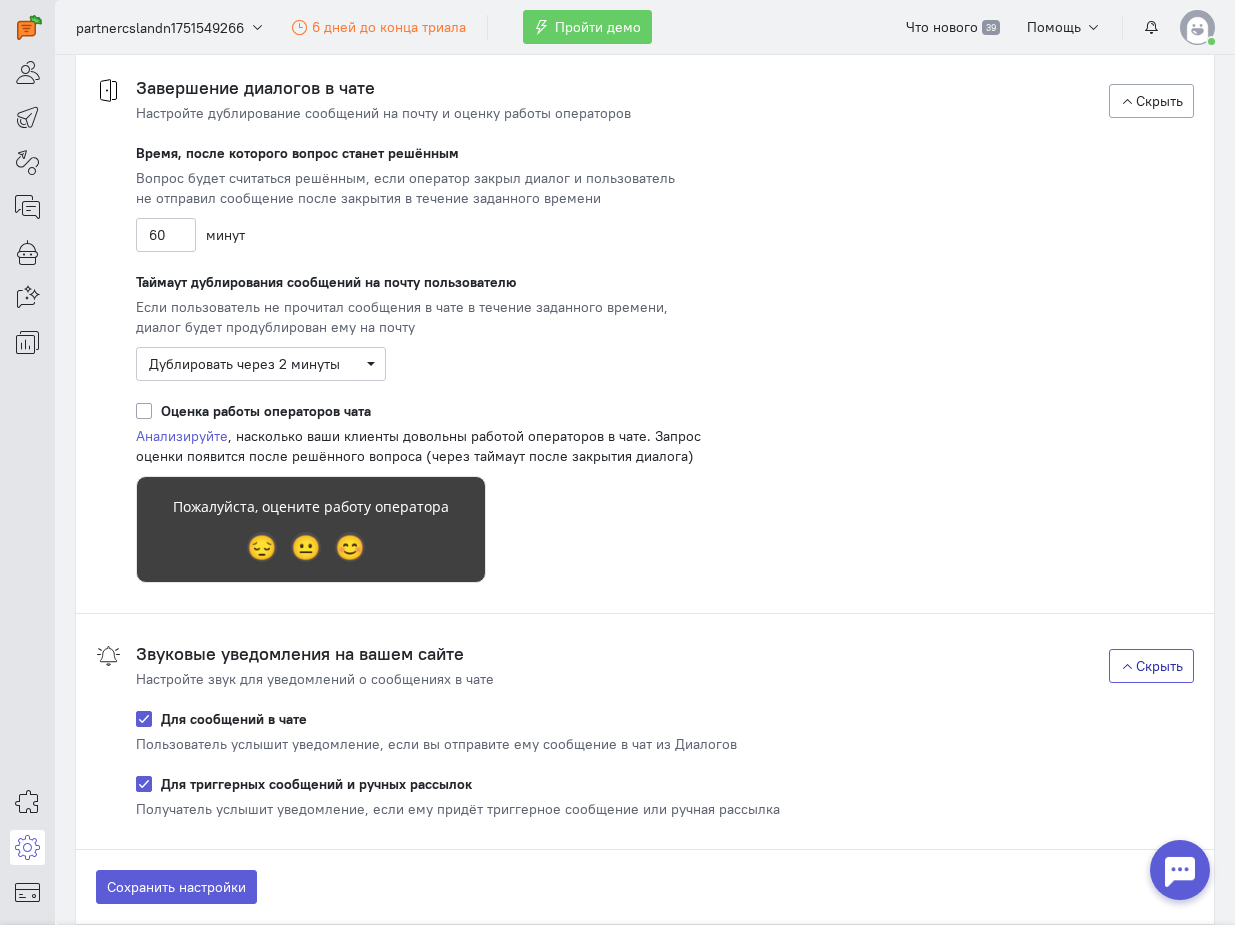 click on "Время, после которого вопрос станет решённым
Вопрос будет считаться решённым, если оператор закрыл диалог и пользователь не отправил сообщение после закрытия в течение заданного времени
60
минут
Таймаут дублирования сообщений на почту пользователю
Если пользователь не прочитал сообщения в чате в течение заданного времени, диалог будет продублирован ему на почту
Дублировать через 2 минуты" at bounding box center (665, 363) 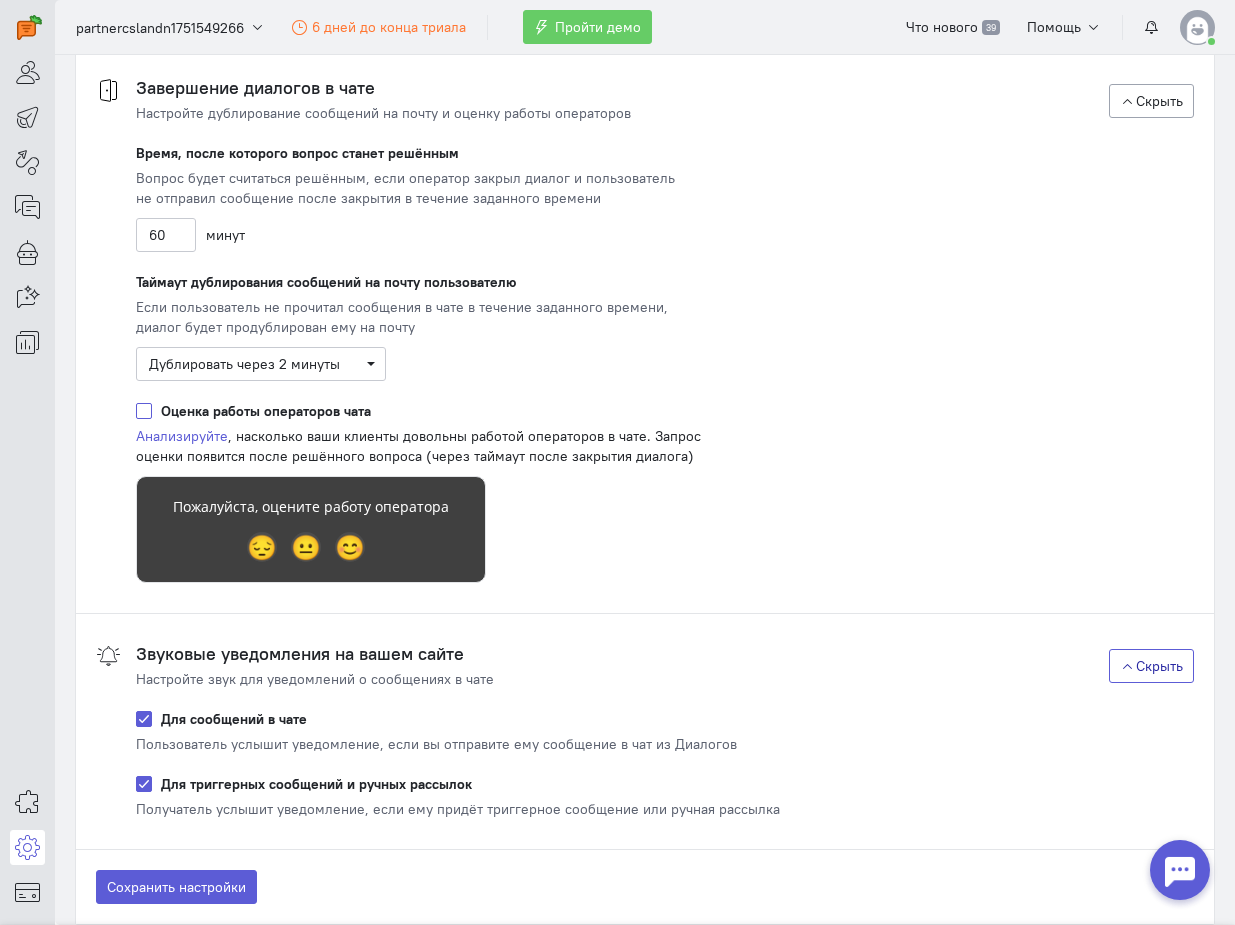 click on "Оценка работы операторов чата" at bounding box center [144, 410] 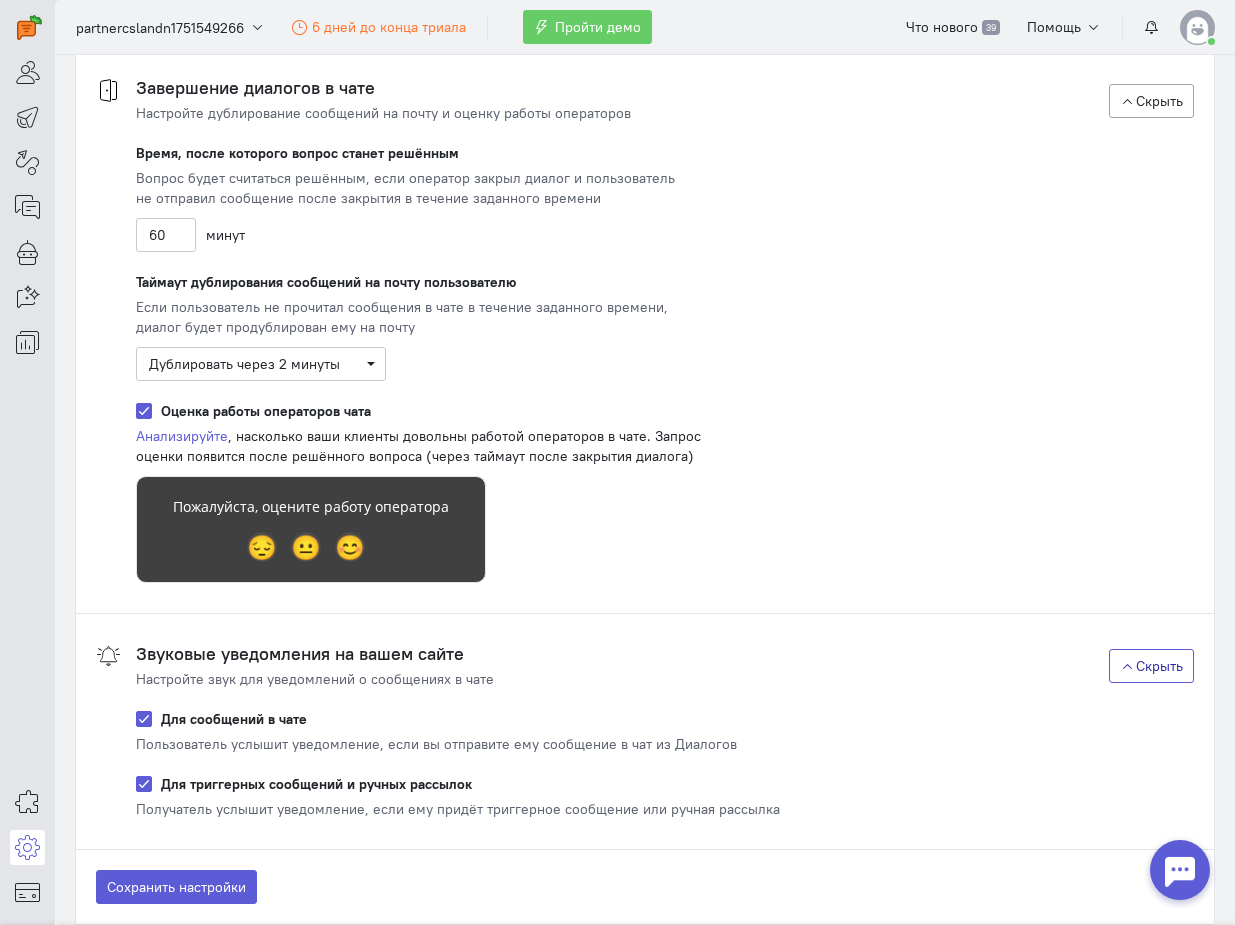 scroll, scrollTop: 3830, scrollLeft: 0, axis: vertical 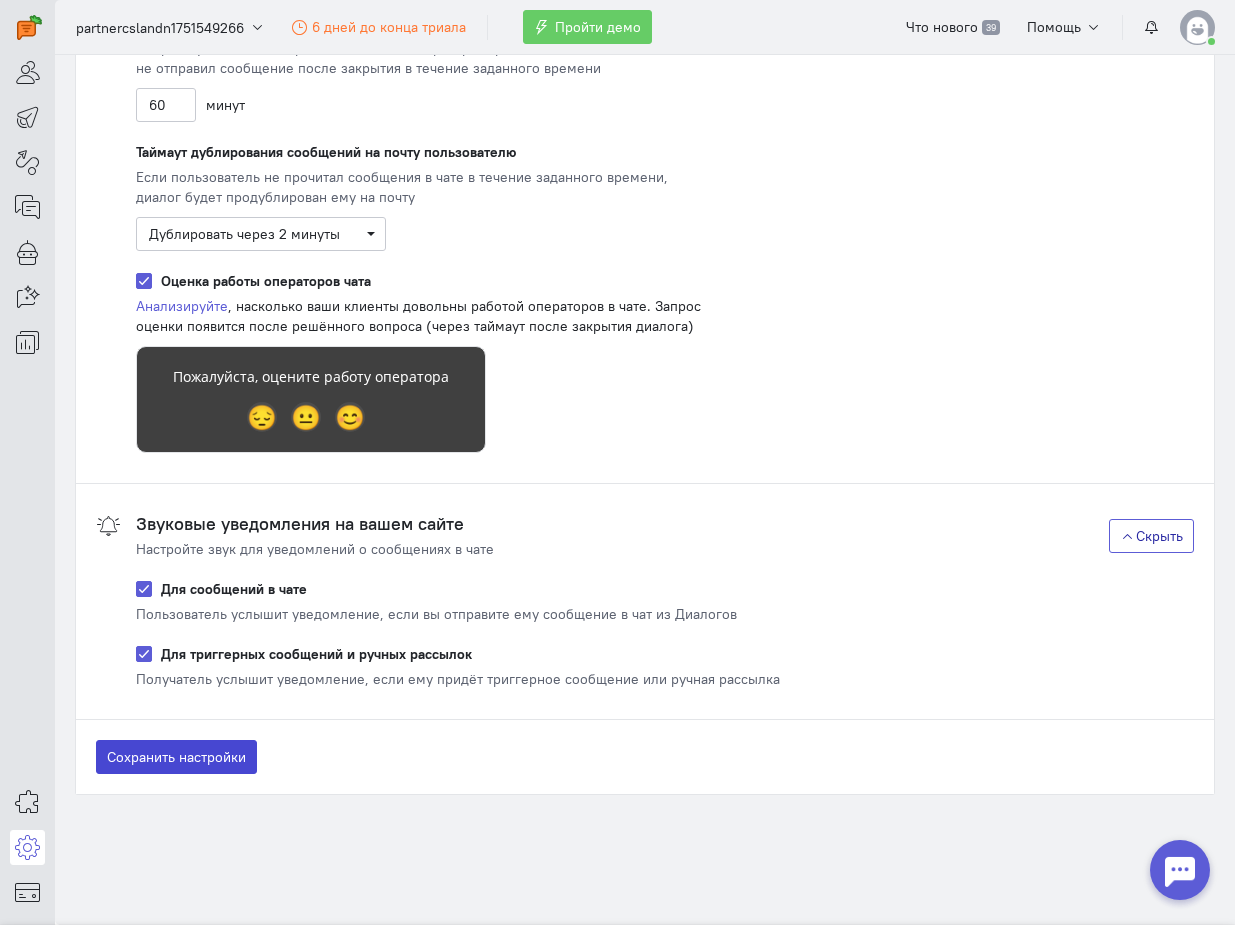 click on "Сохранить настройки" at bounding box center (176, 757) 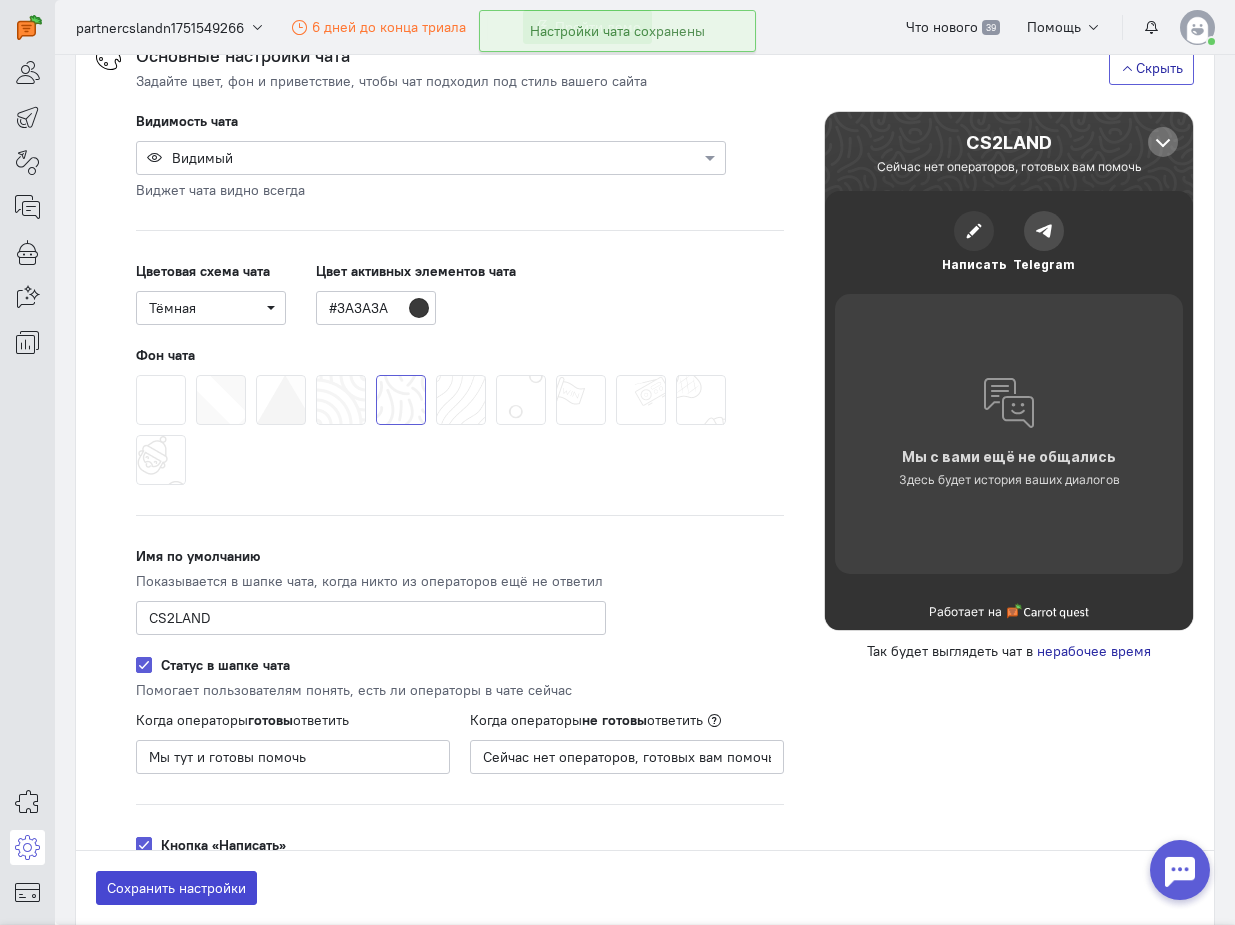 scroll, scrollTop: 0, scrollLeft: 0, axis: both 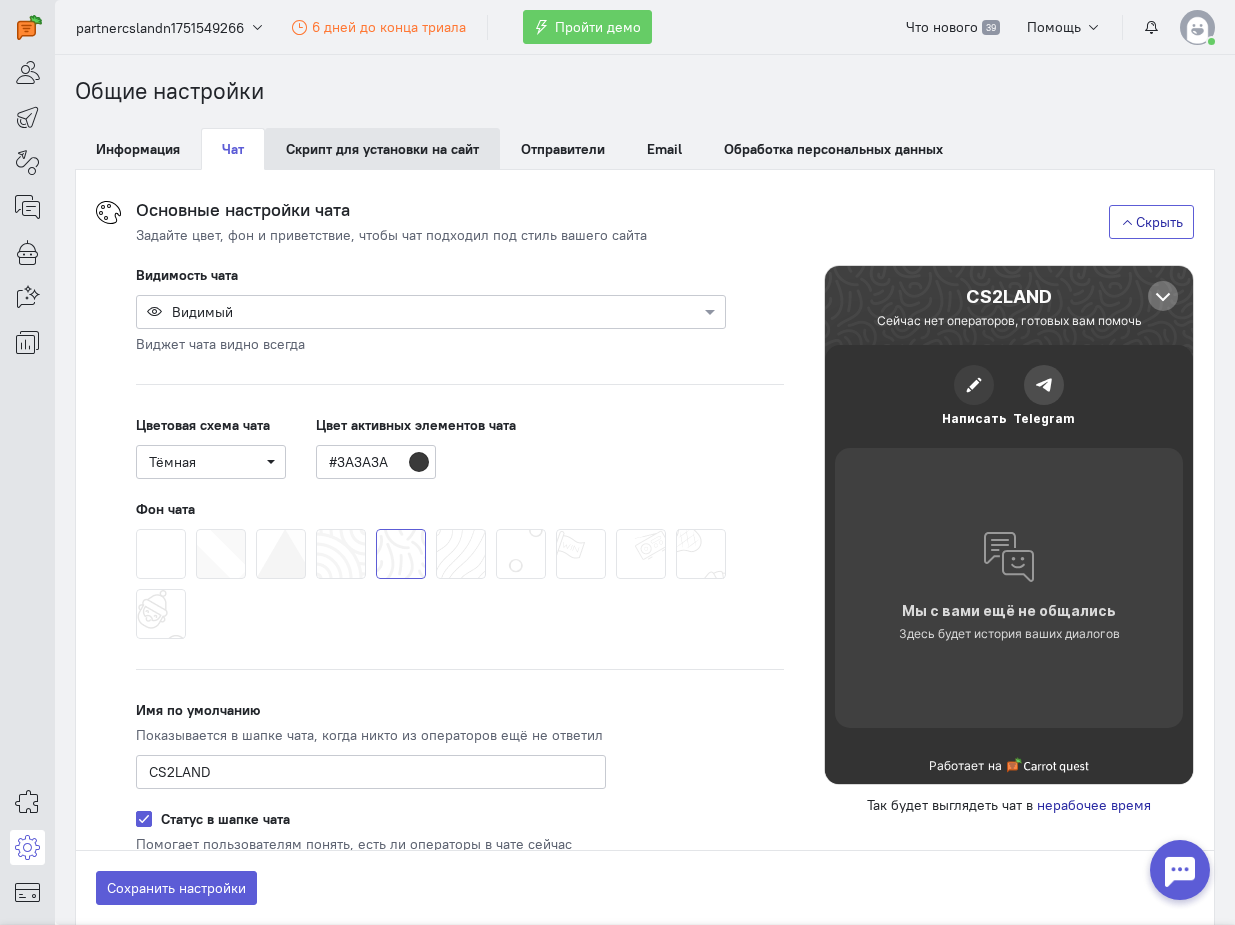 click on "Скрипт для установки на сайт" at bounding box center (382, 149) 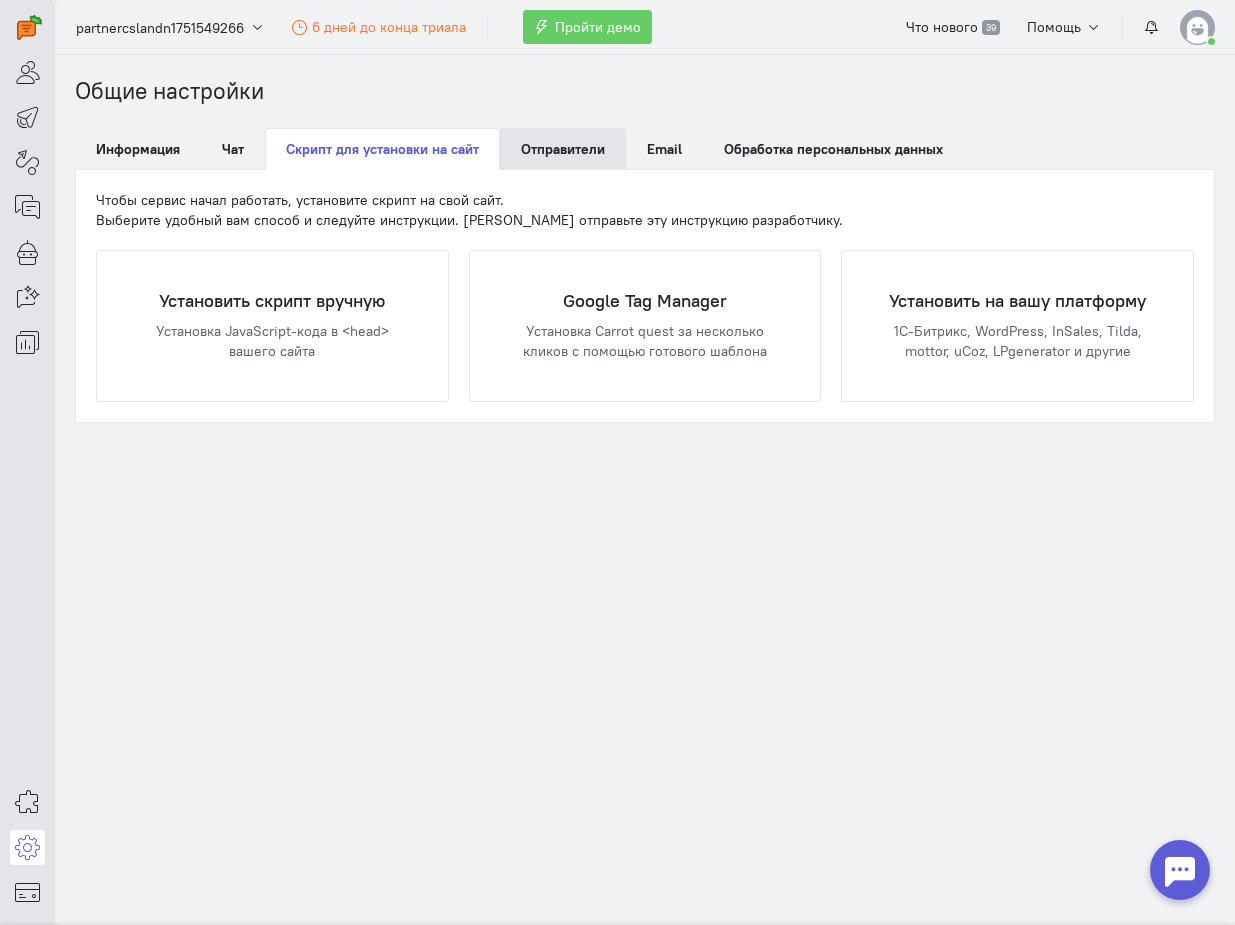click on "Отправители" at bounding box center (563, 149) 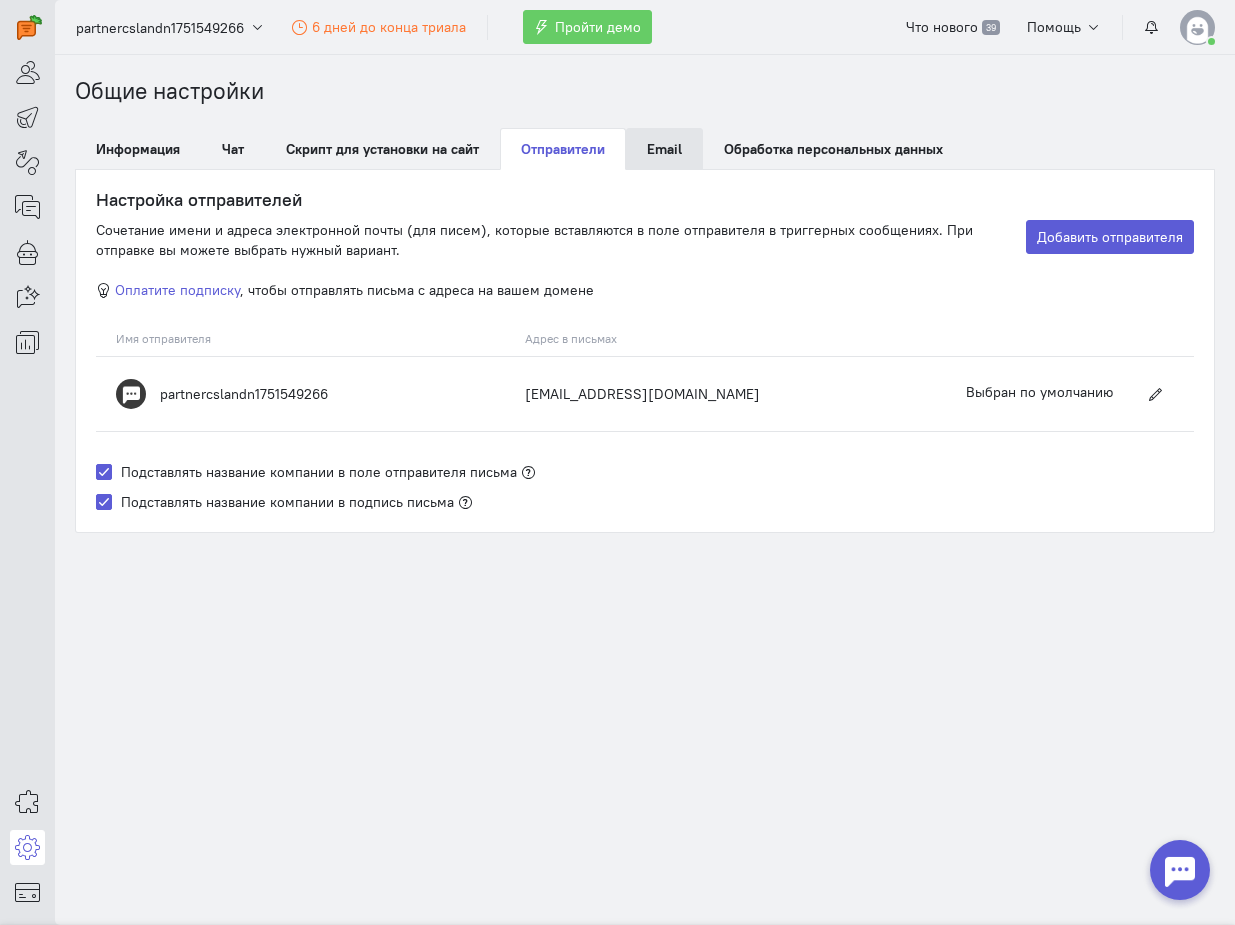 click on "Email" at bounding box center [664, 149] 